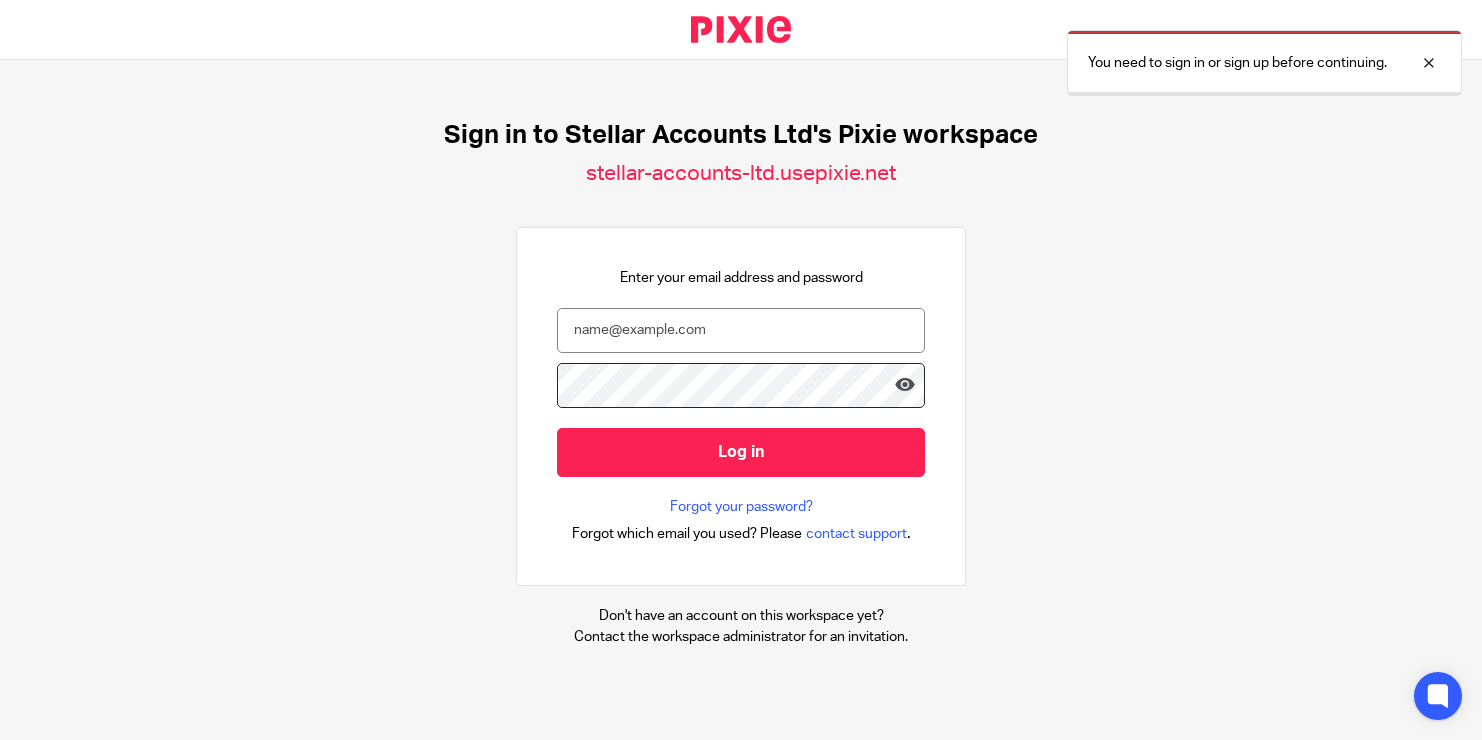 scroll, scrollTop: 0, scrollLeft: 0, axis: both 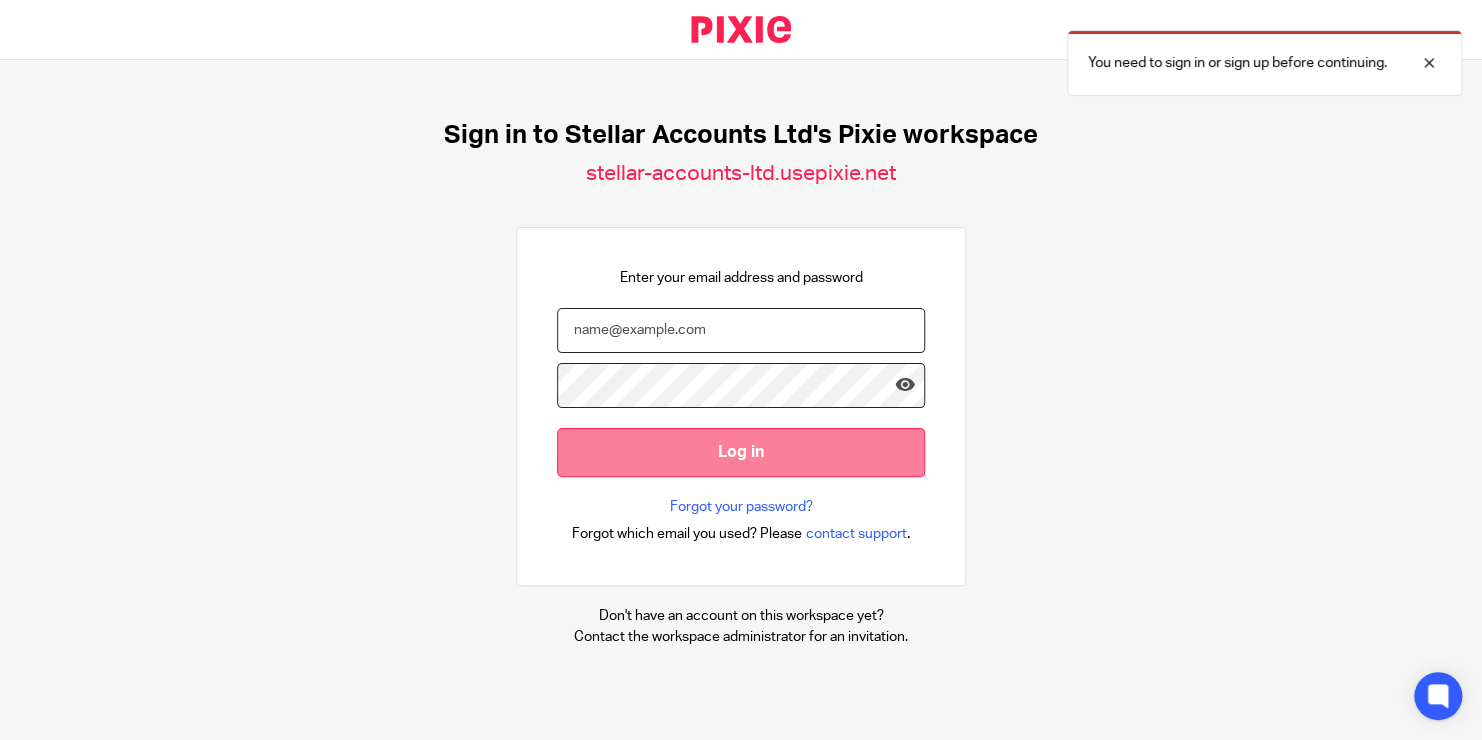 type on "[USERNAME]@[DOMAIN].[TLD]" 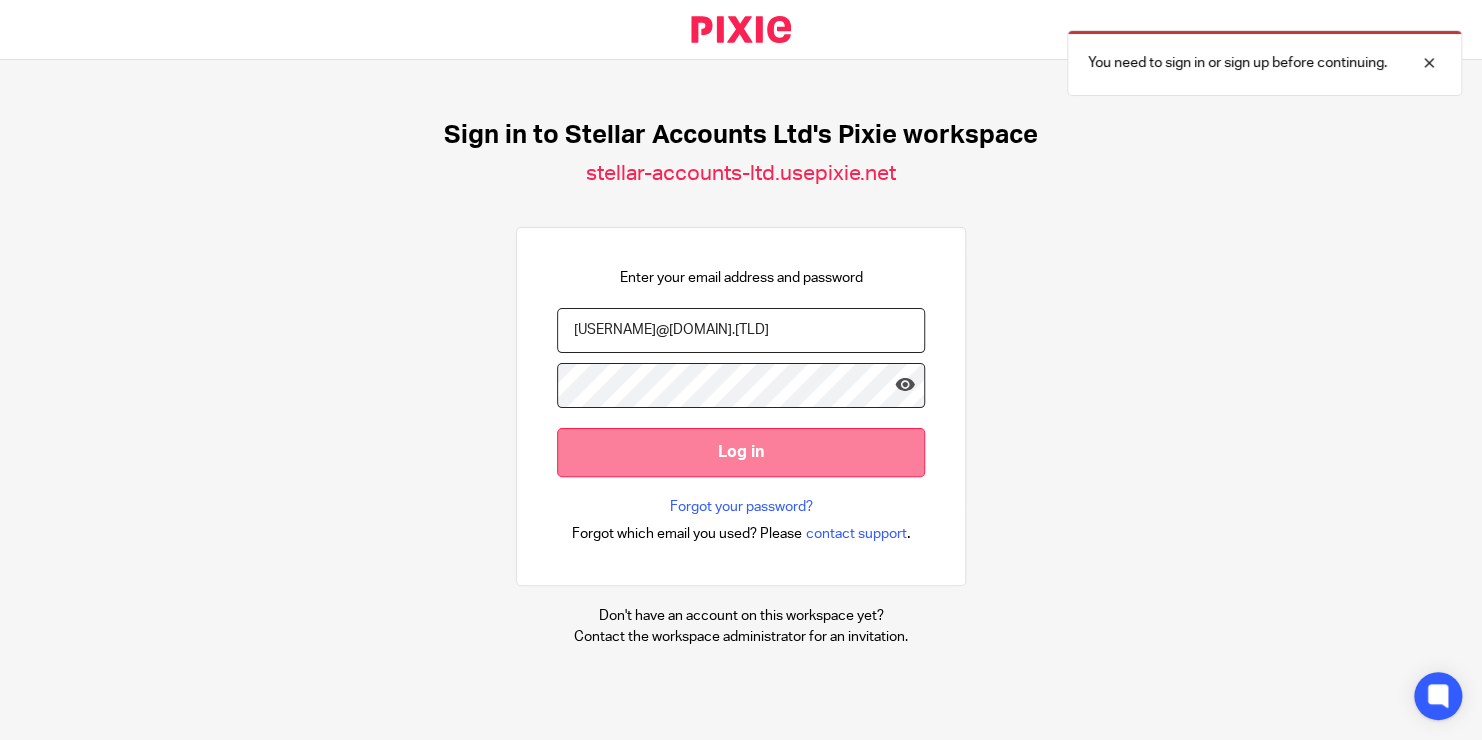 click on "Log in" at bounding box center [741, 452] 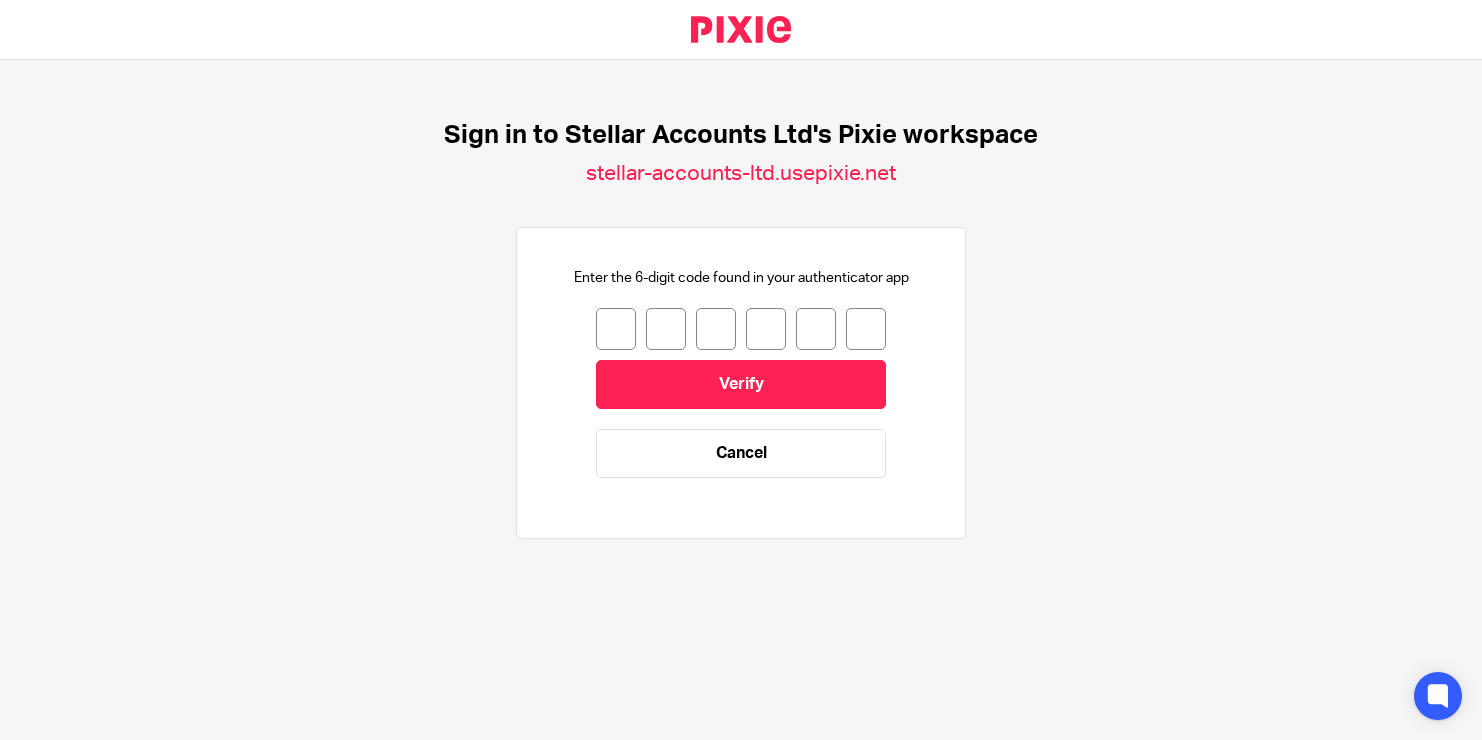 scroll, scrollTop: 0, scrollLeft: 0, axis: both 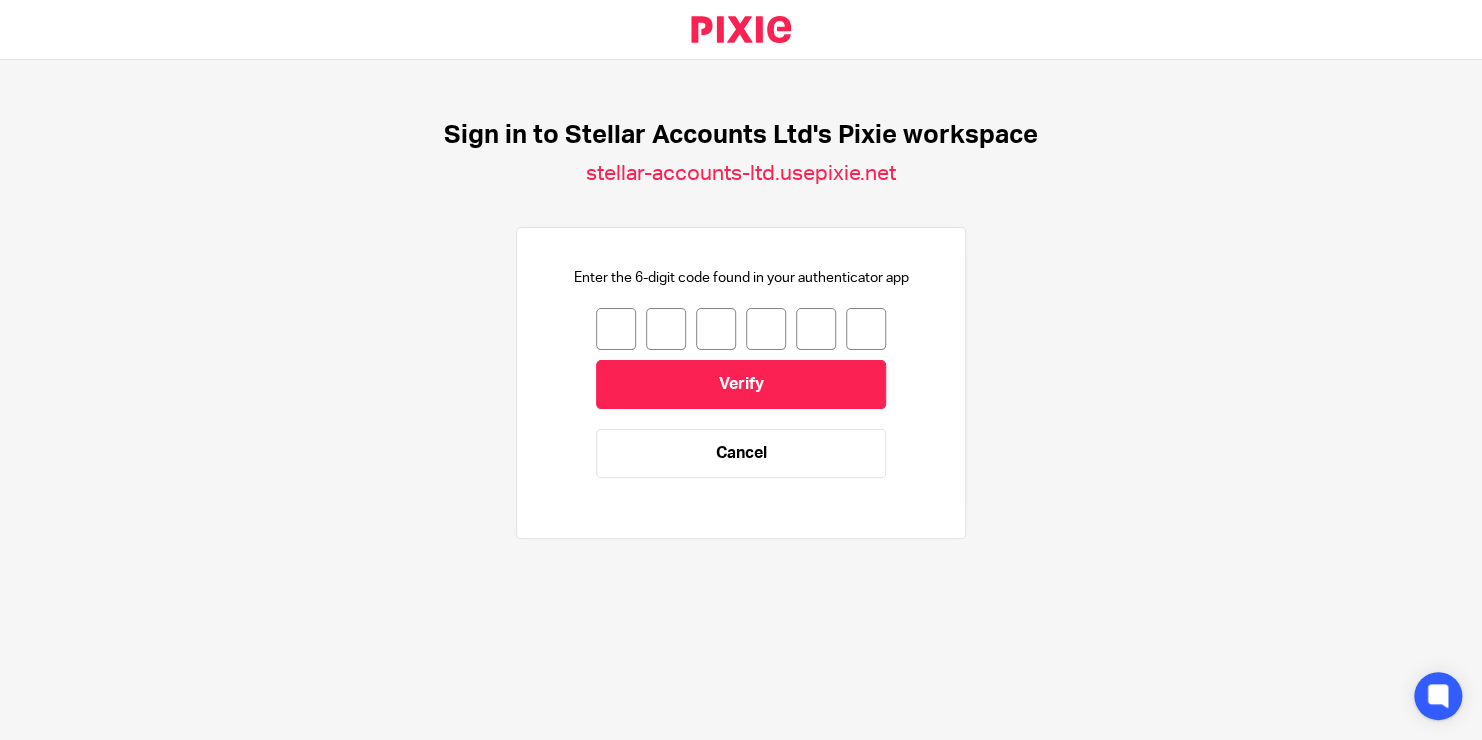 click at bounding box center [616, 329] 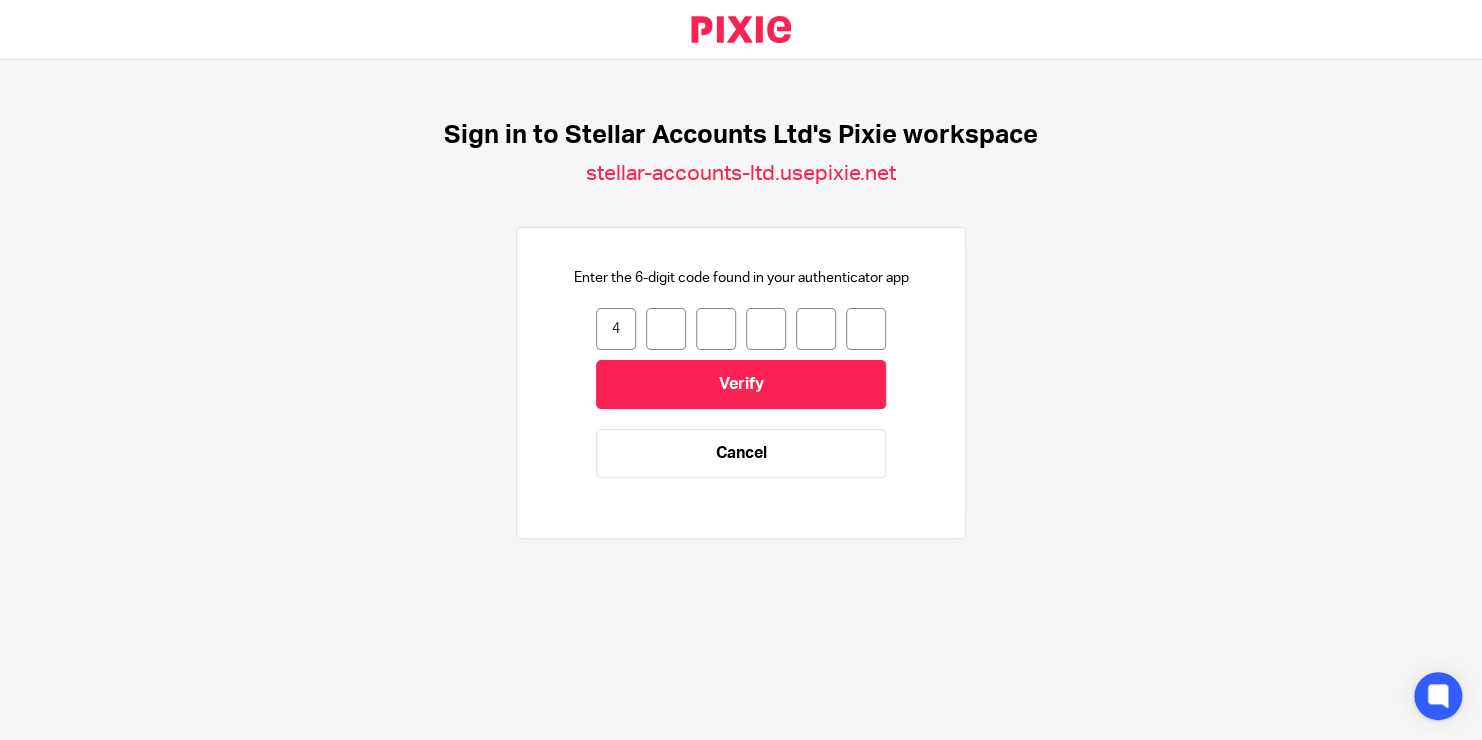type on "0" 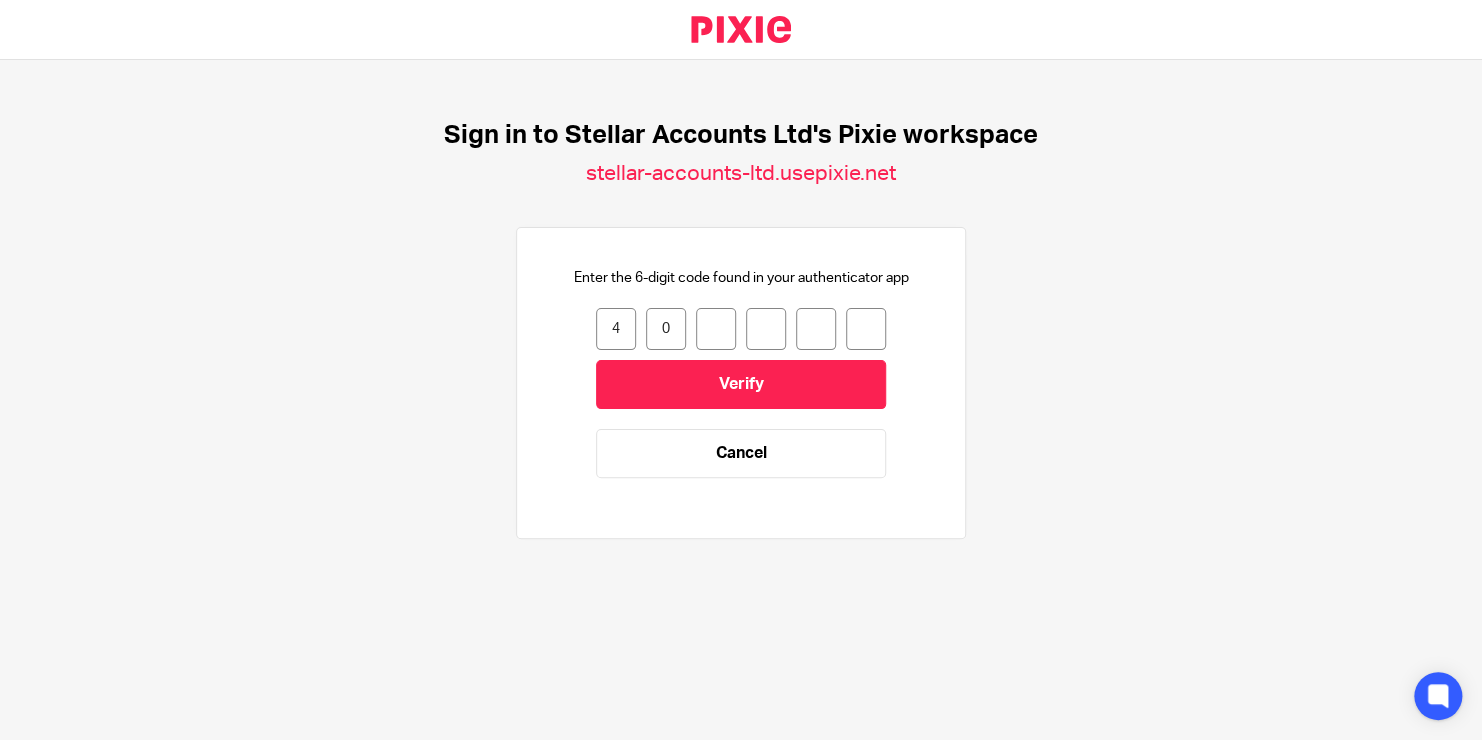 type on "5" 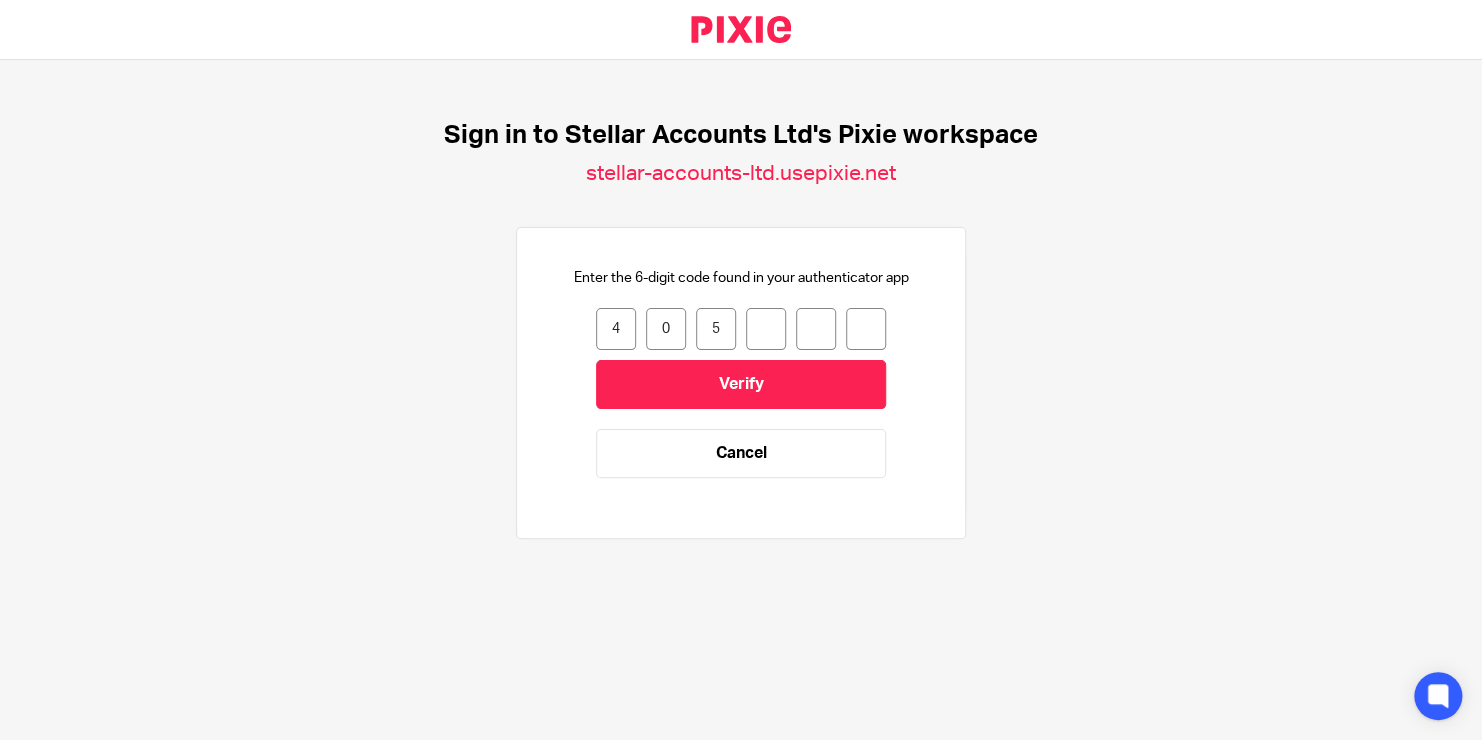 type on "4" 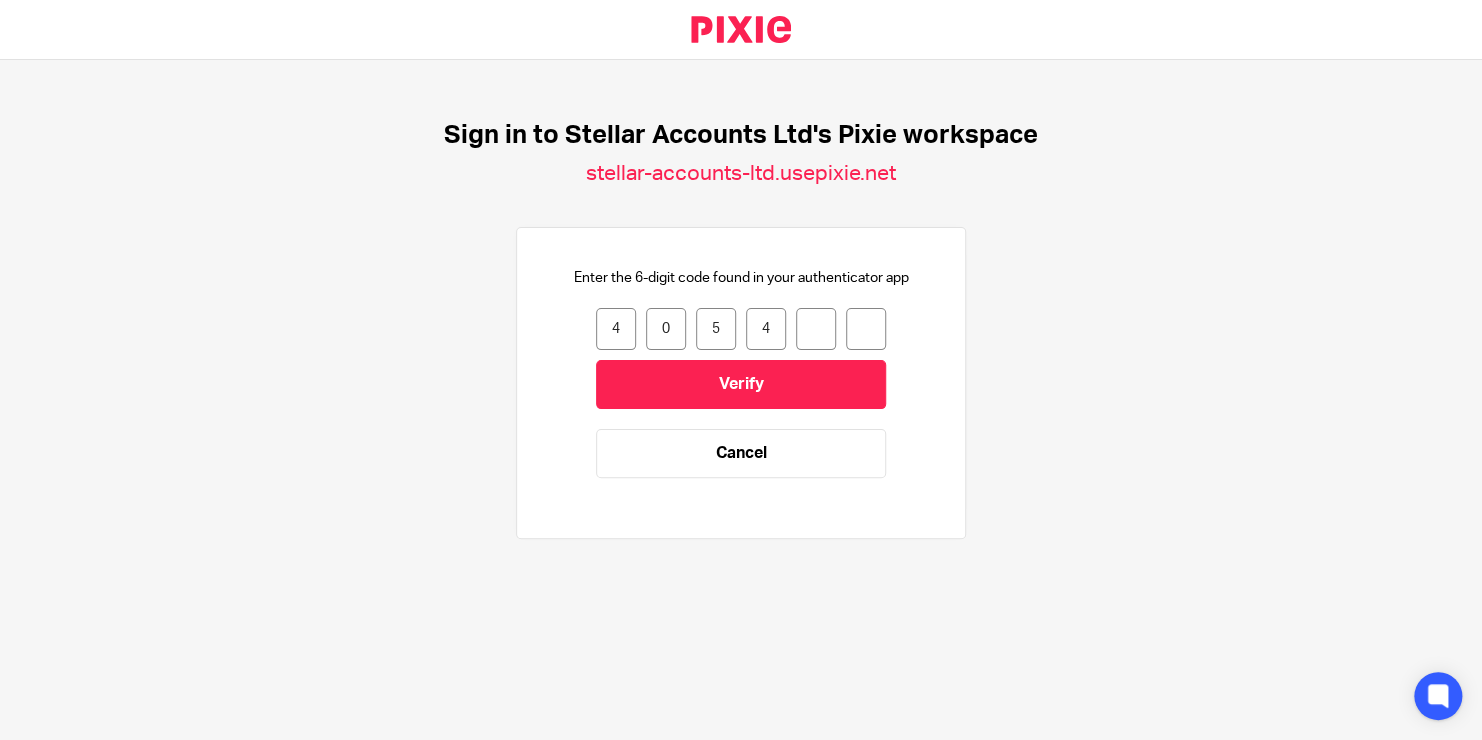 type on "5" 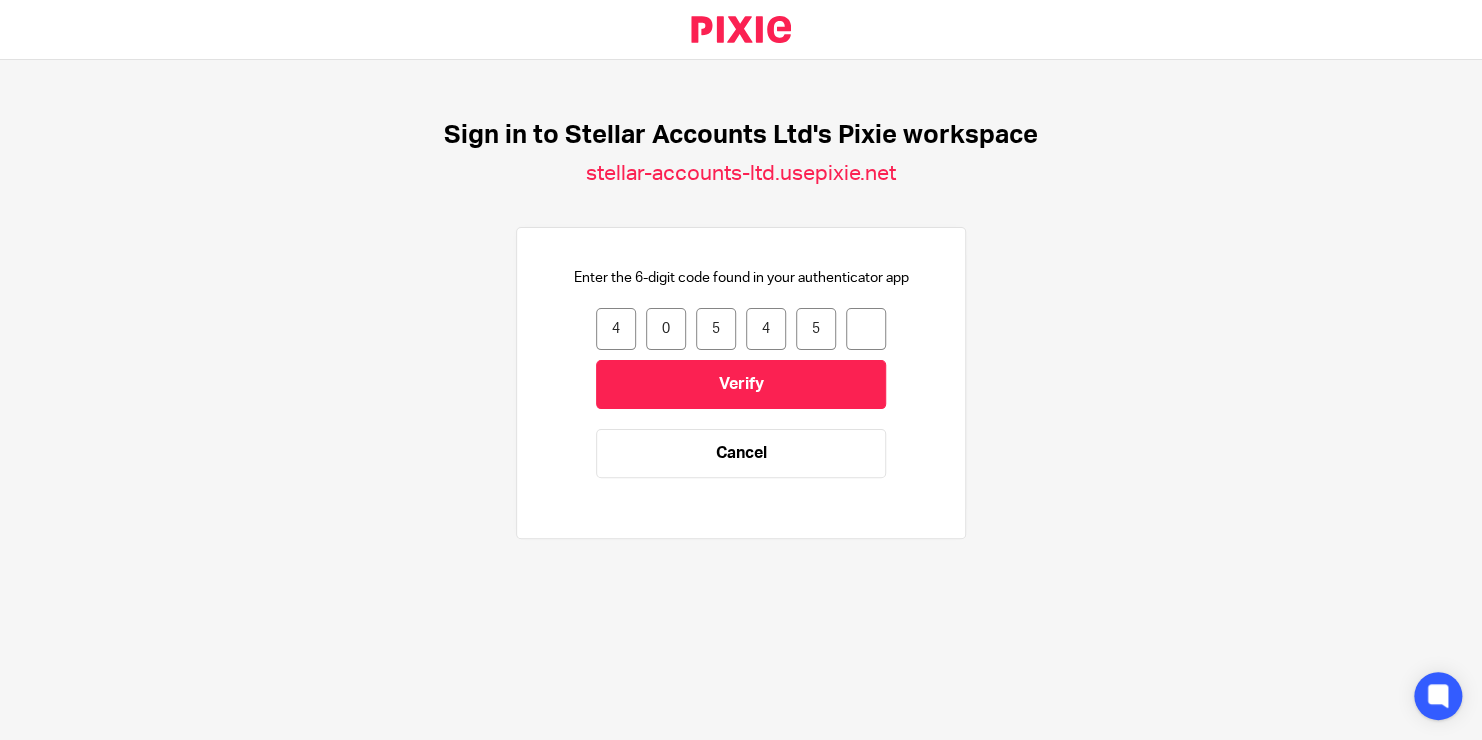 type on "9" 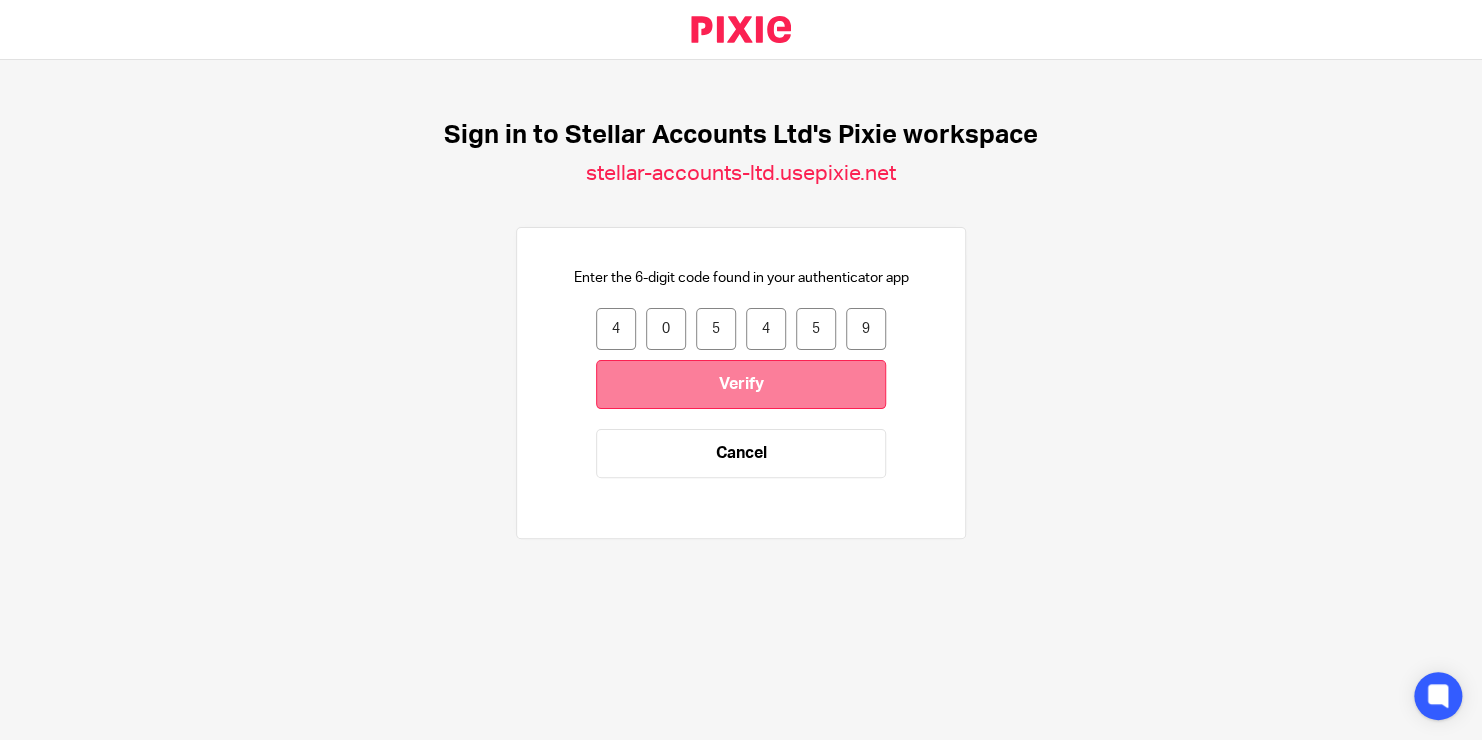 click on "Verify" at bounding box center [741, 384] 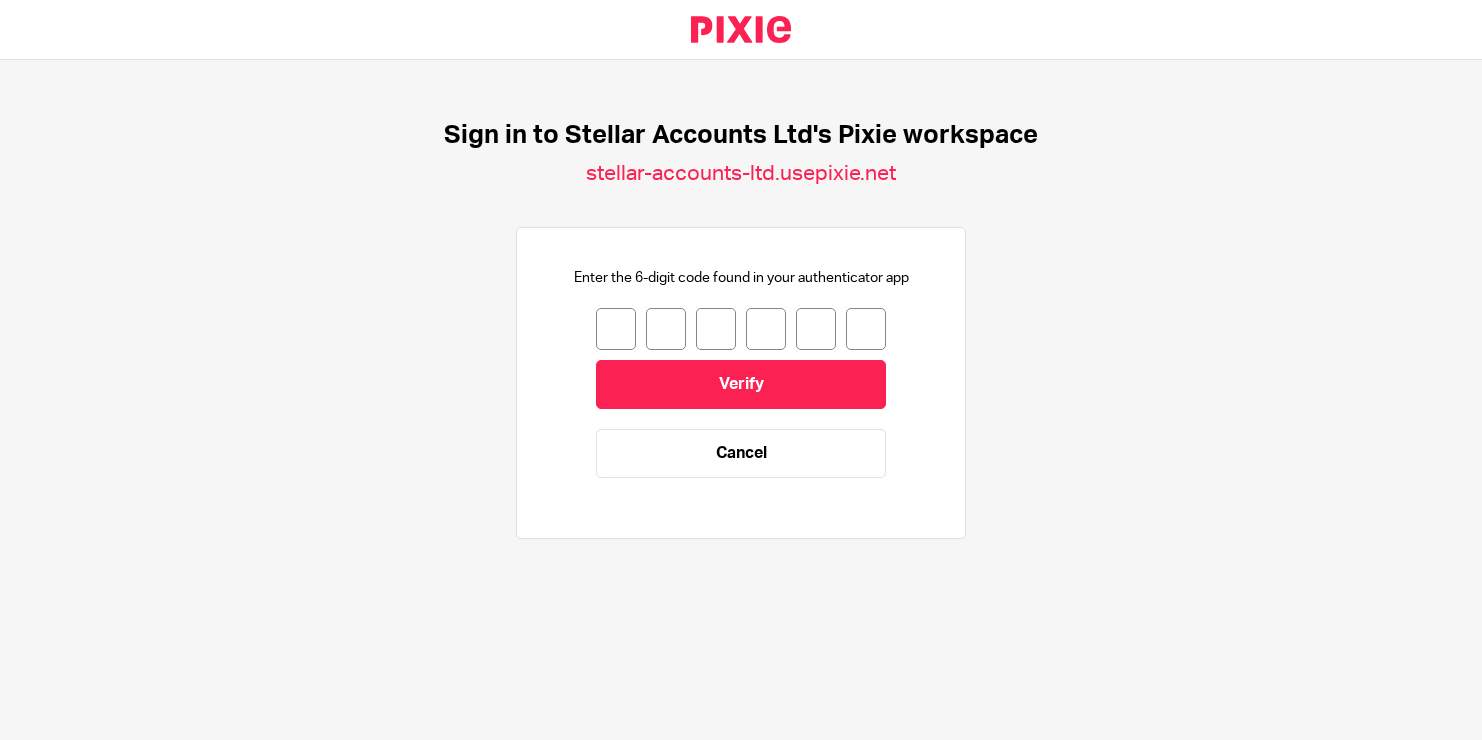 scroll, scrollTop: 0, scrollLeft: 0, axis: both 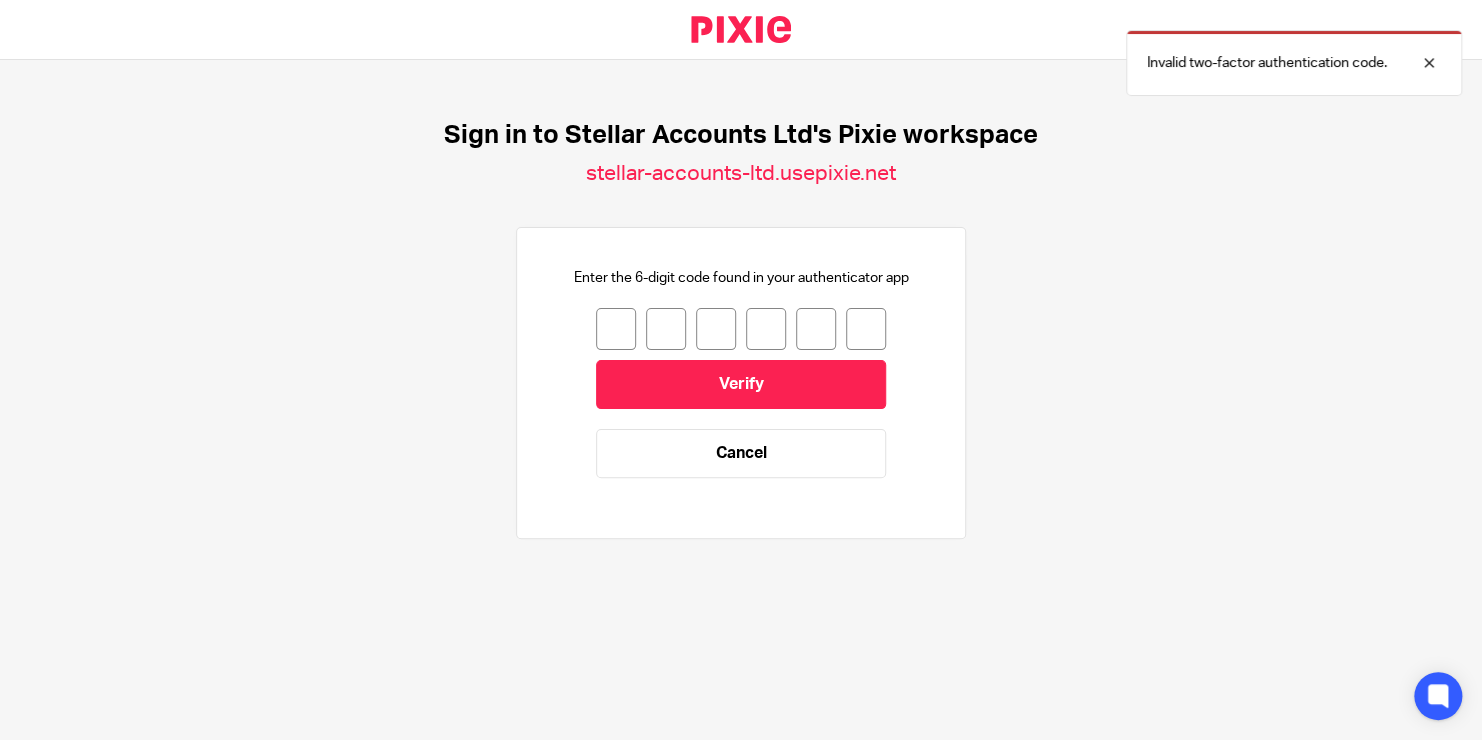 click at bounding box center [616, 329] 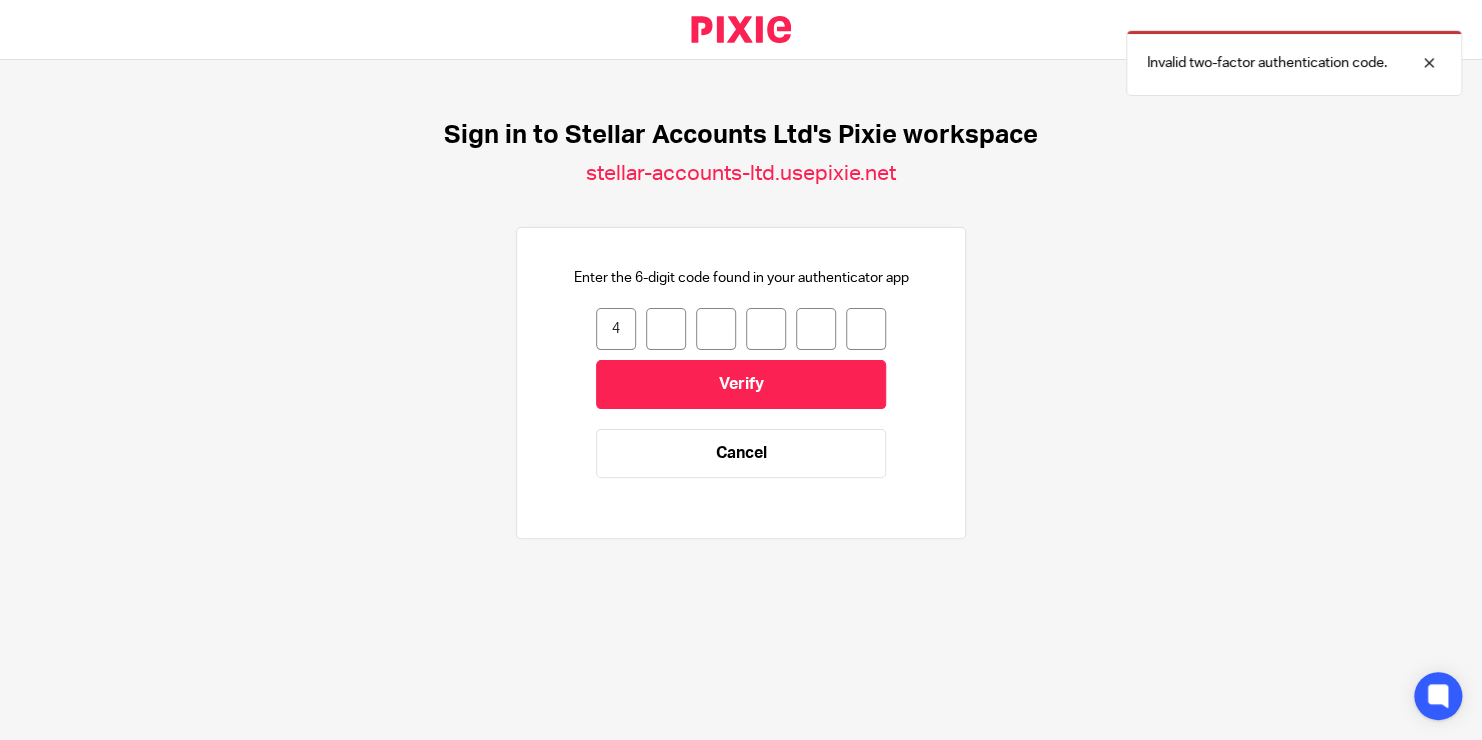 type on "0" 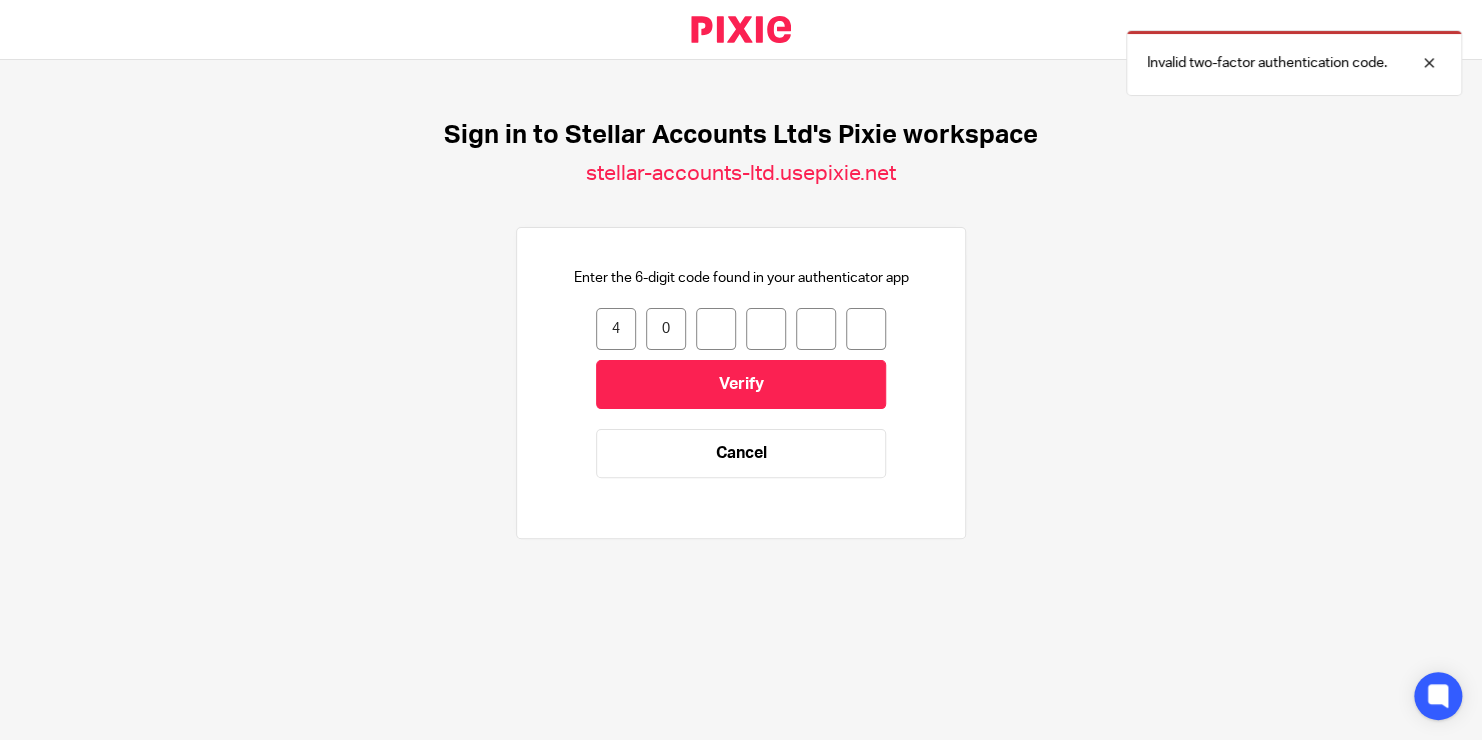 type on "2" 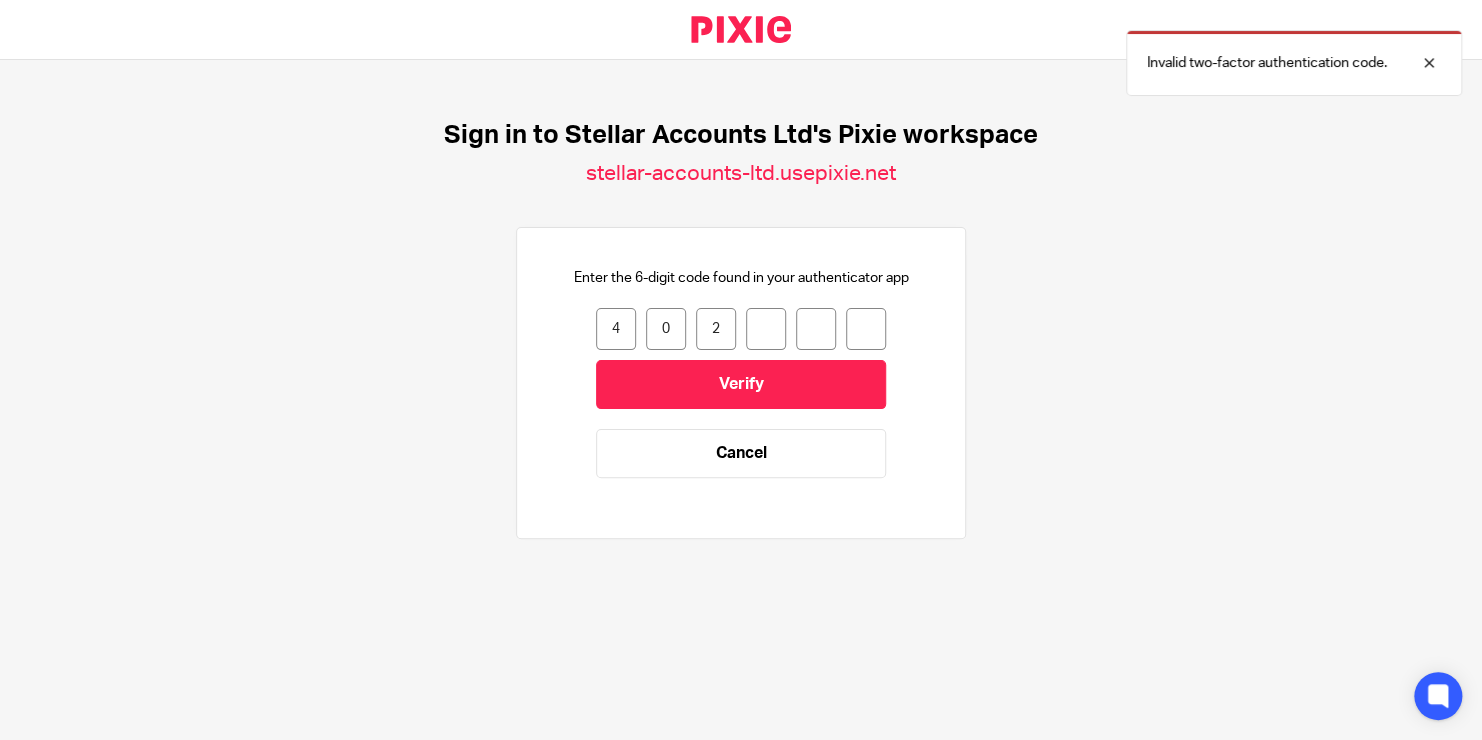 type on "4" 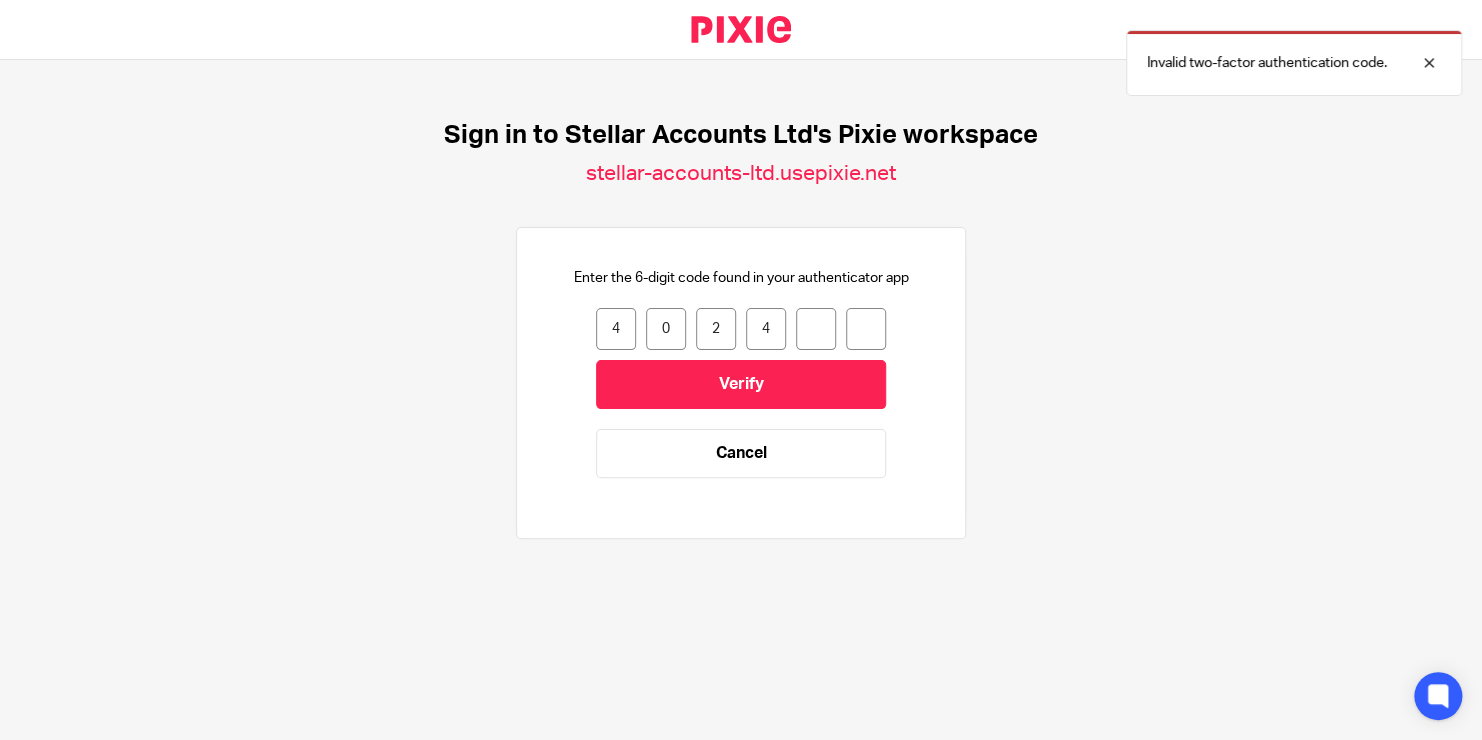 type on "5" 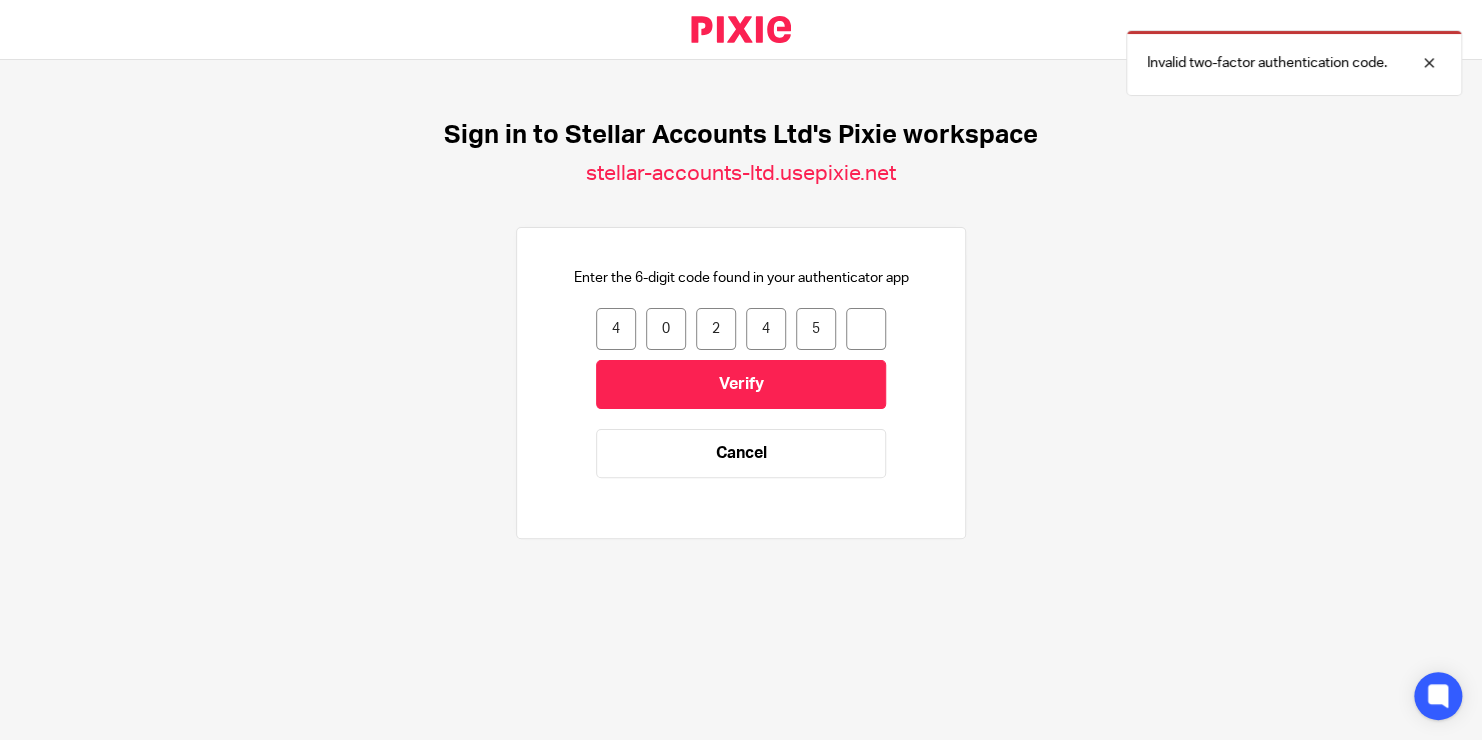 type on "9" 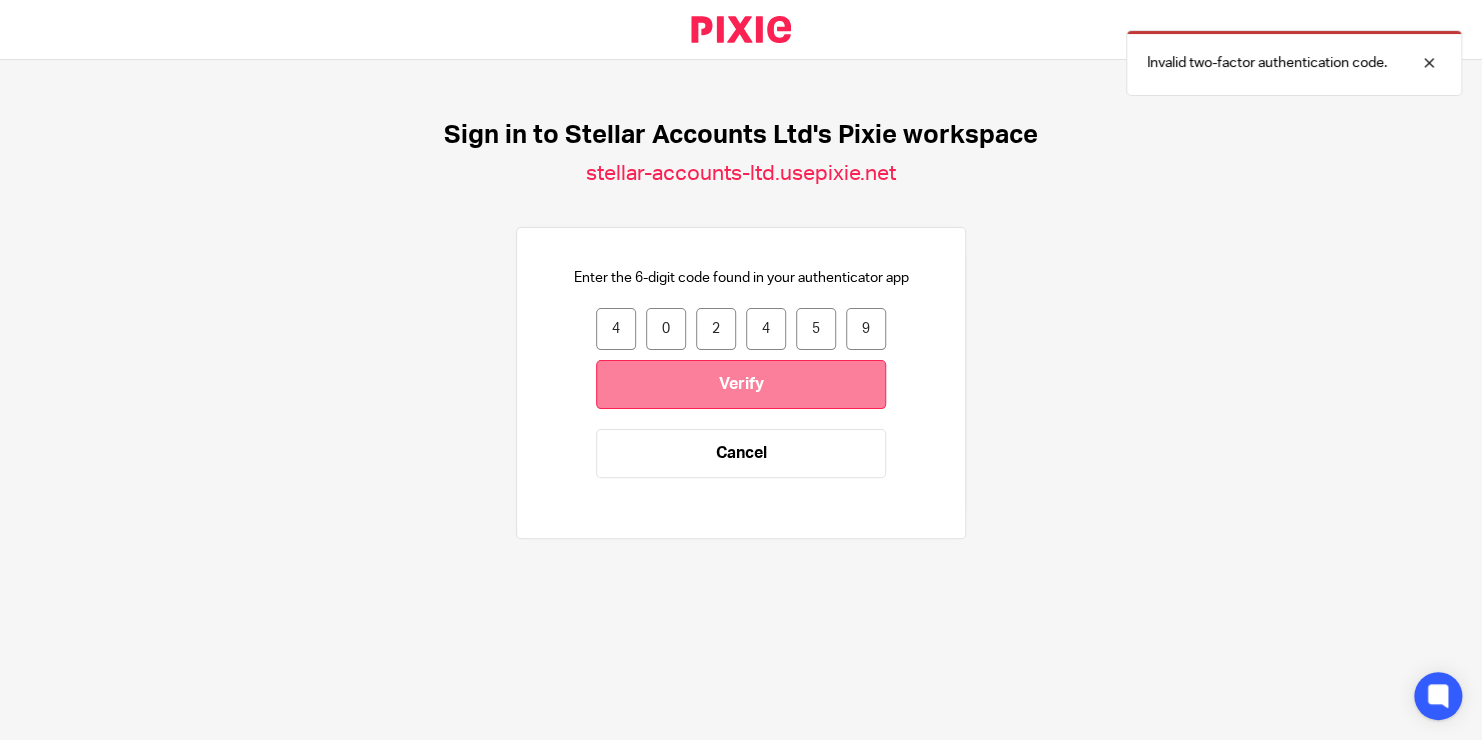 click on "Verify" at bounding box center [741, 384] 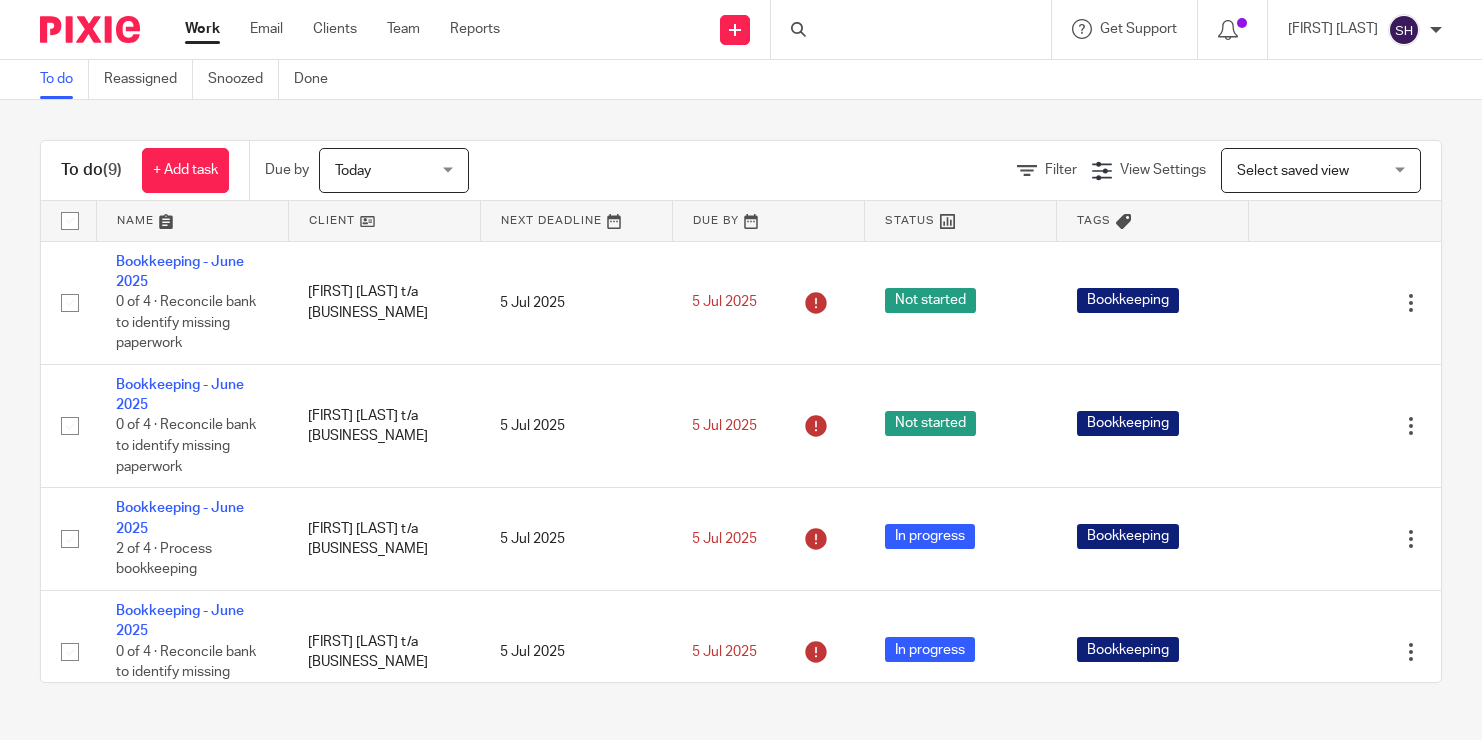 scroll, scrollTop: 0, scrollLeft: 0, axis: both 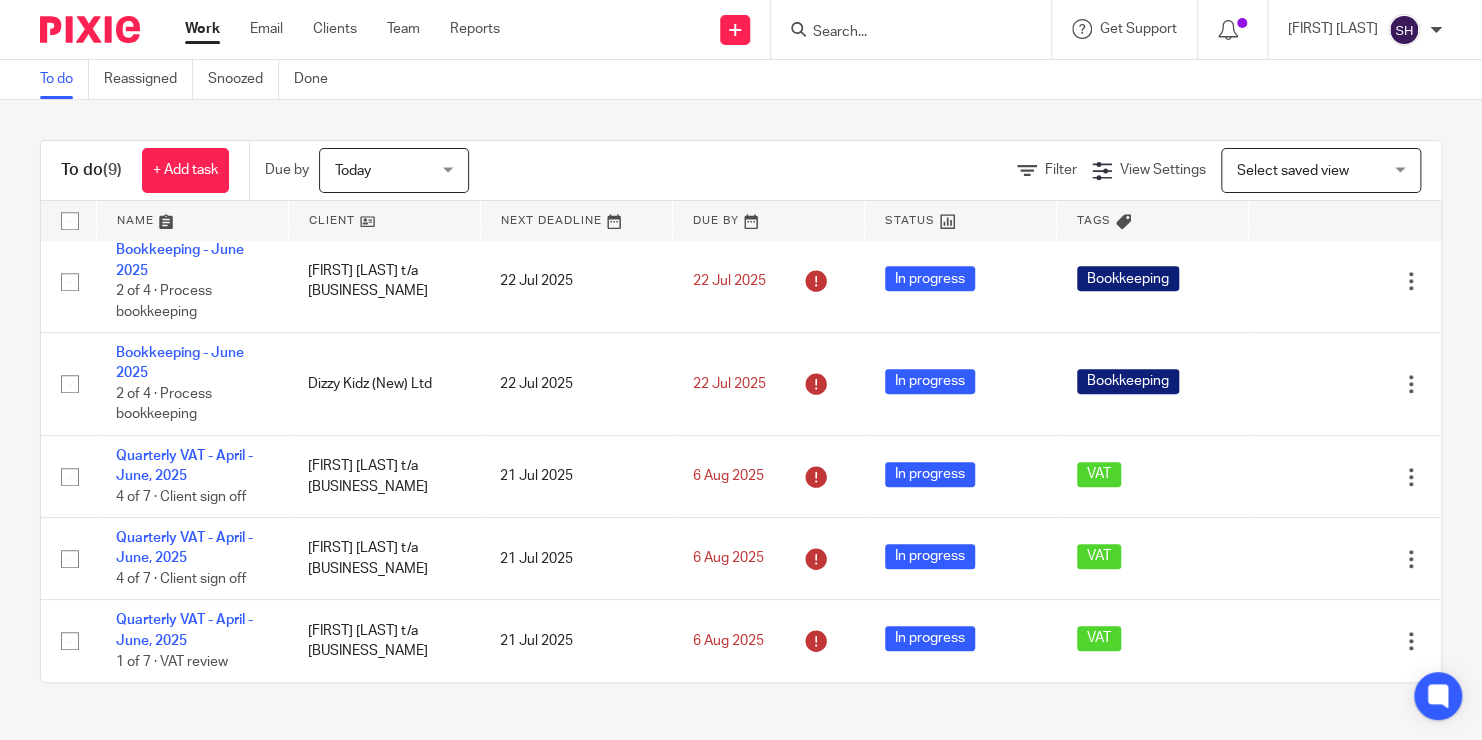 click on "Work
Email
Clients
Team
Reports
Work
Email
Clients
Team
Reports
Settings" at bounding box center (347, 29) 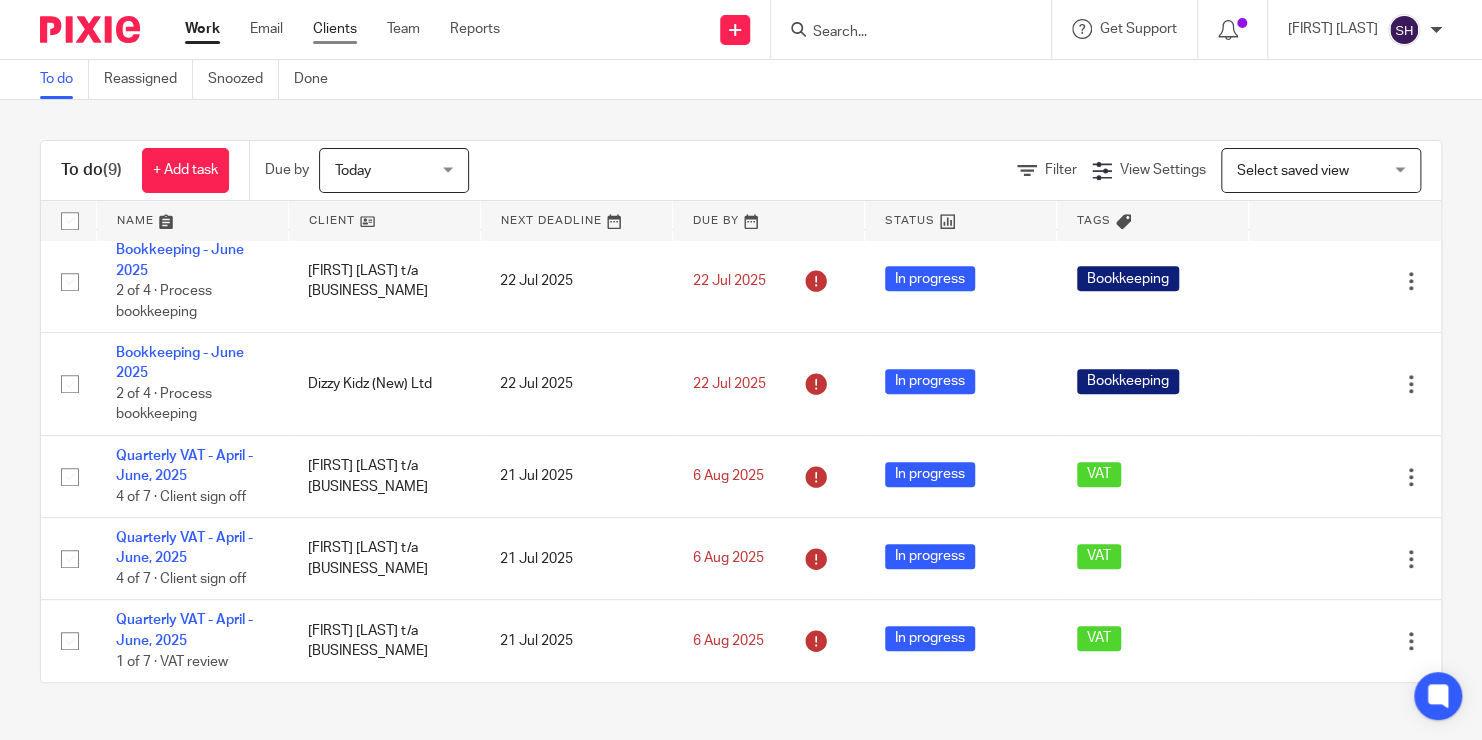 click on "Clients" at bounding box center [335, 29] 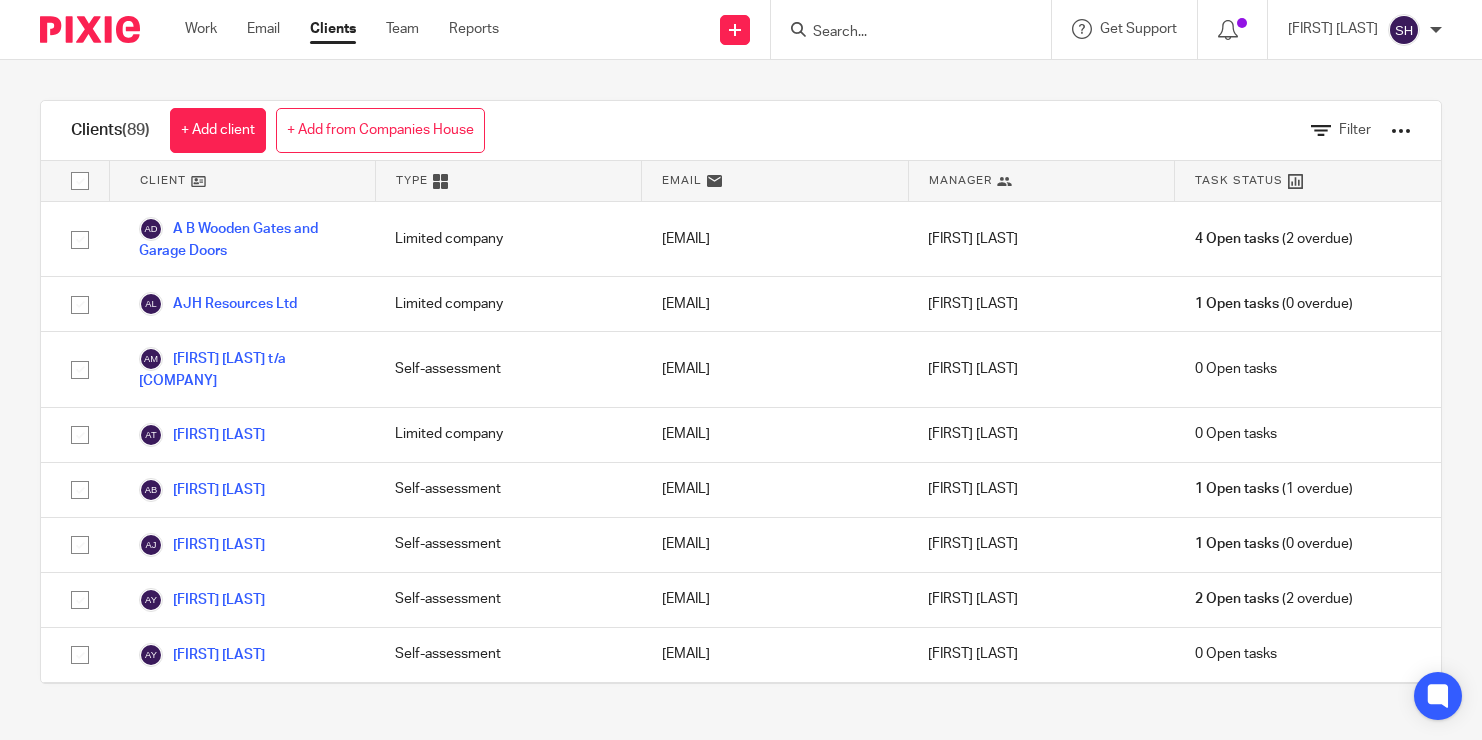 scroll, scrollTop: 0, scrollLeft: 0, axis: both 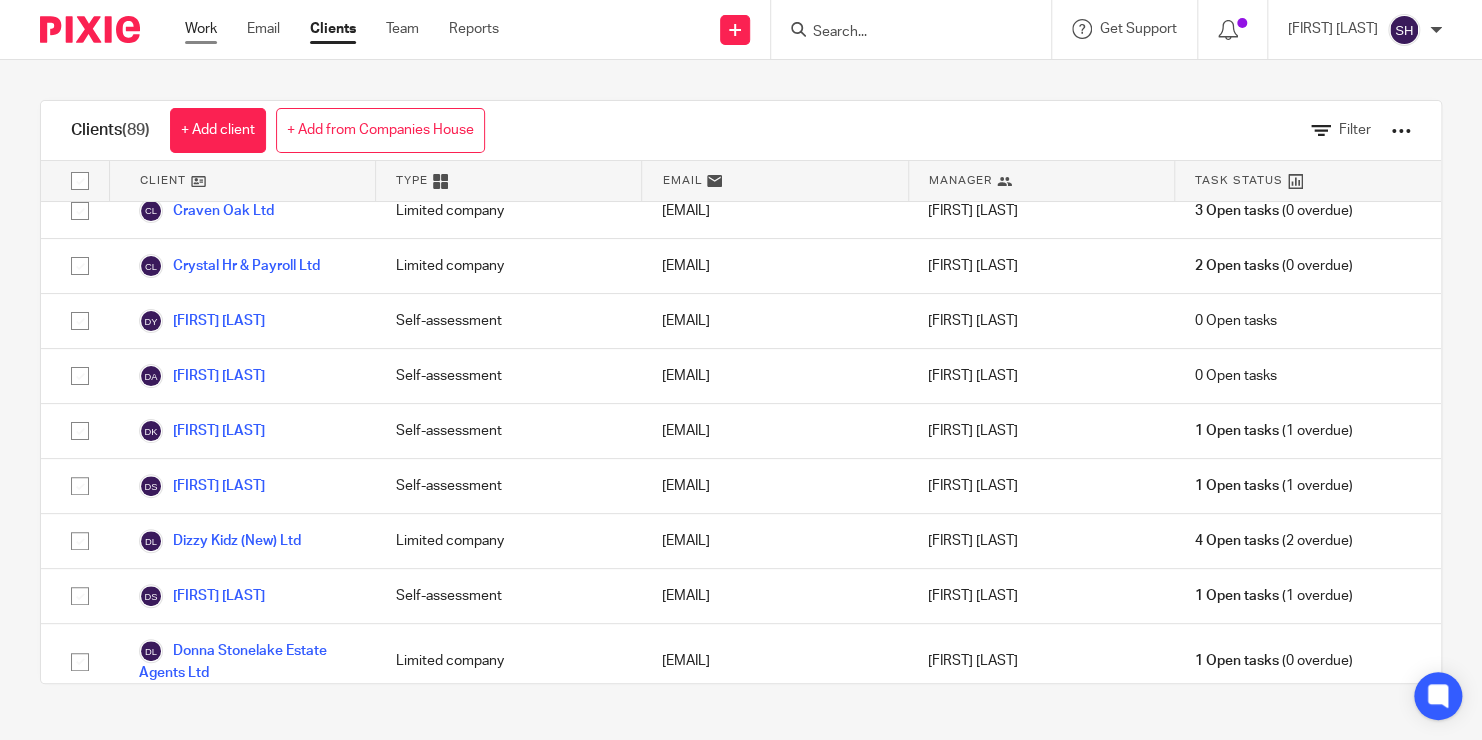 click on "Work" at bounding box center (201, 29) 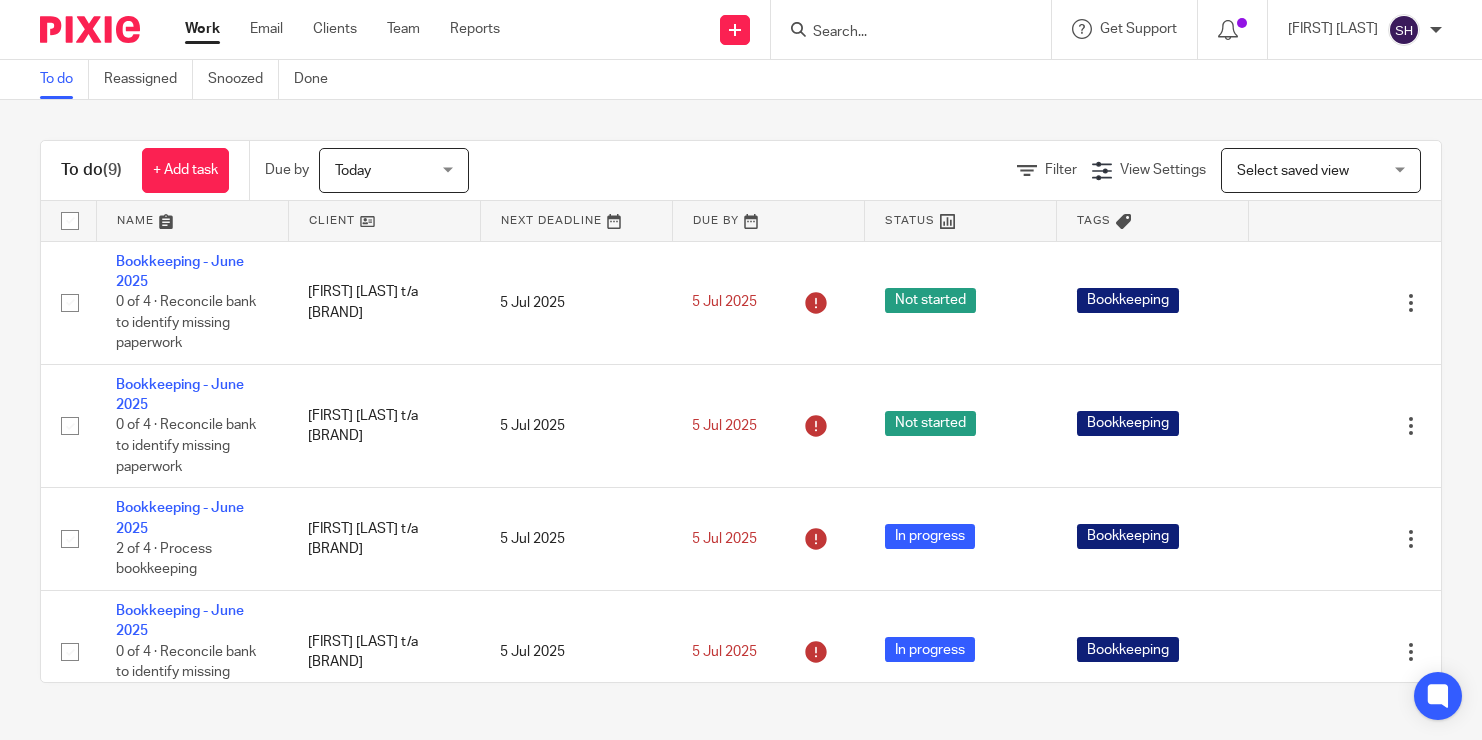 scroll, scrollTop: 0, scrollLeft: 0, axis: both 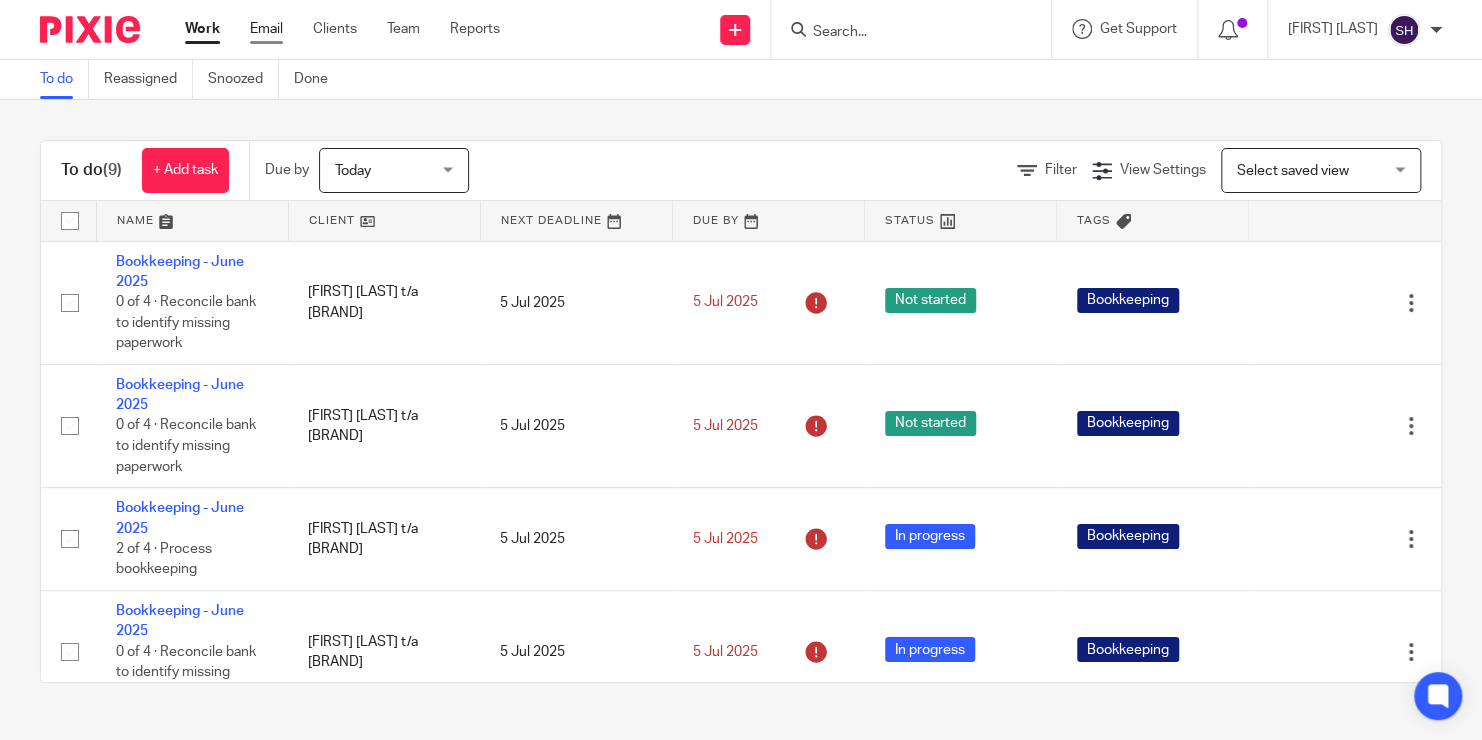 click on "Email" at bounding box center (266, 29) 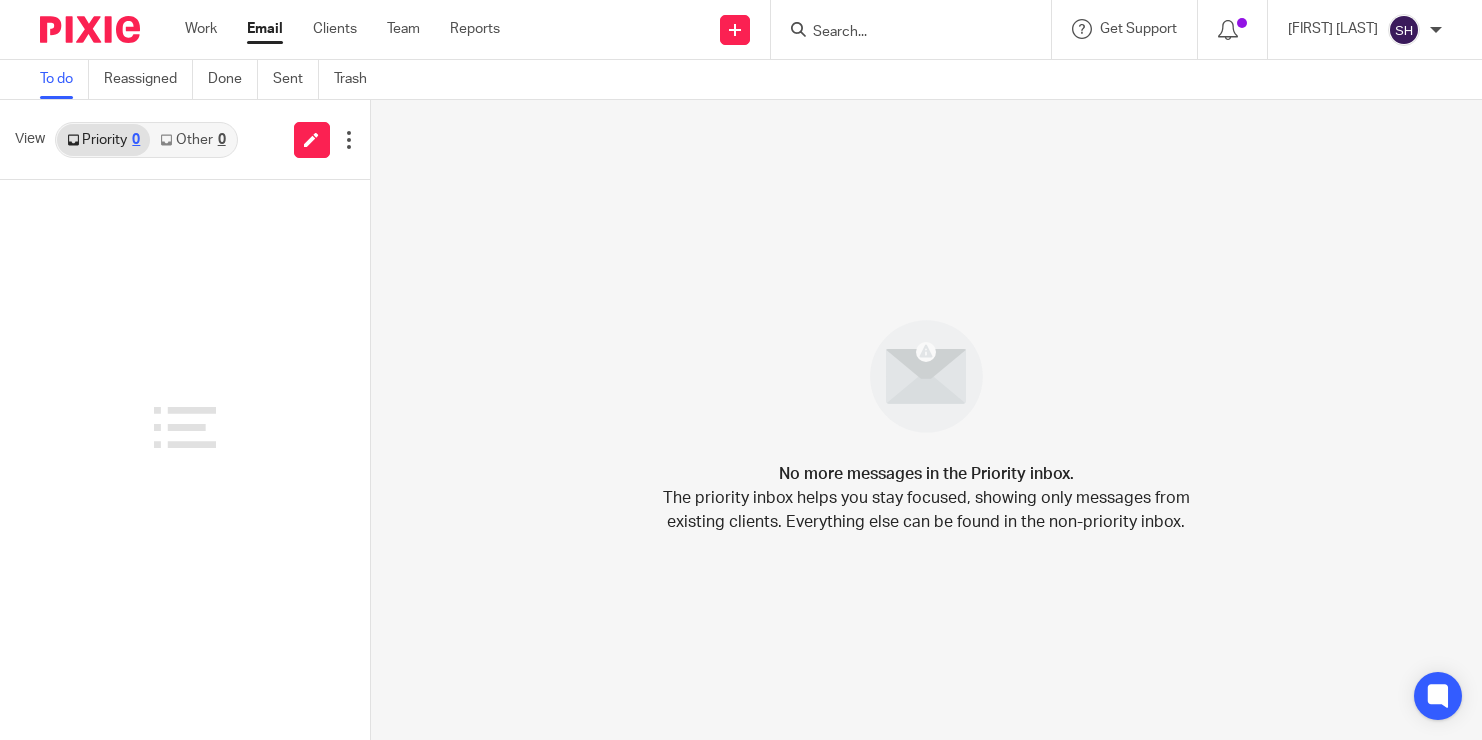 scroll, scrollTop: 0, scrollLeft: 0, axis: both 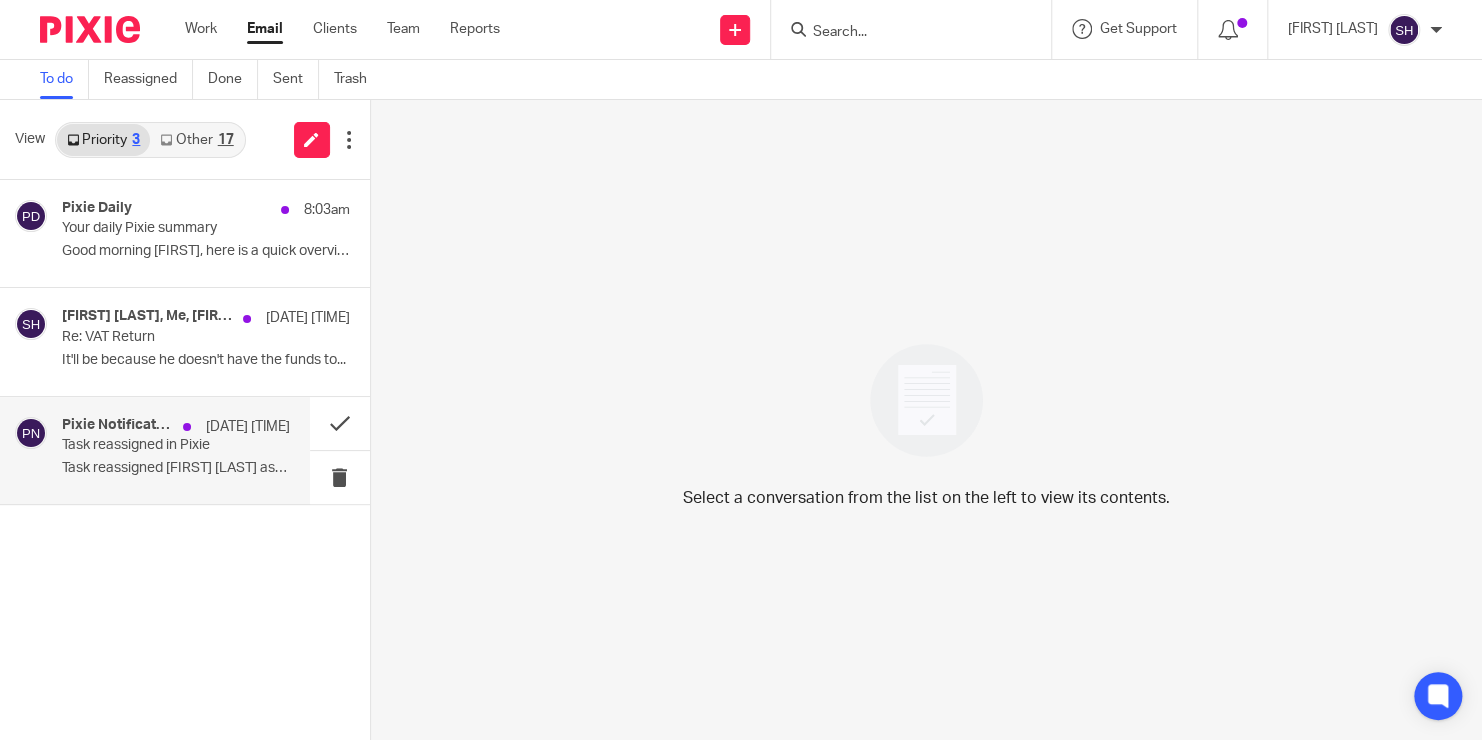 click on "Task reassigned in Pixie" at bounding box center (153, 445) 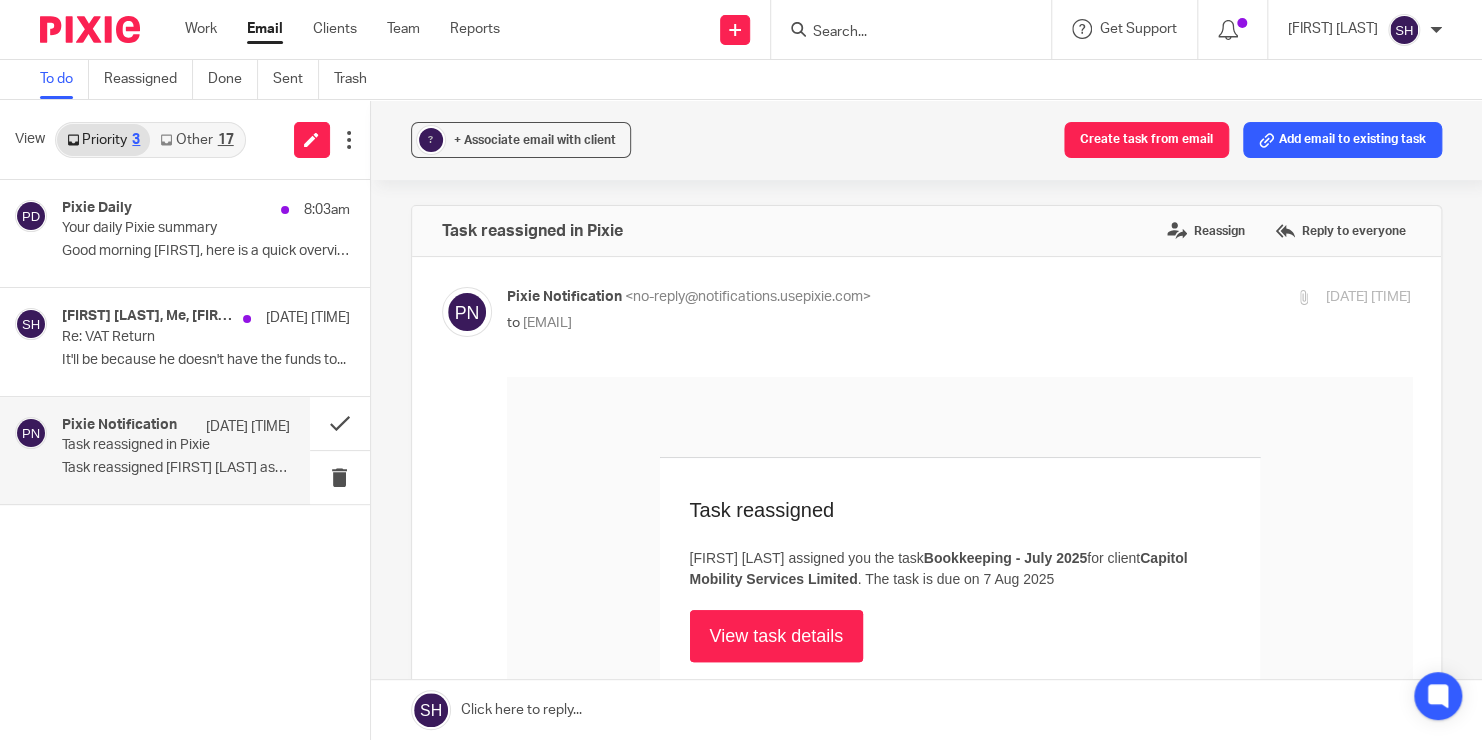 scroll, scrollTop: 0, scrollLeft: 0, axis: both 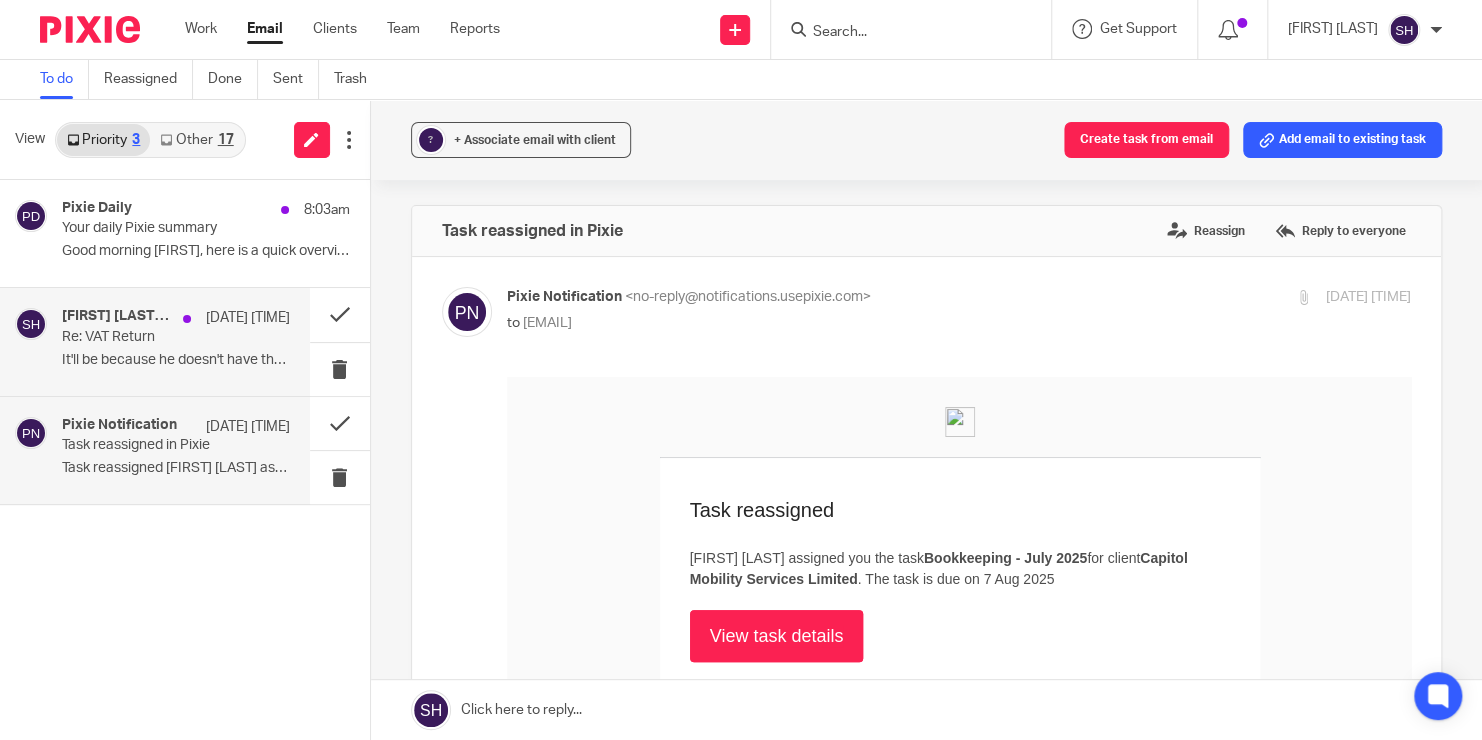 click on "Sarah Cherry, Me, paul talbot" at bounding box center (117, 316) 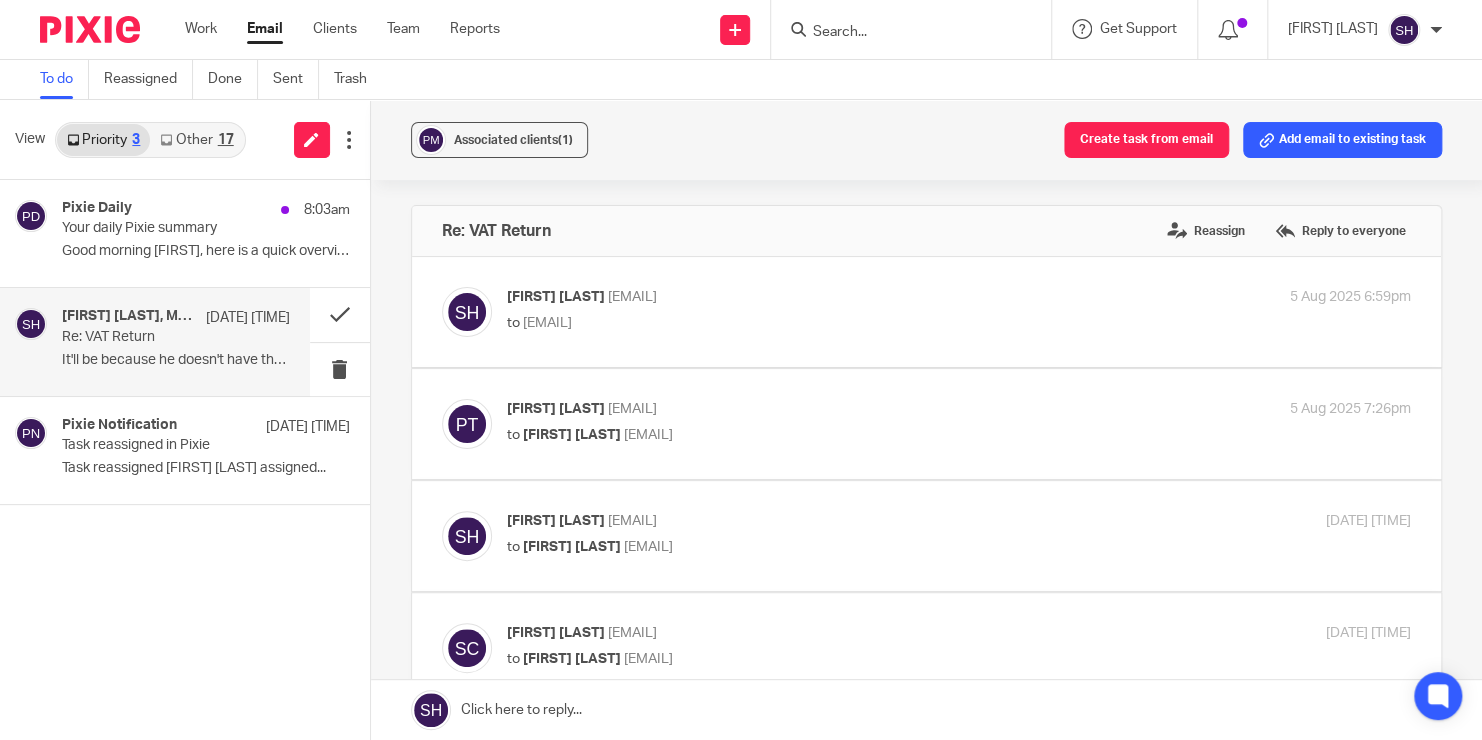 scroll, scrollTop: 0, scrollLeft: 0, axis: both 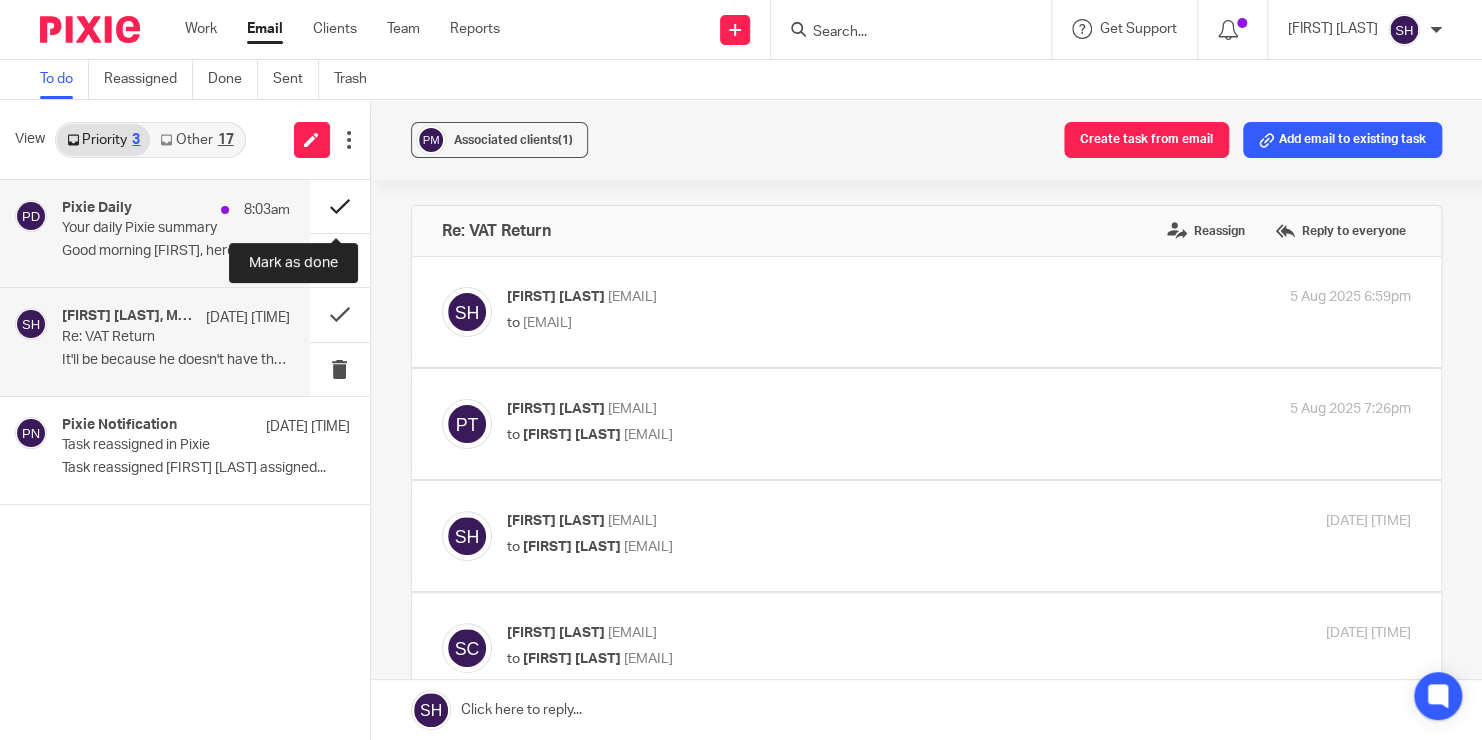 click at bounding box center (340, 206) 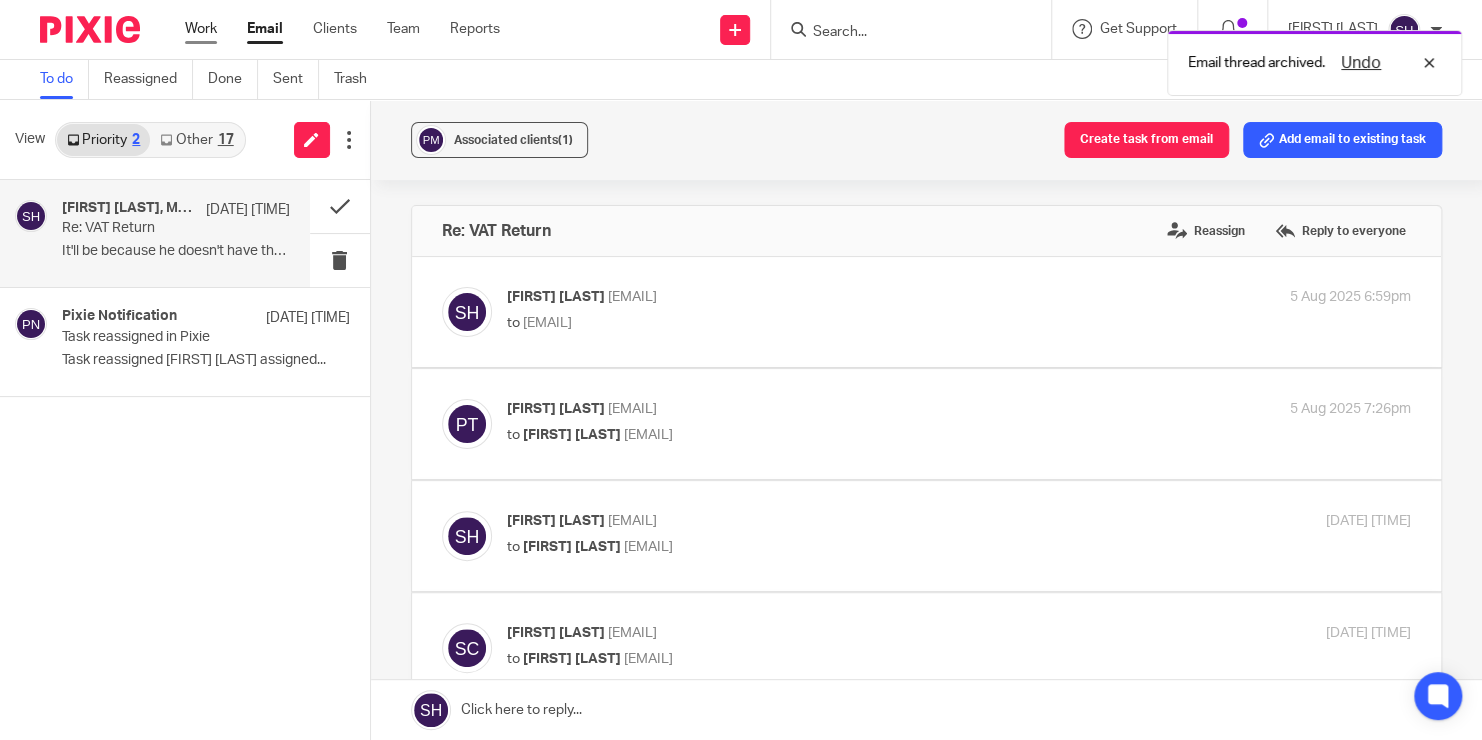 click on "Work" at bounding box center (201, 29) 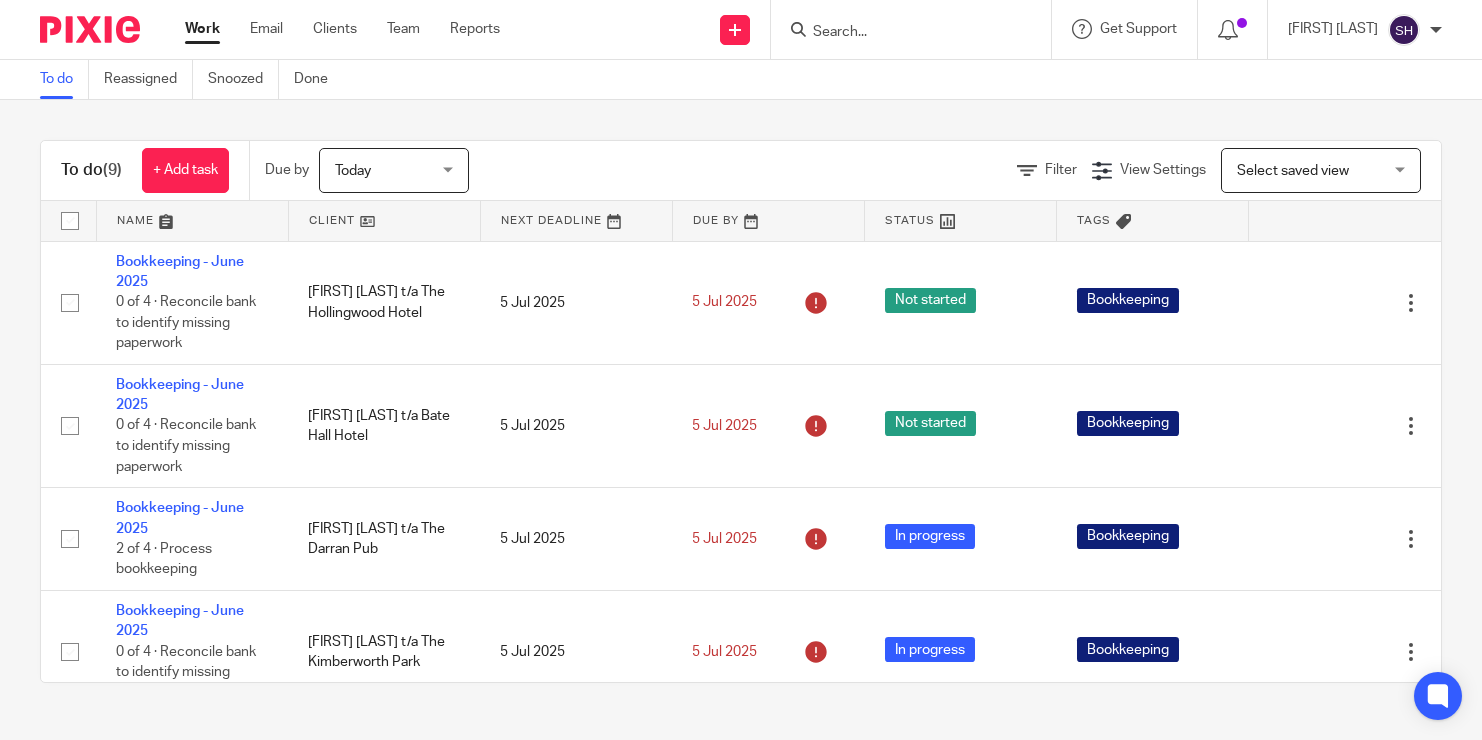 scroll, scrollTop: 0, scrollLeft: 0, axis: both 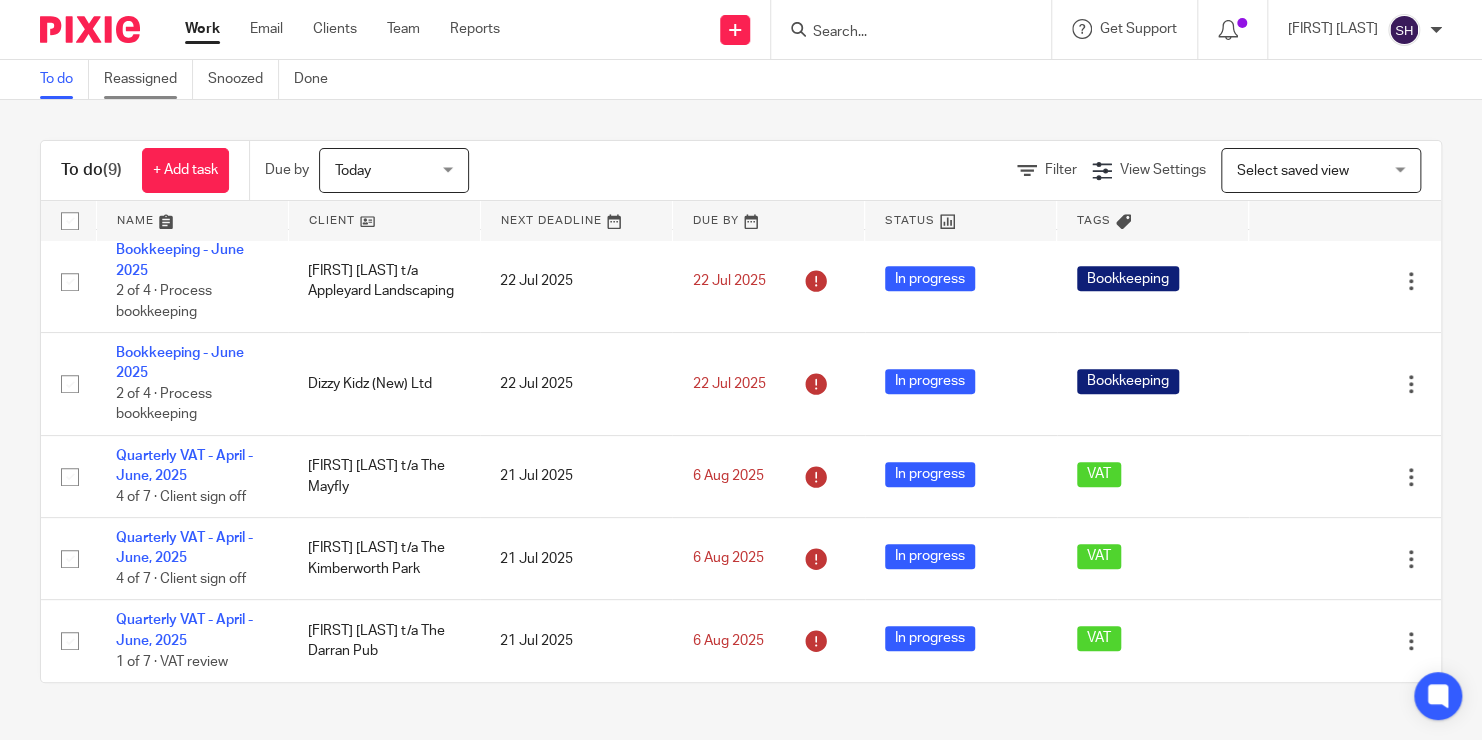 click on "Reassigned" at bounding box center [148, 79] 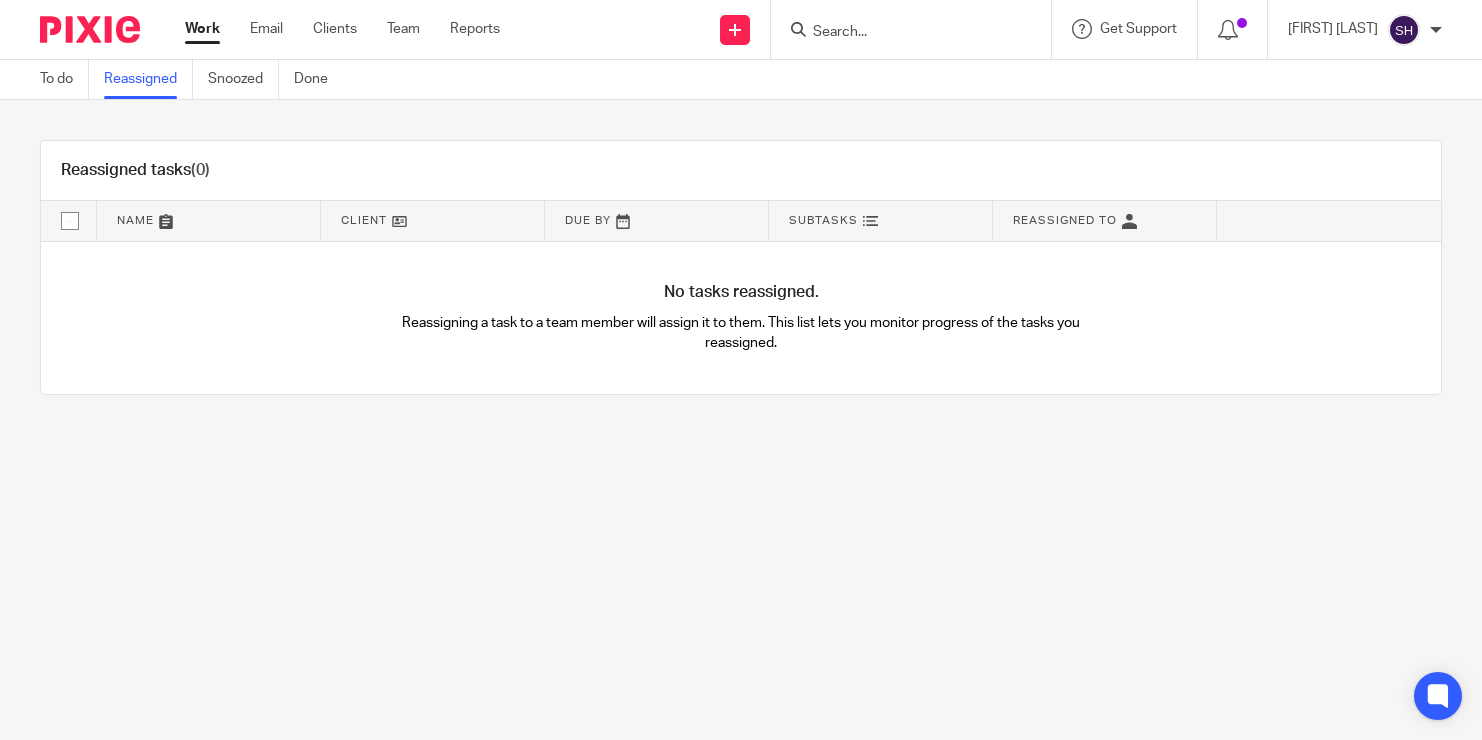 scroll, scrollTop: 0, scrollLeft: 0, axis: both 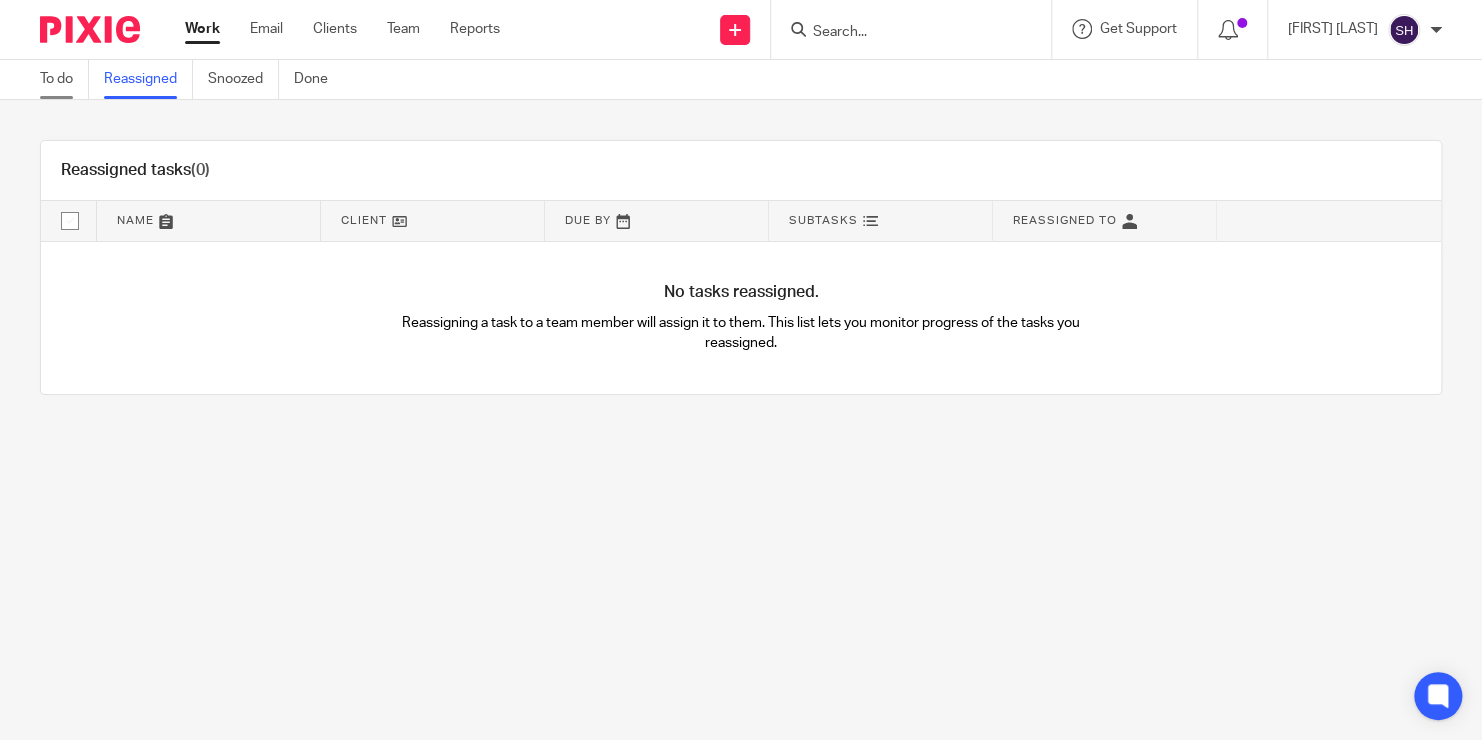 click on "To do" at bounding box center (64, 79) 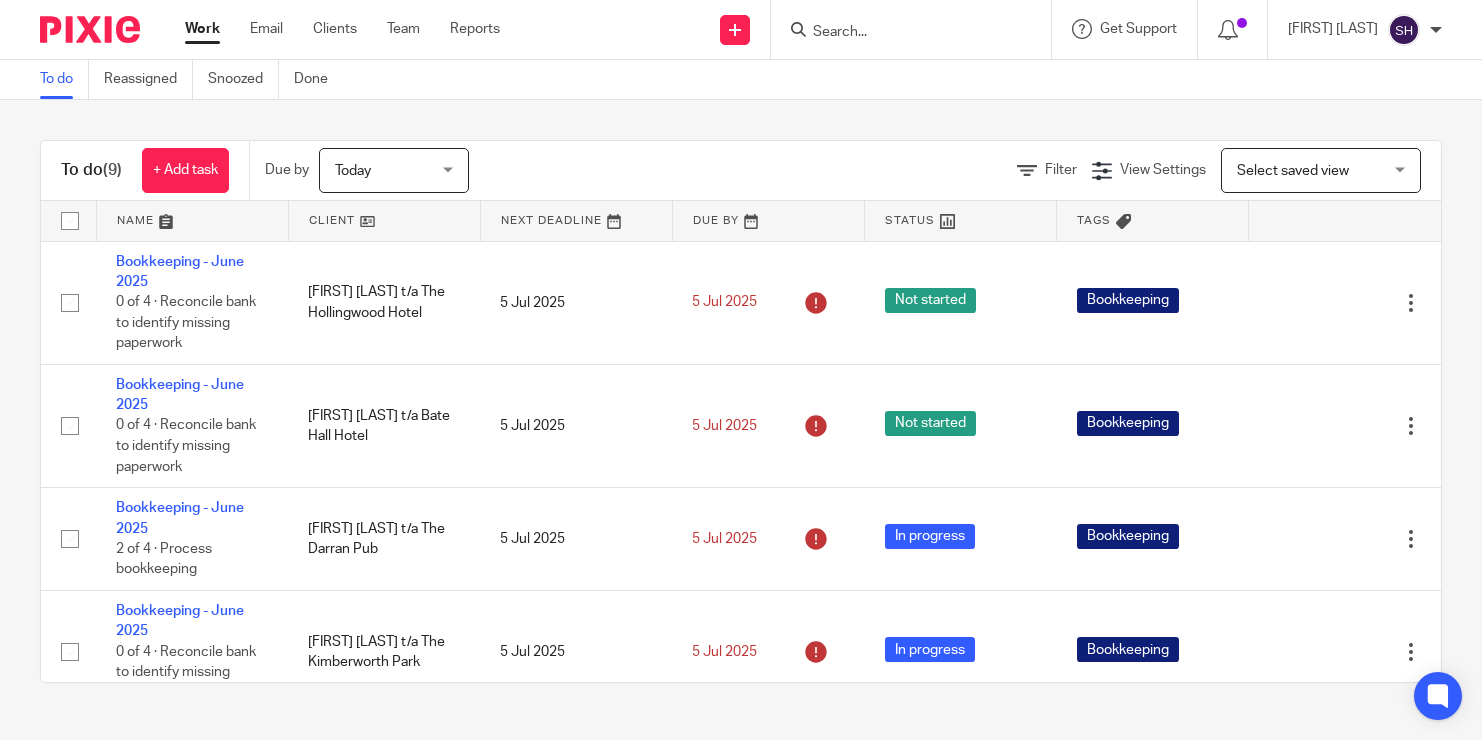 scroll, scrollTop: 0, scrollLeft: 0, axis: both 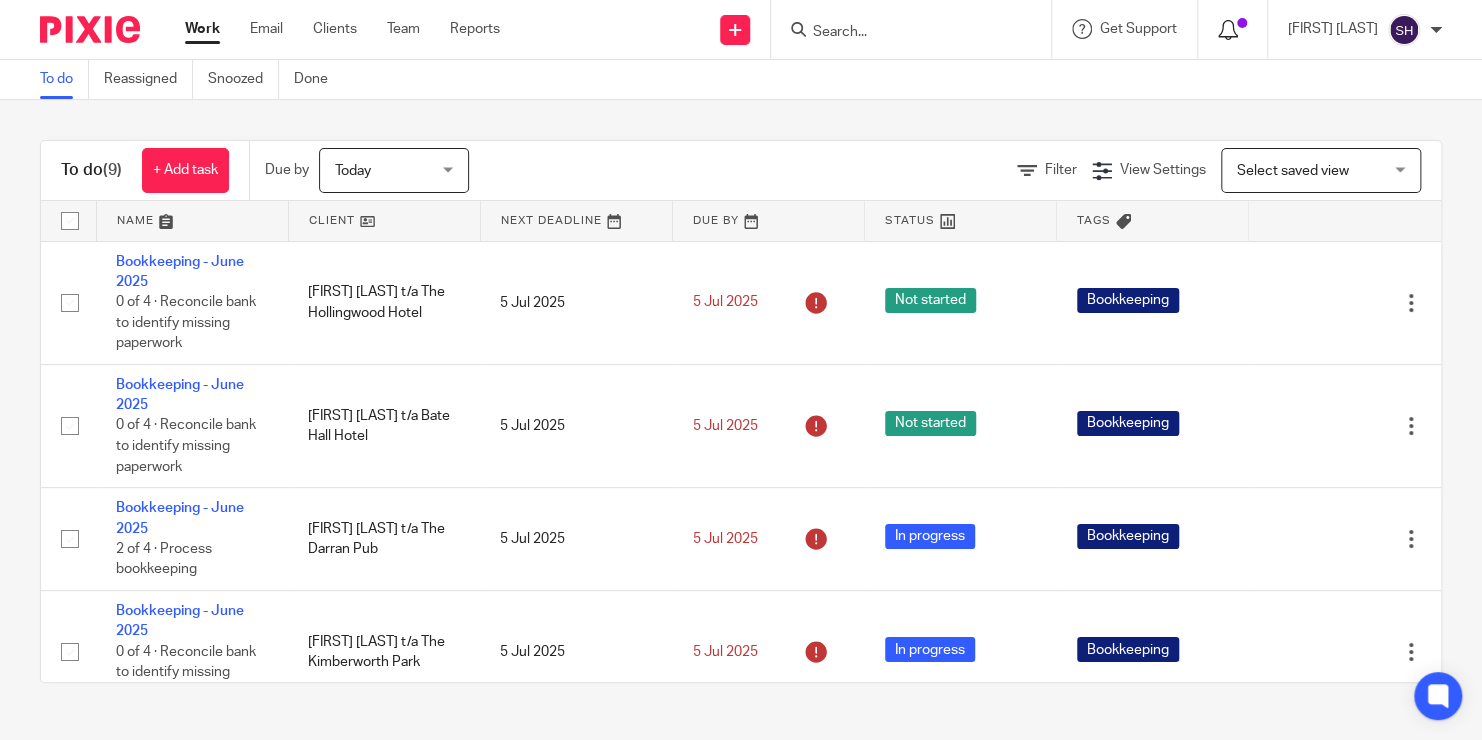 click at bounding box center (1228, 30) 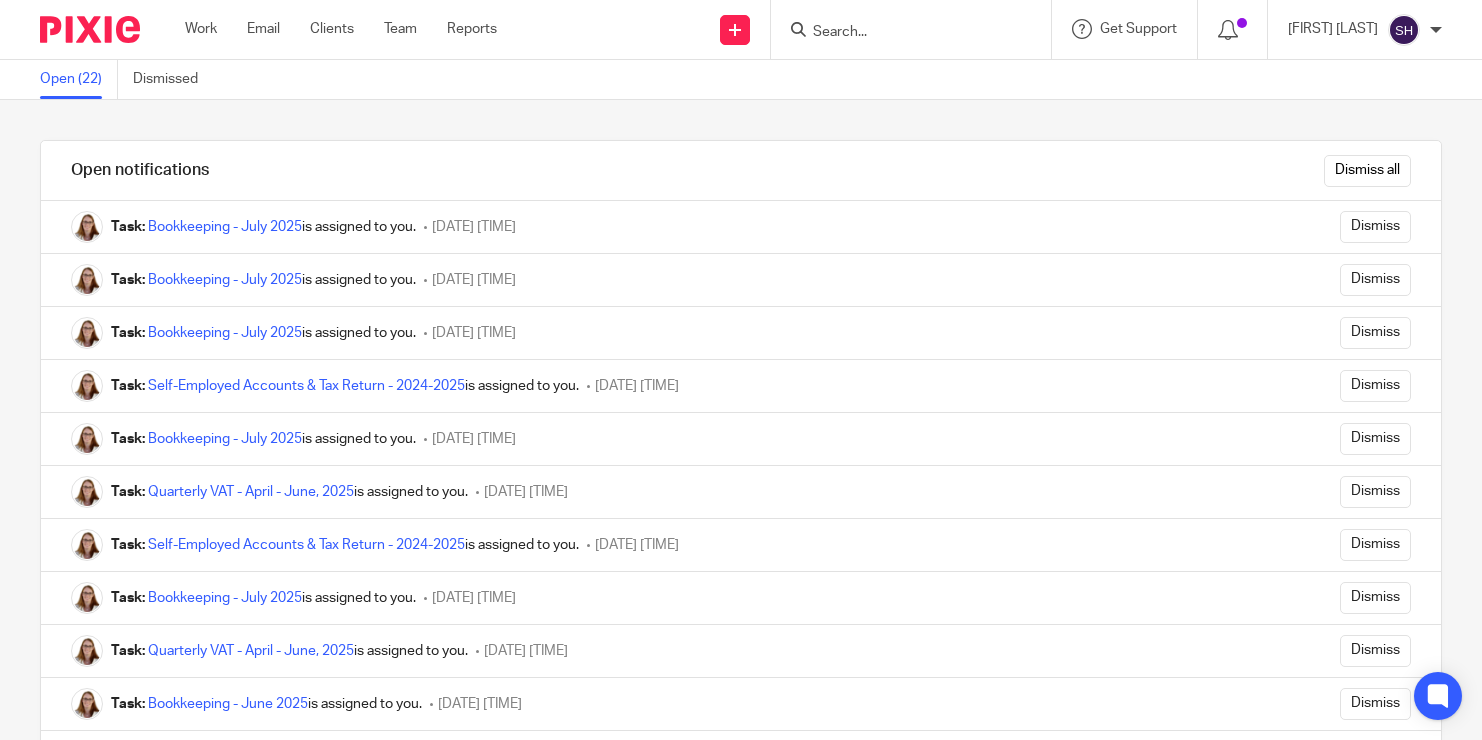 scroll, scrollTop: 0, scrollLeft: 0, axis: both 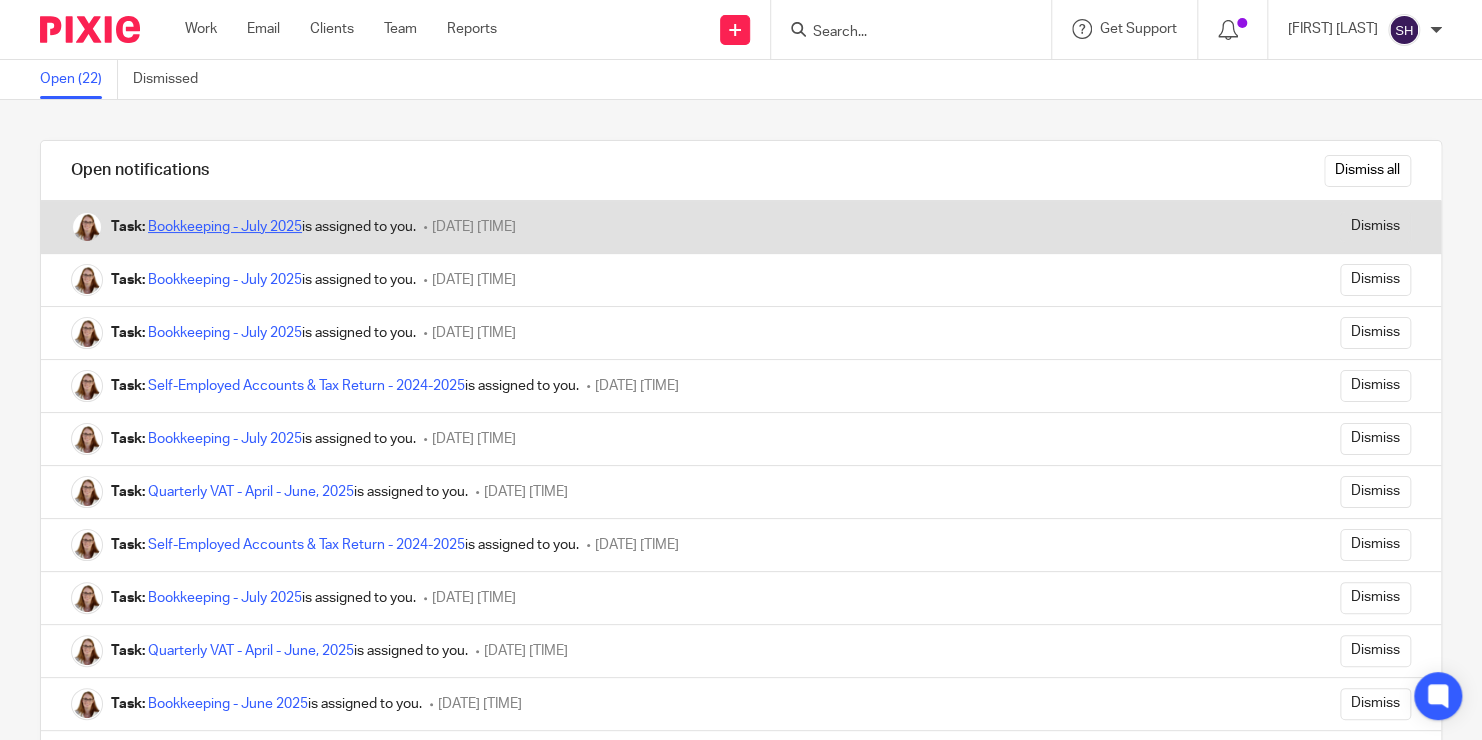 click on "Bookkeeping - July 2025" at bounding box center (225, 227) 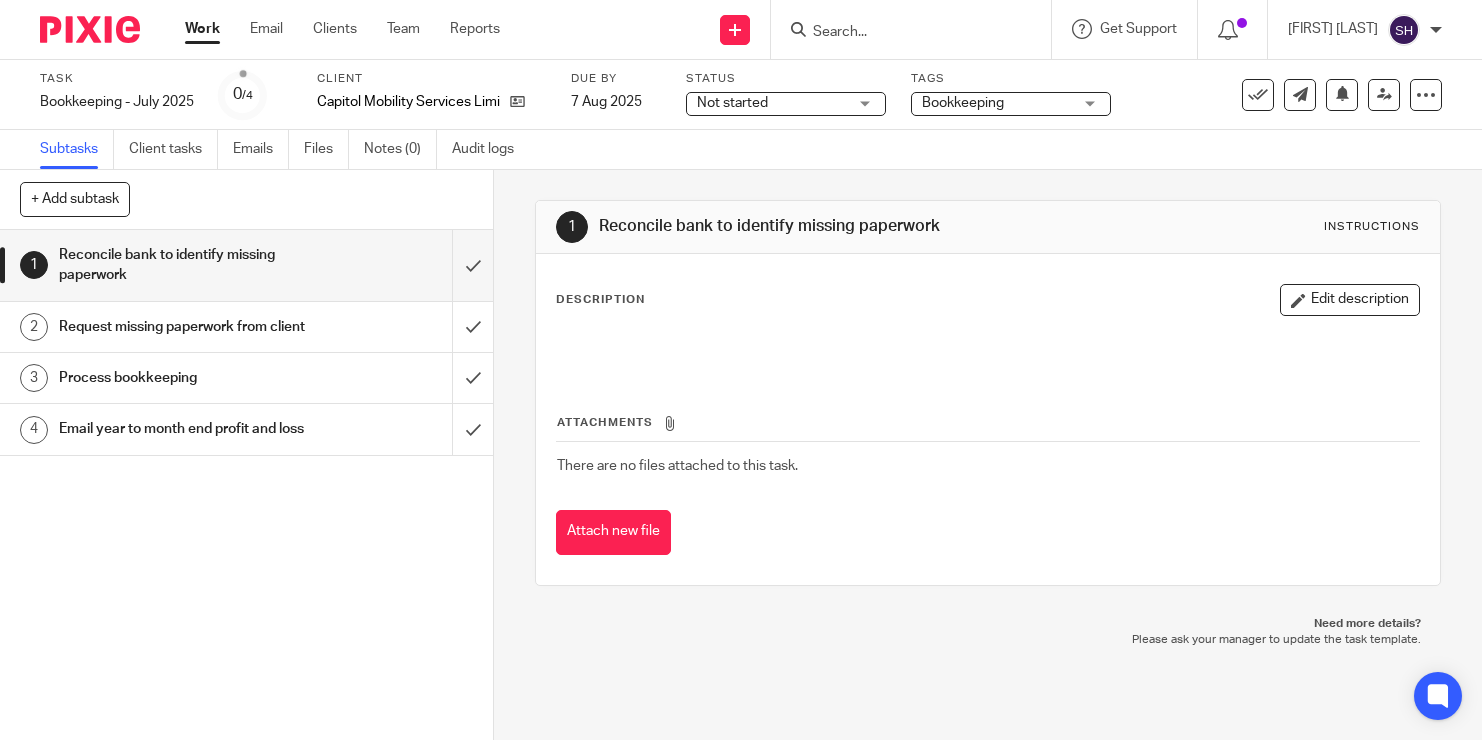 scroll, scrollTop: 0, scrollLeft: 0, axis: both 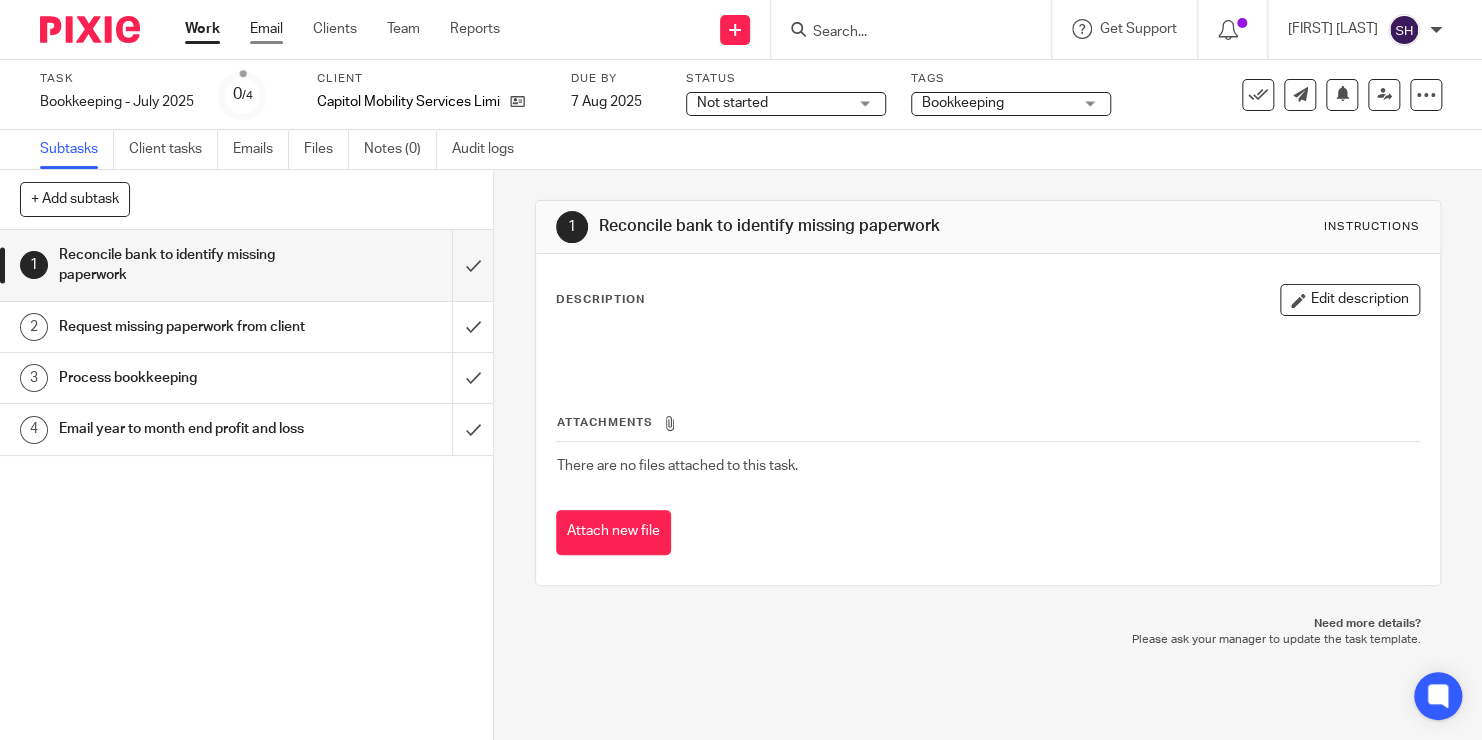 click on "Email" at bounding box center (266, 29) 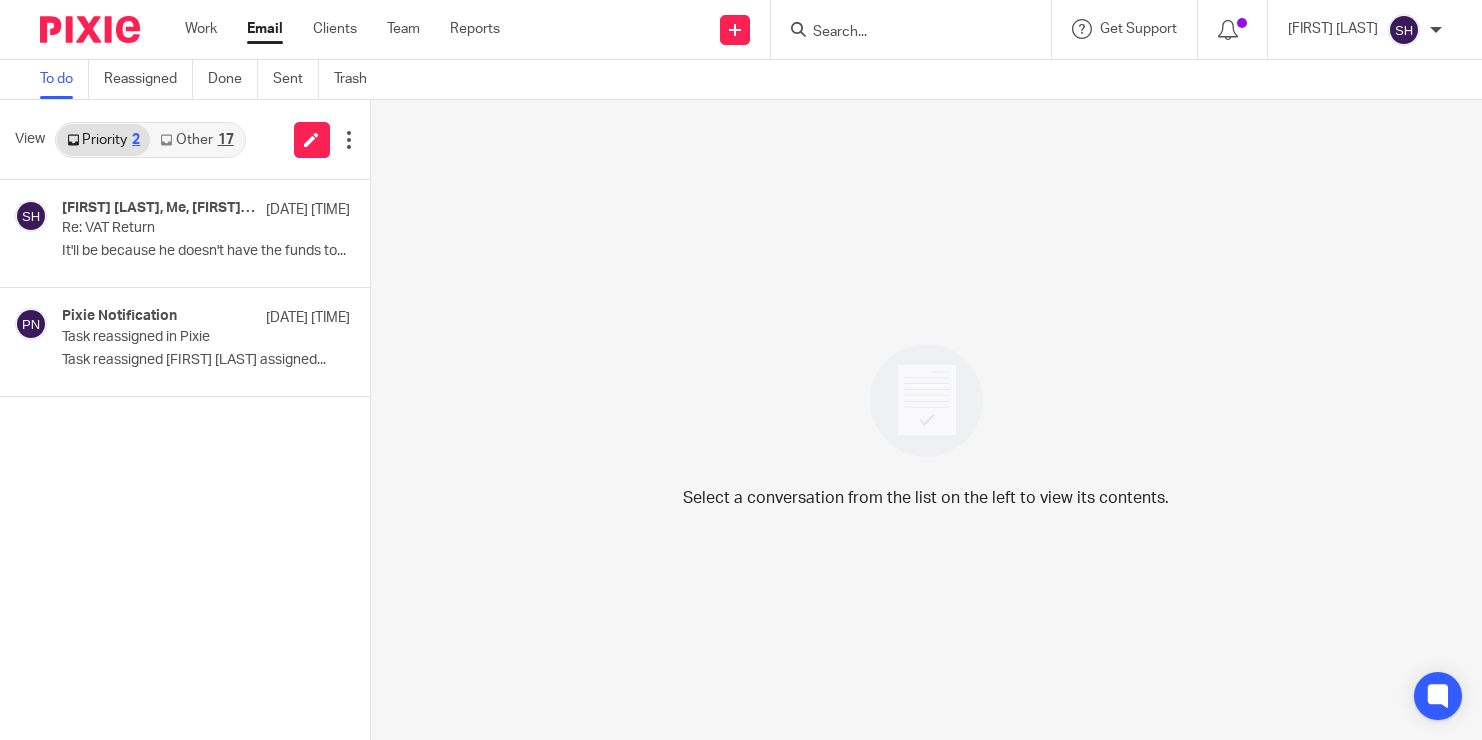 scroll, scrollTop: 0, scrollLeft: 0, axis: both 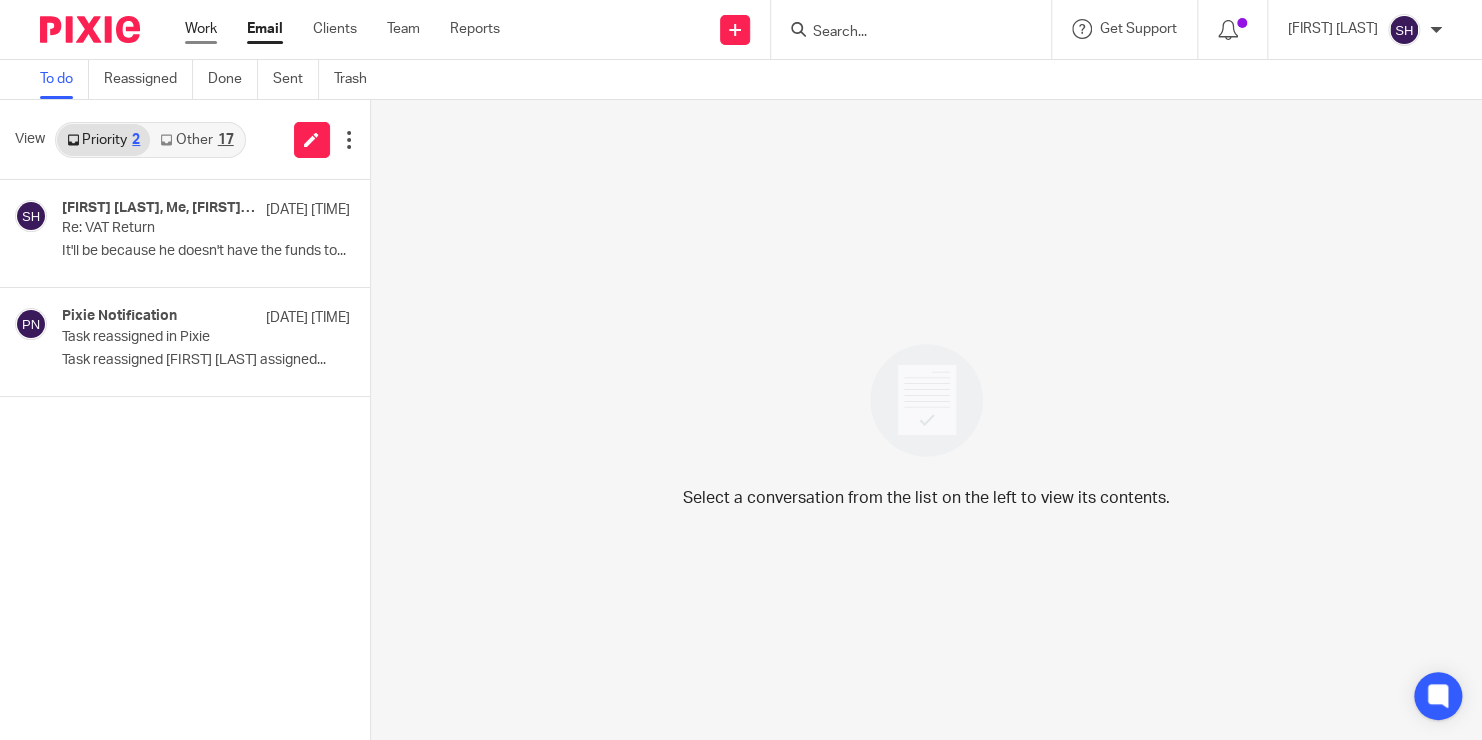 click on "Work" at bounding box center (201, 29) 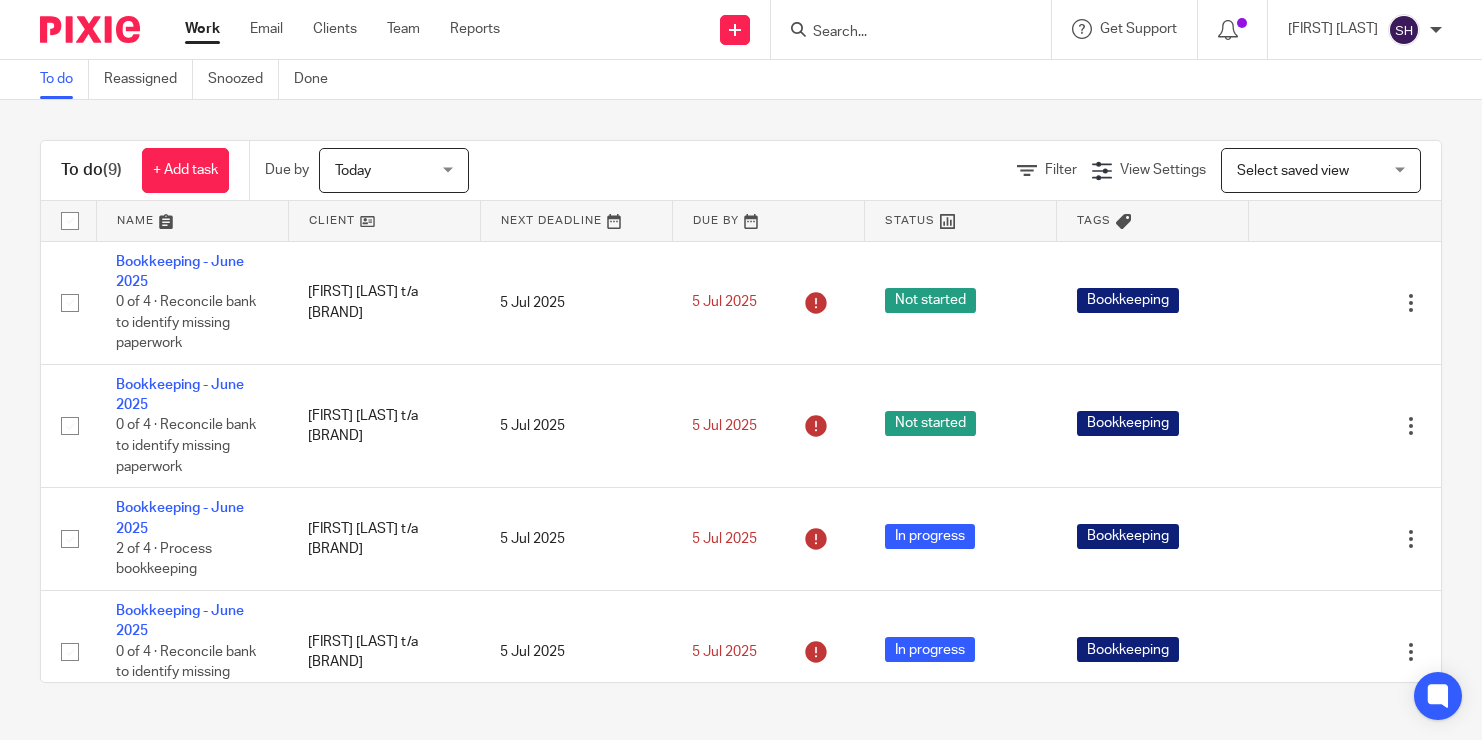 scroll, scrollTop: 0, scrollLeft: 0, axis: both 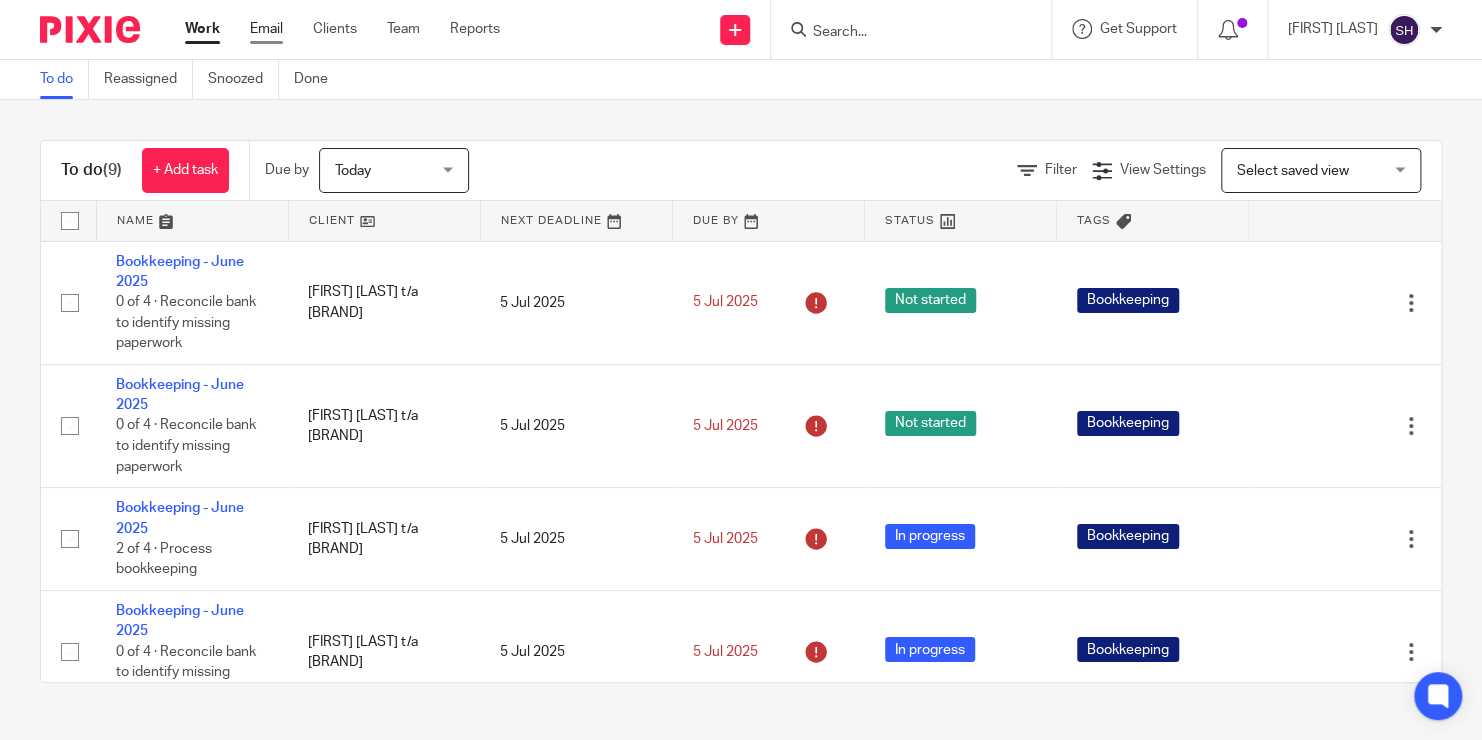 click on "Email" at bounding box center (266, 29) 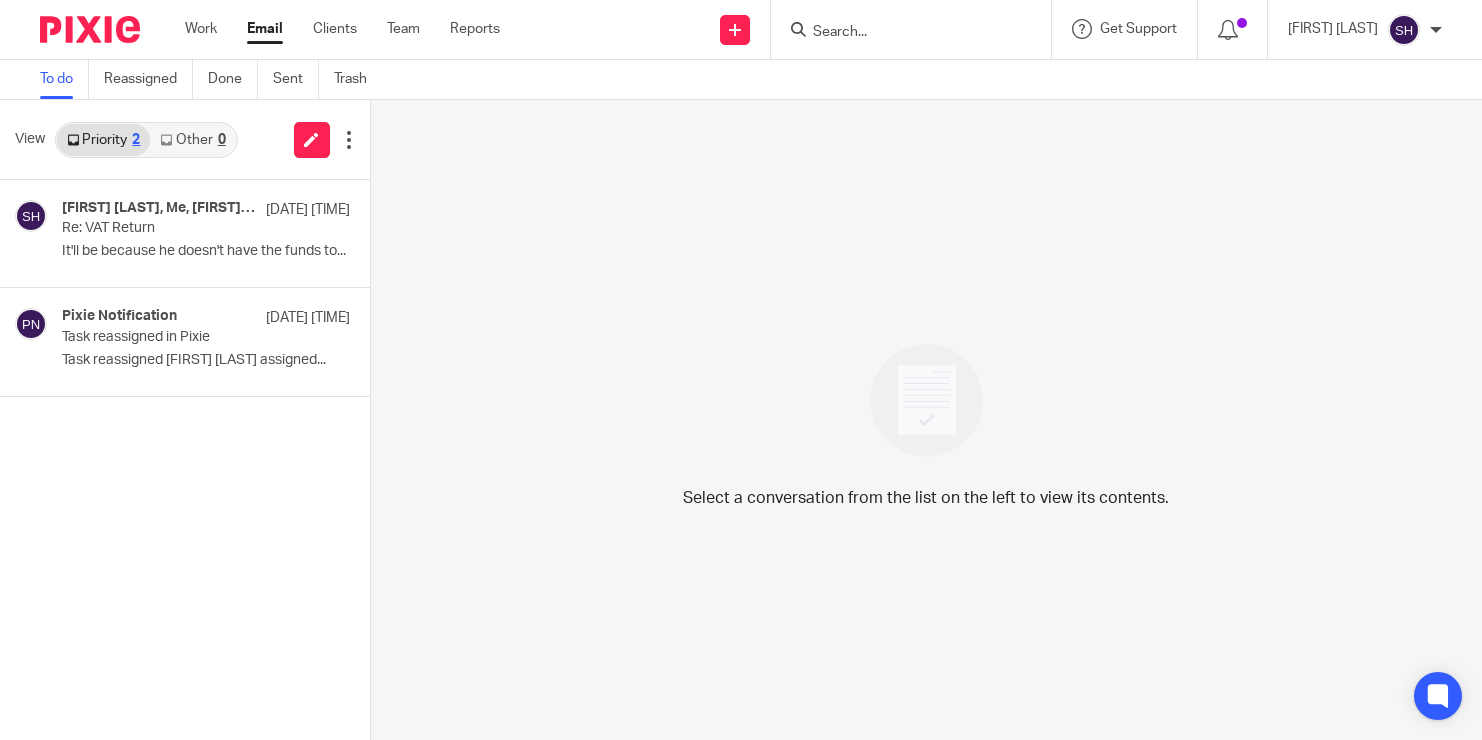 scroll, scrollTop: 0, scrollLeft: 0, axis: both 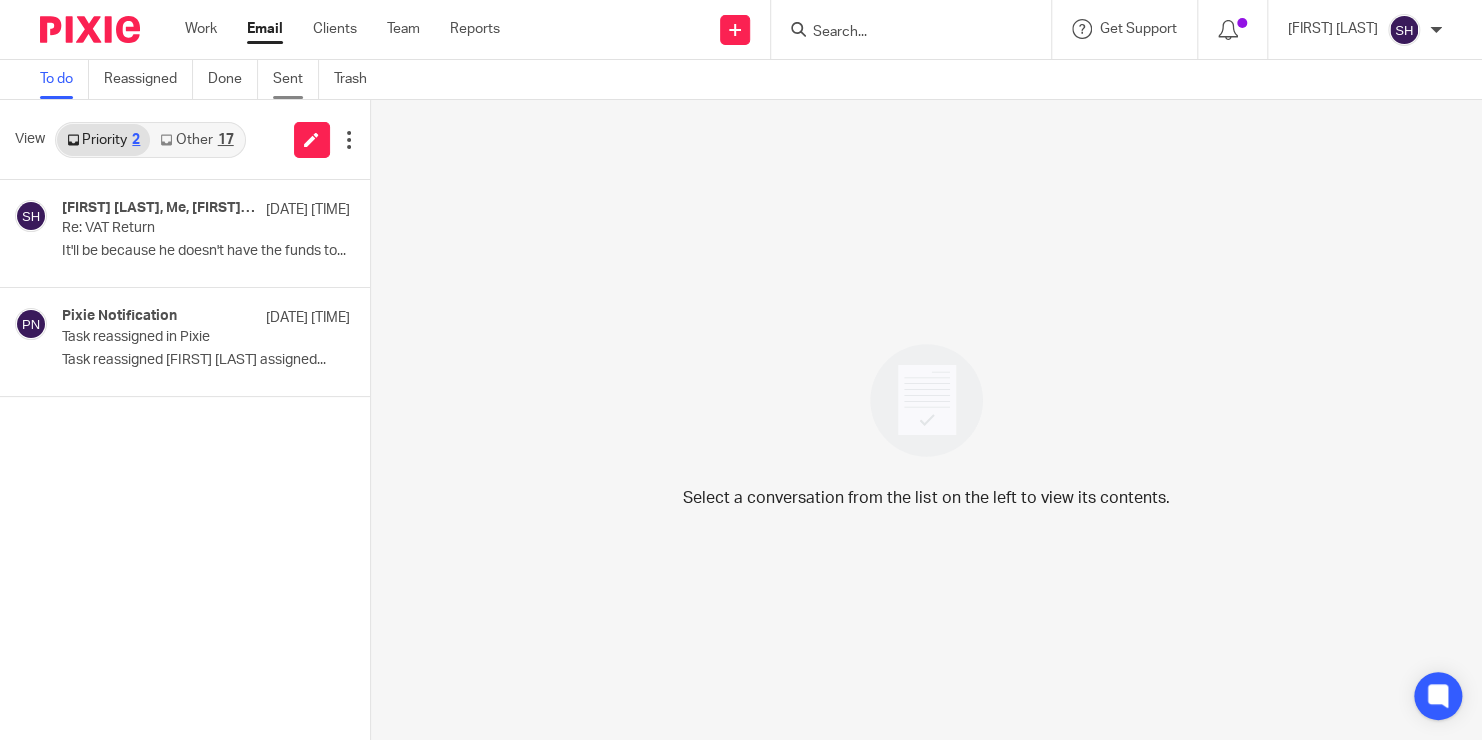 click on "Sent" at bounding box center (296, 79) 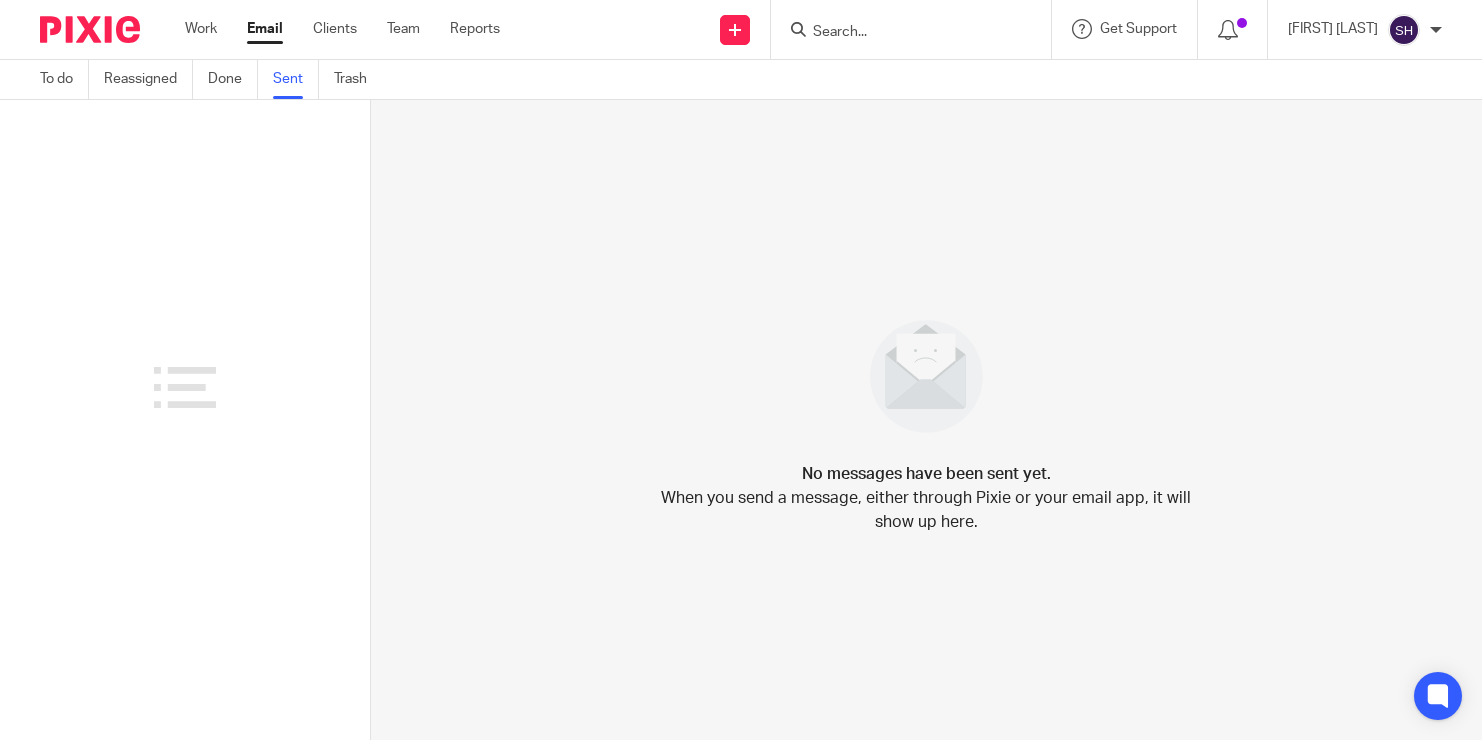 scroll, scrollTop: 0, scrollLeft: 0, axis: both 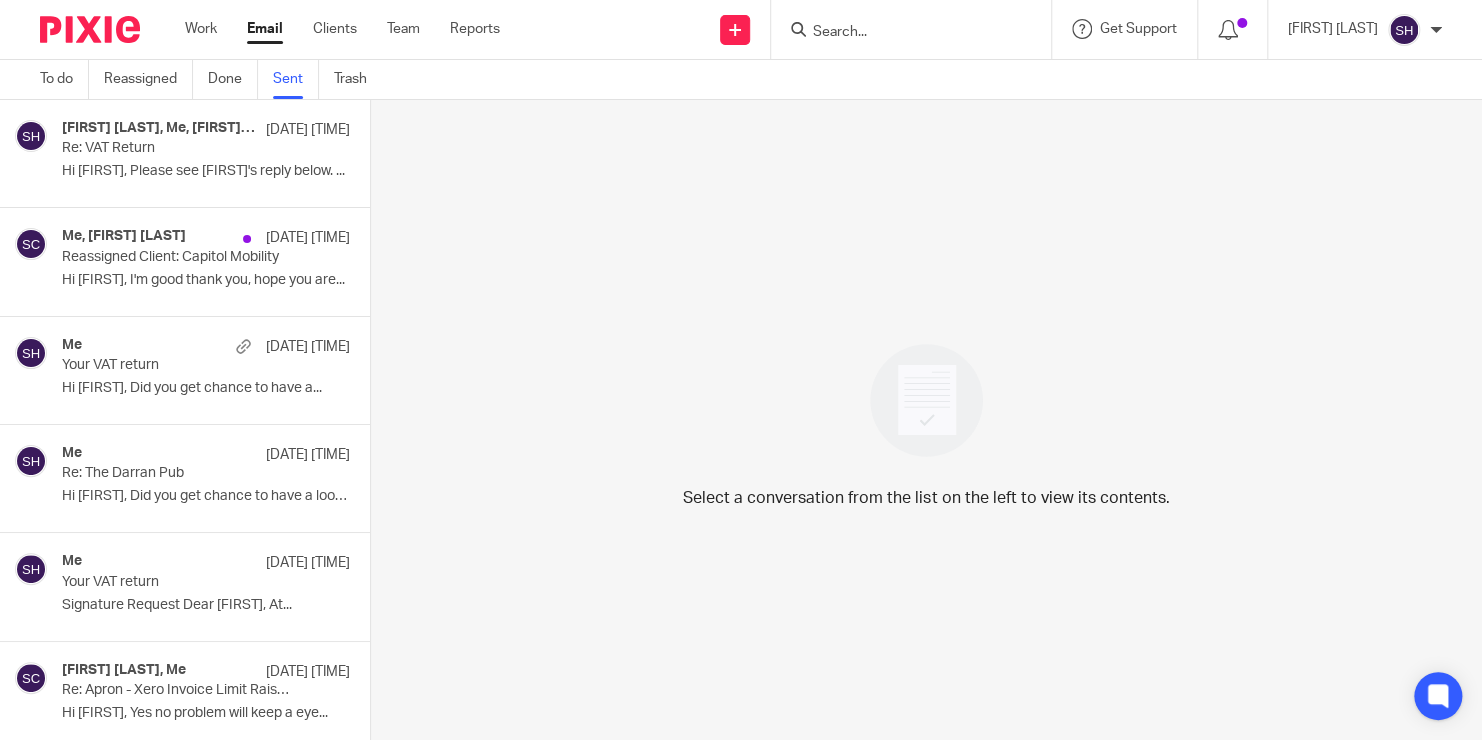 click on "Reassigned Client: Capitol Mobility" at bounding box center [177, 257] 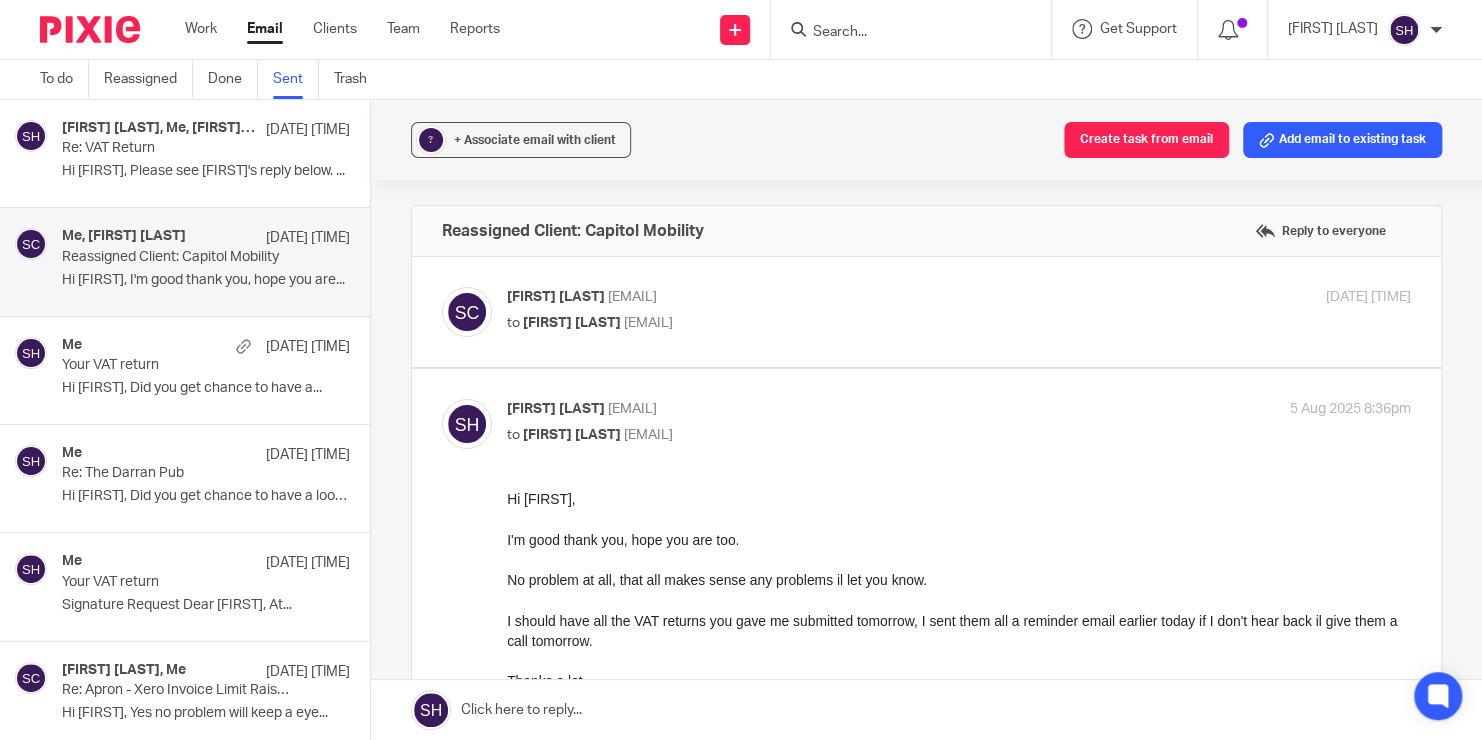 scroll, scrollTop: 0, scrollLeft: 0, axis: both 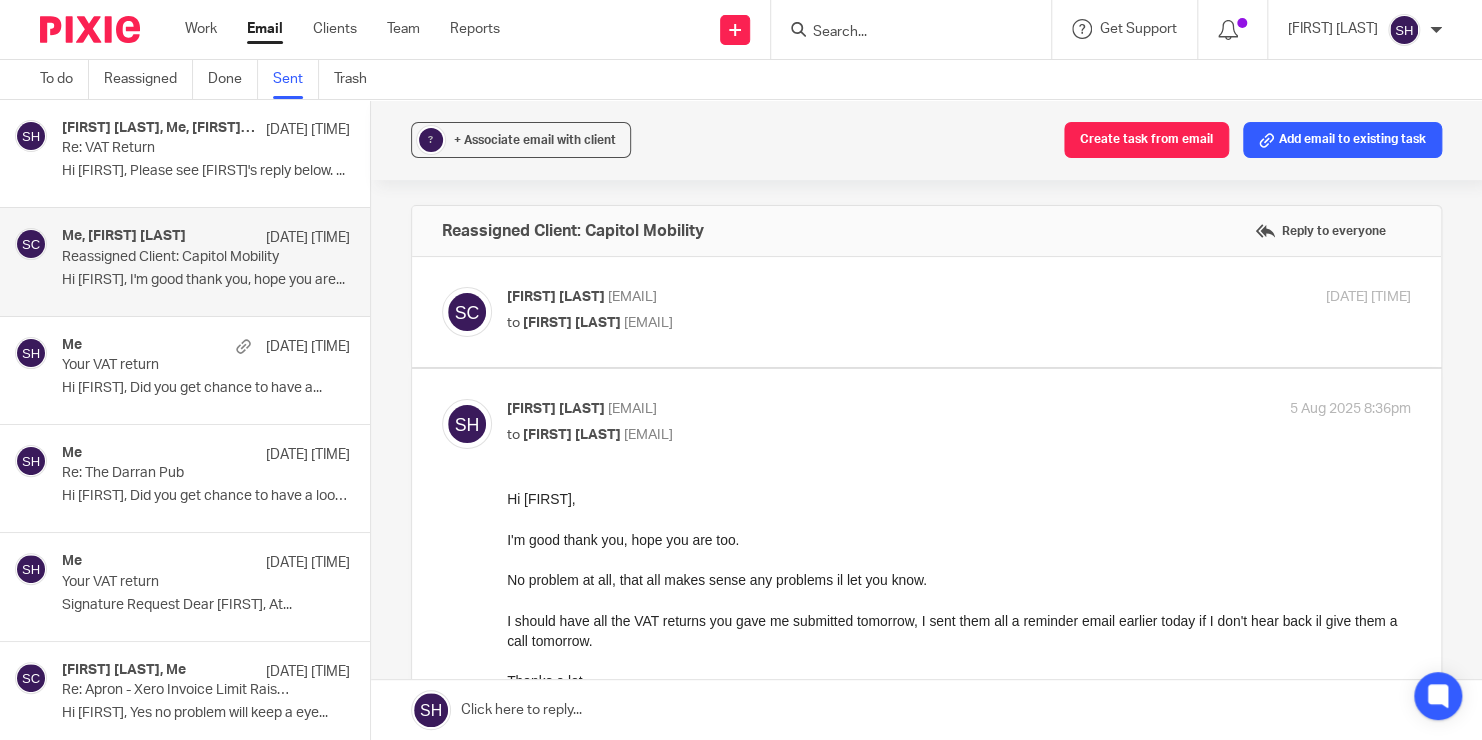 click on "Sent" at bounding box center (296, 79) 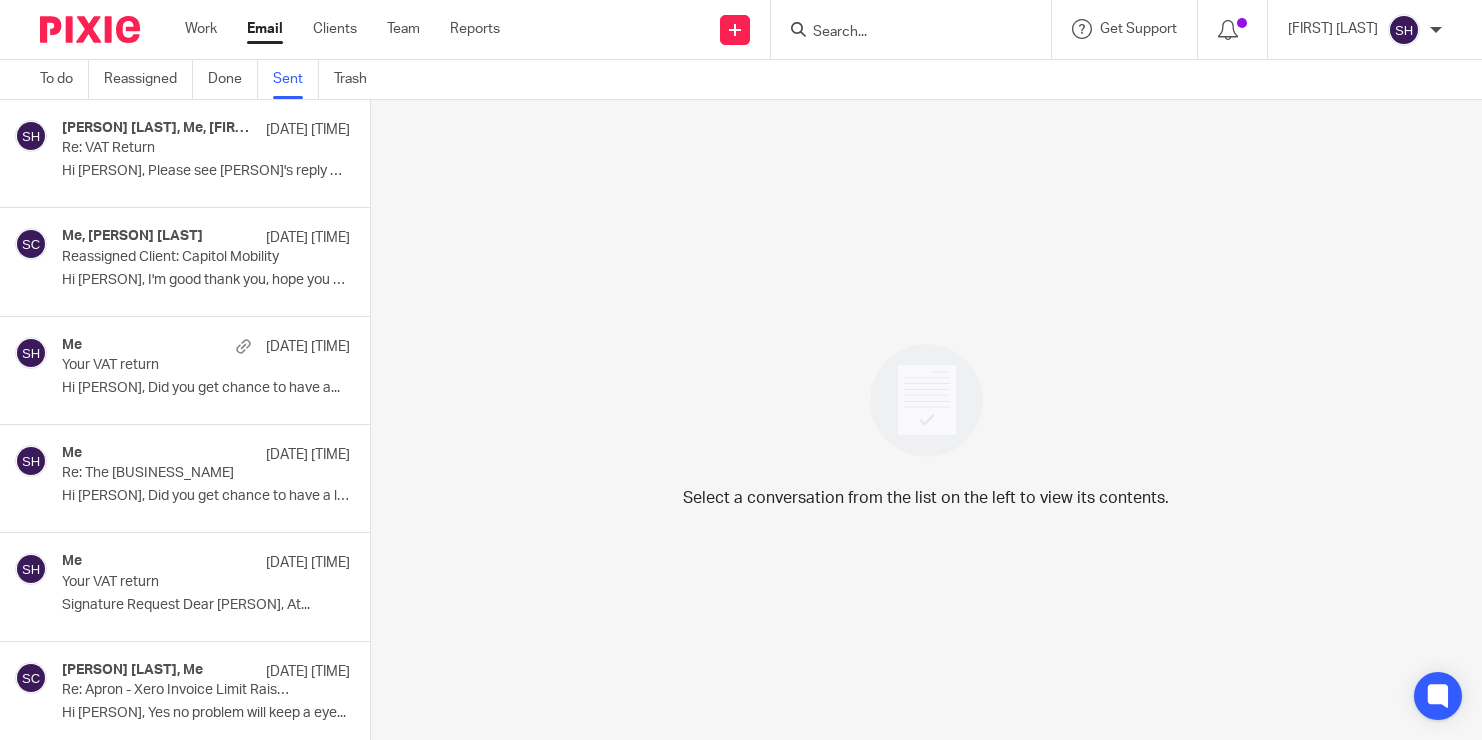 scroll, scrollTop: 0, scrollLeft: 0, axis: both 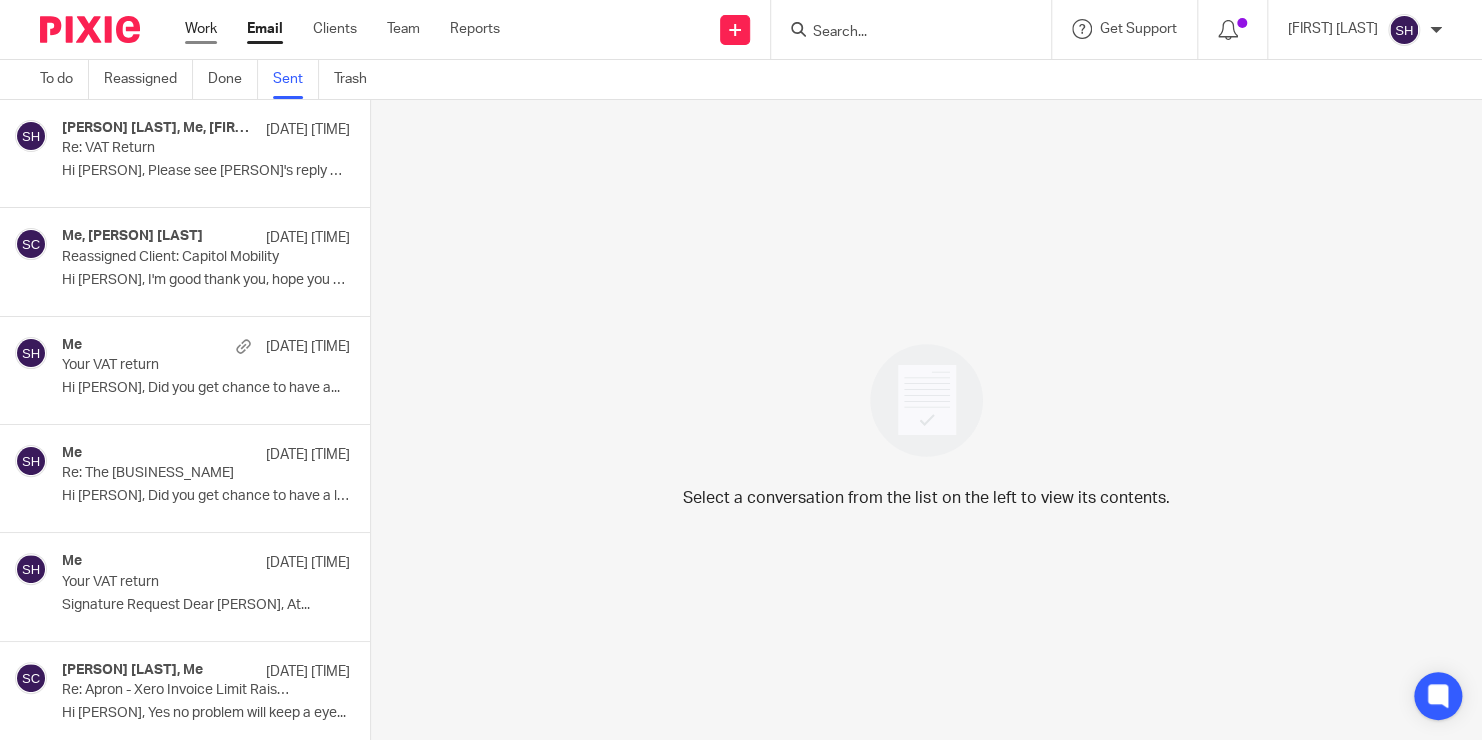 click on "Work" at bounding box center [201, 29] 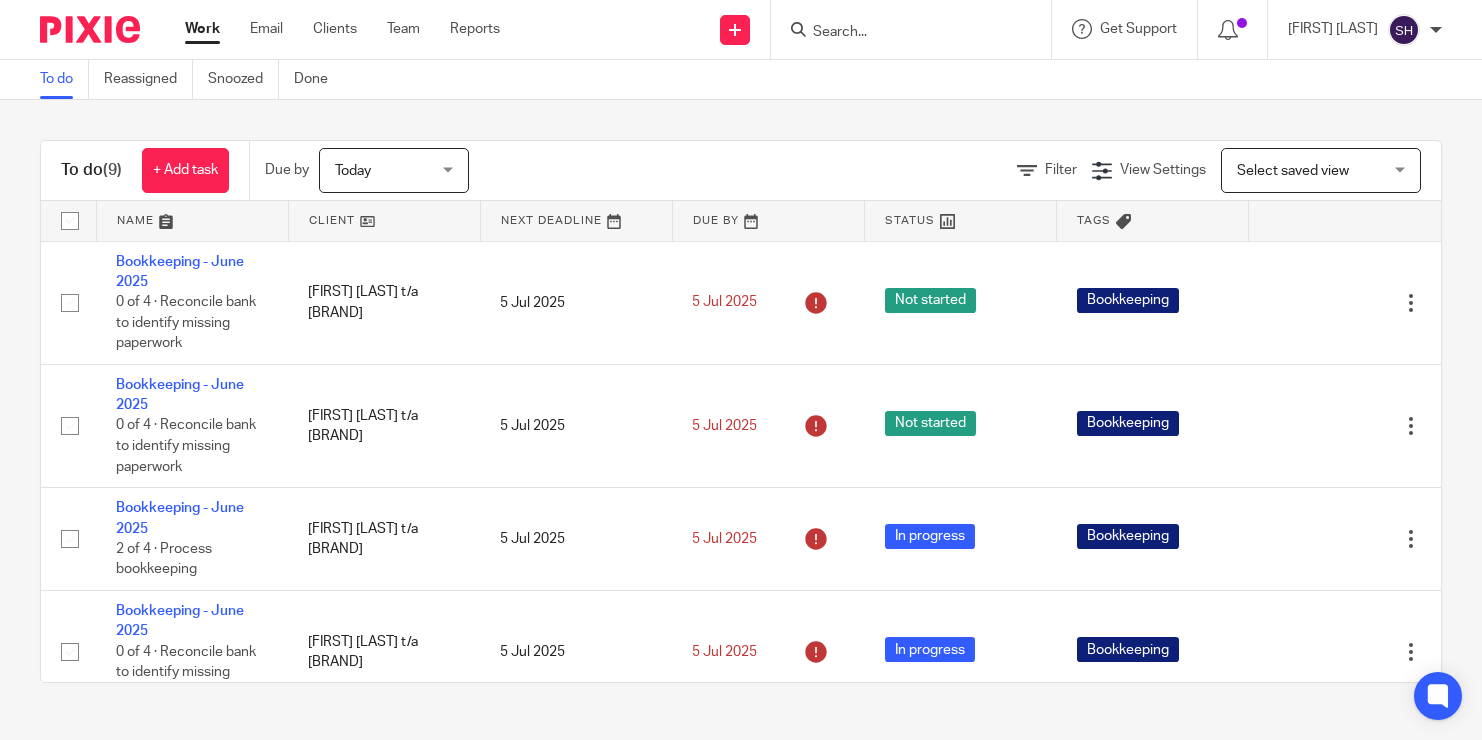 scroll, scrollTop: 0, scrollLeft: 0, axis: both 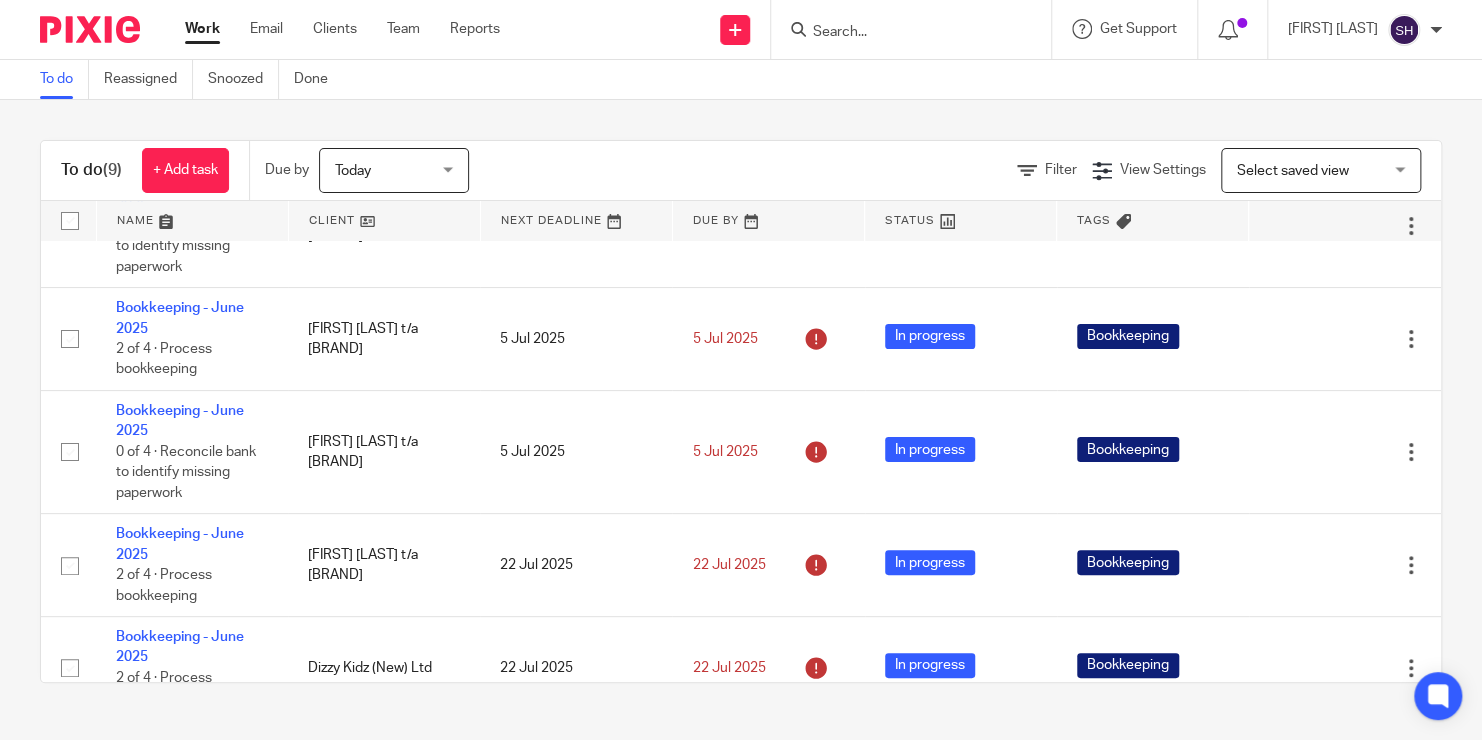 click at bounding box center (192, 221) 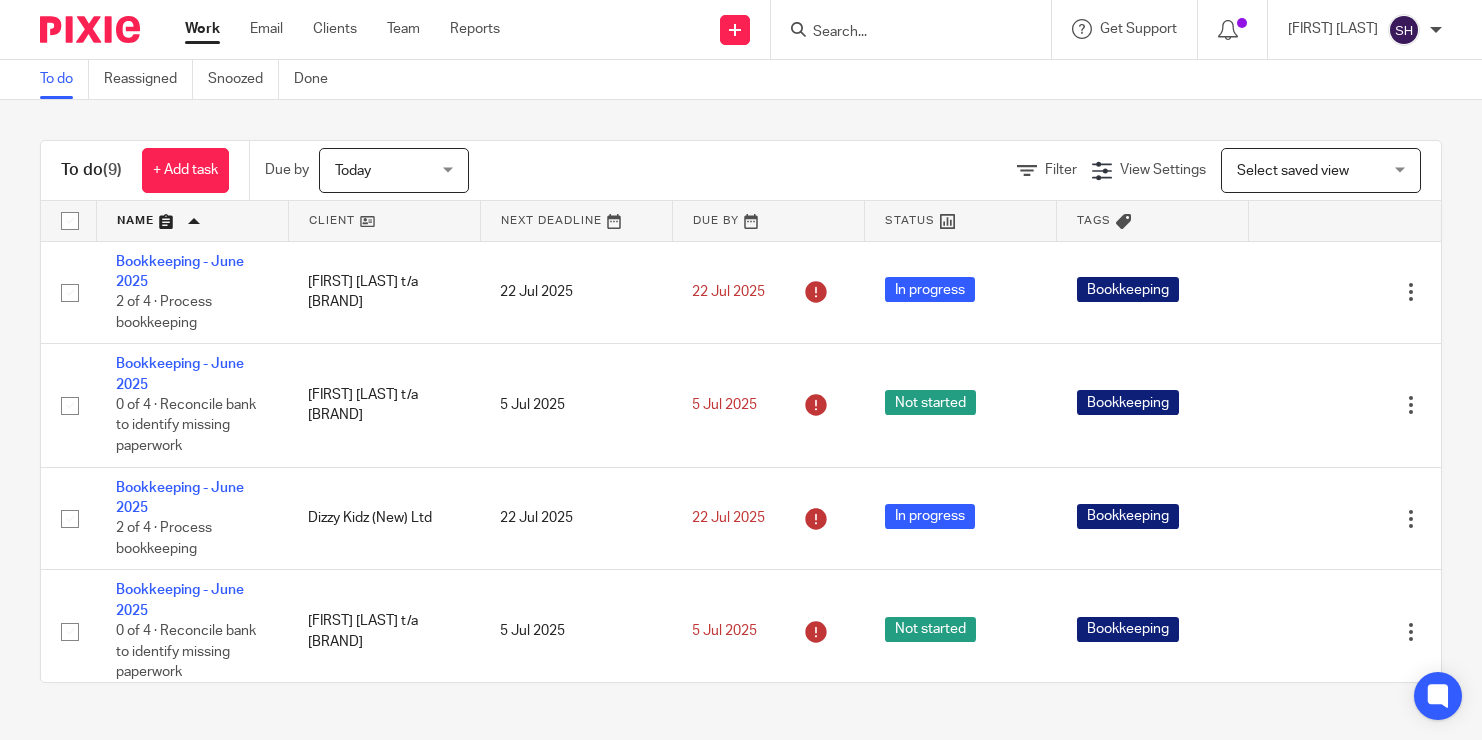 scroll, scrollTop: 0, scrollLeft: 0, axis: both 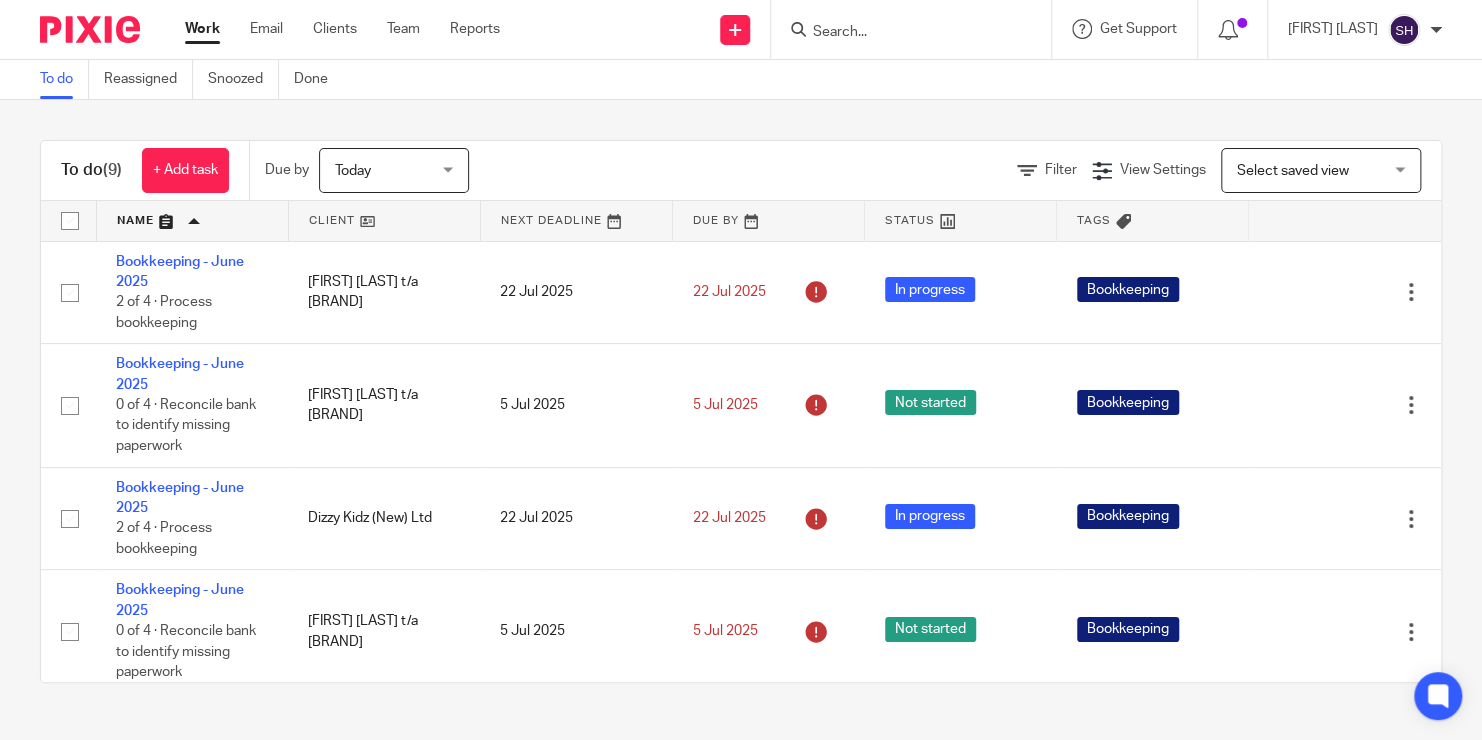 click at bounding box center (192, 221) 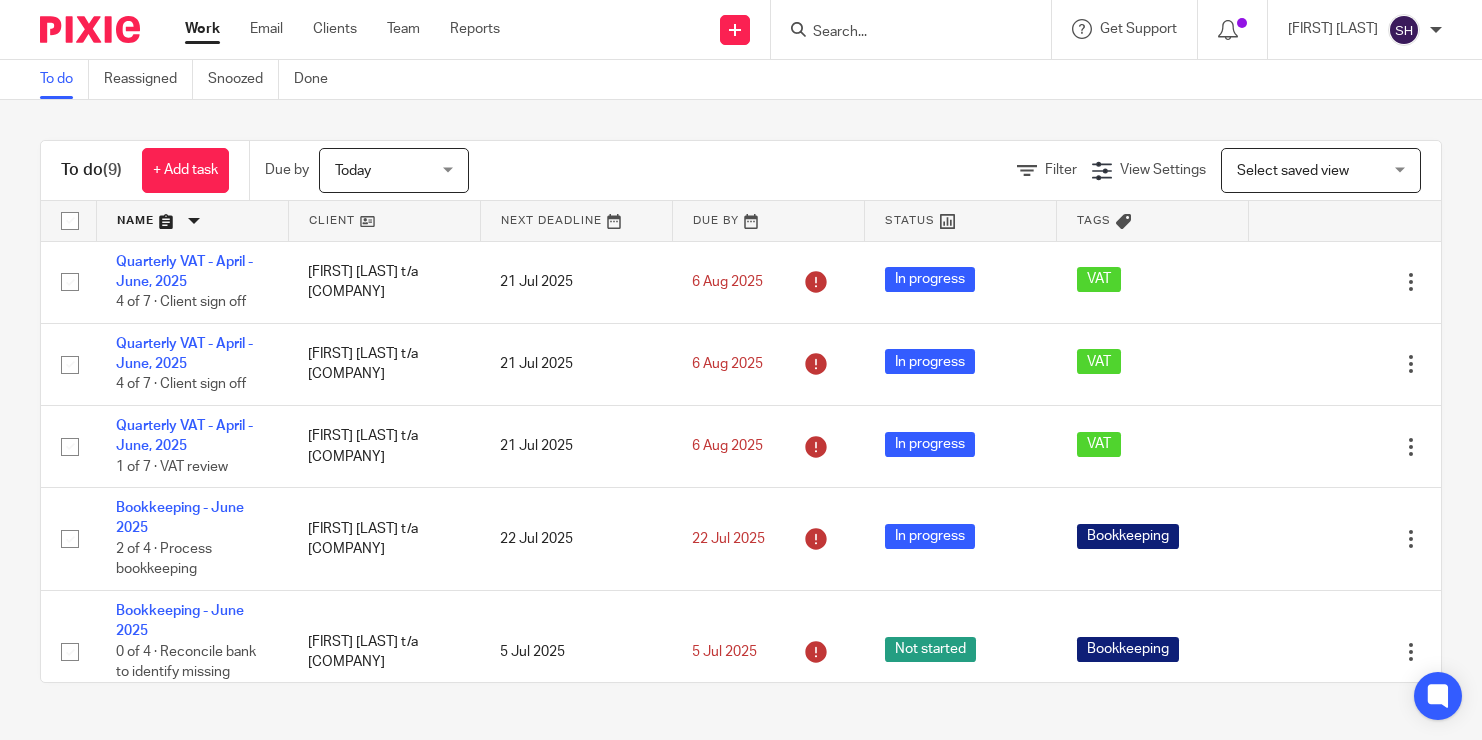 scroll, scrollTop: 0, scrollLeft: 0, axis: both 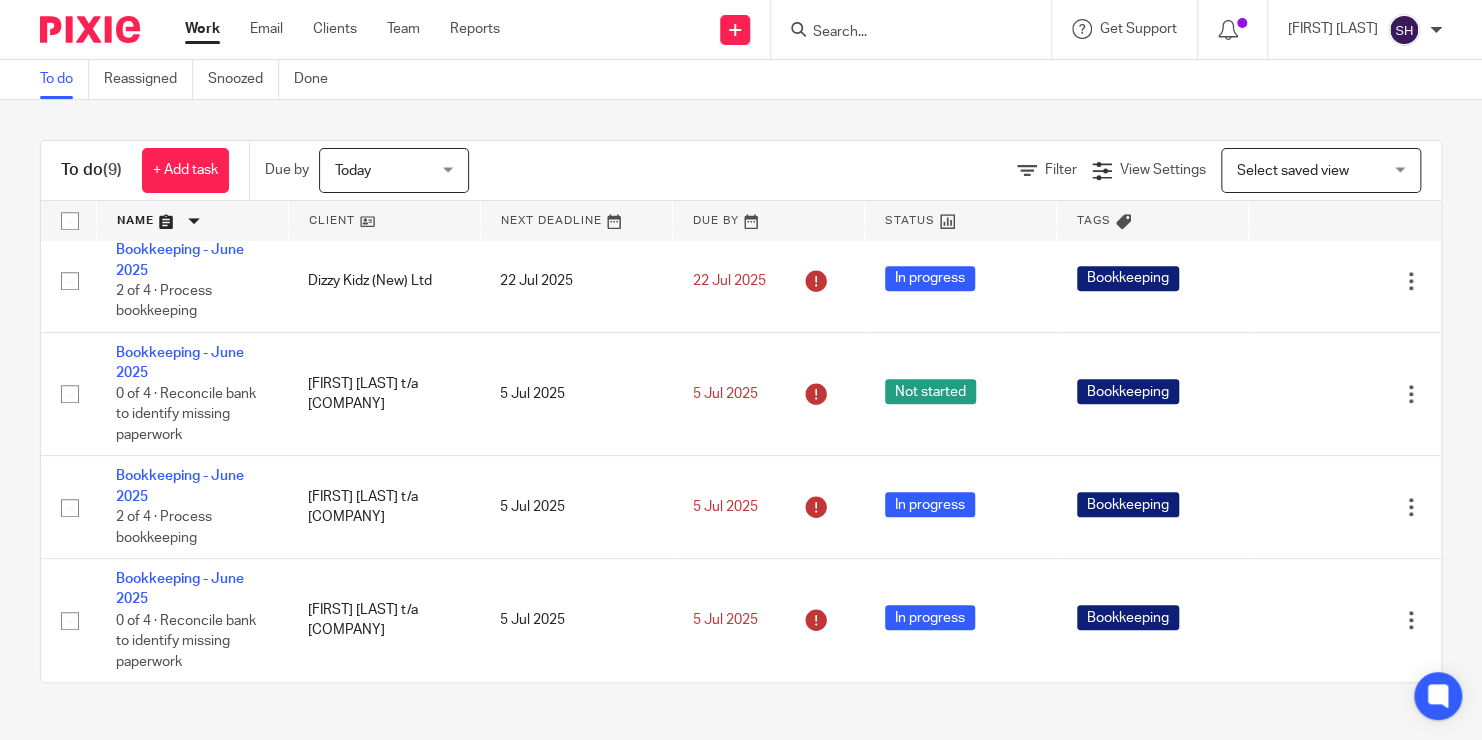 click at bounding box center (768, 221) 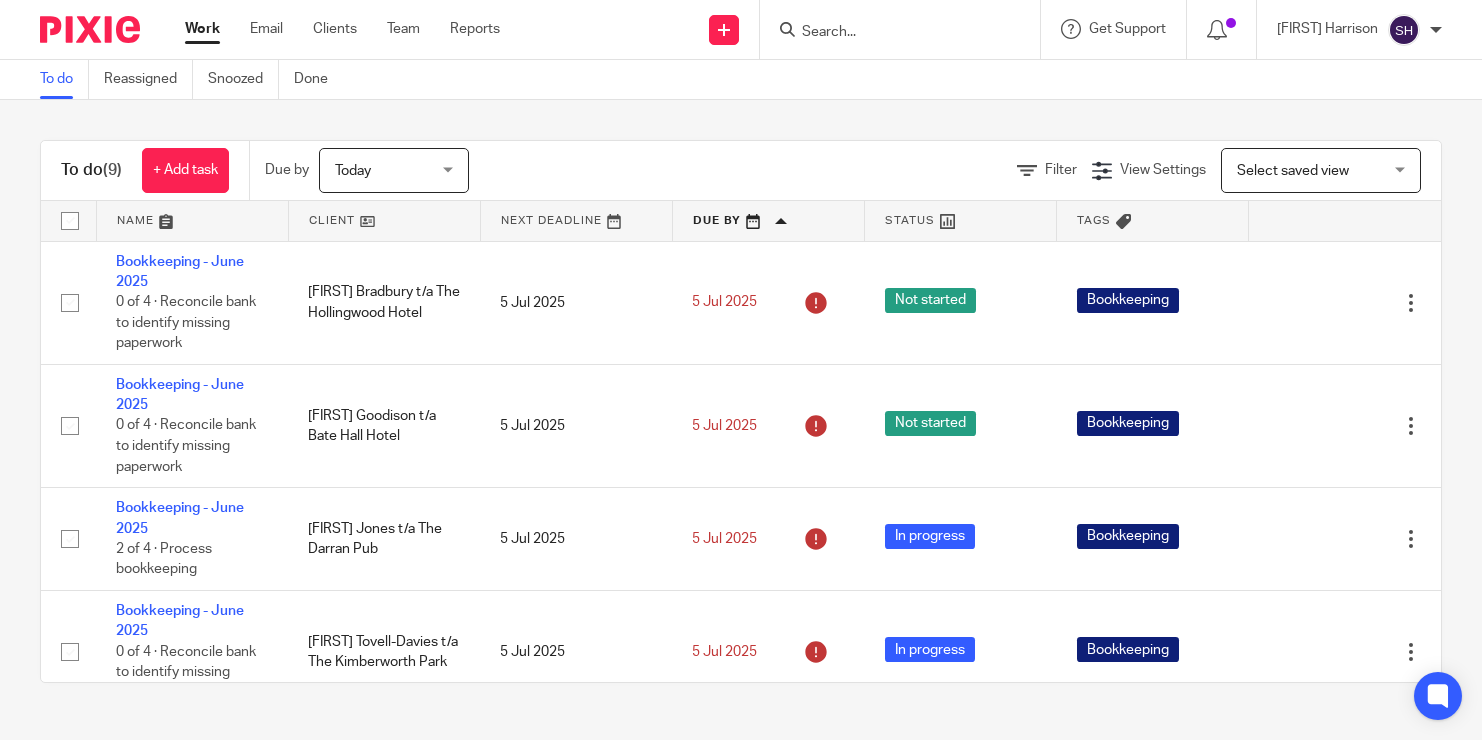 scroll, scrollTop: 0, scrollLeft: 0, axis: both 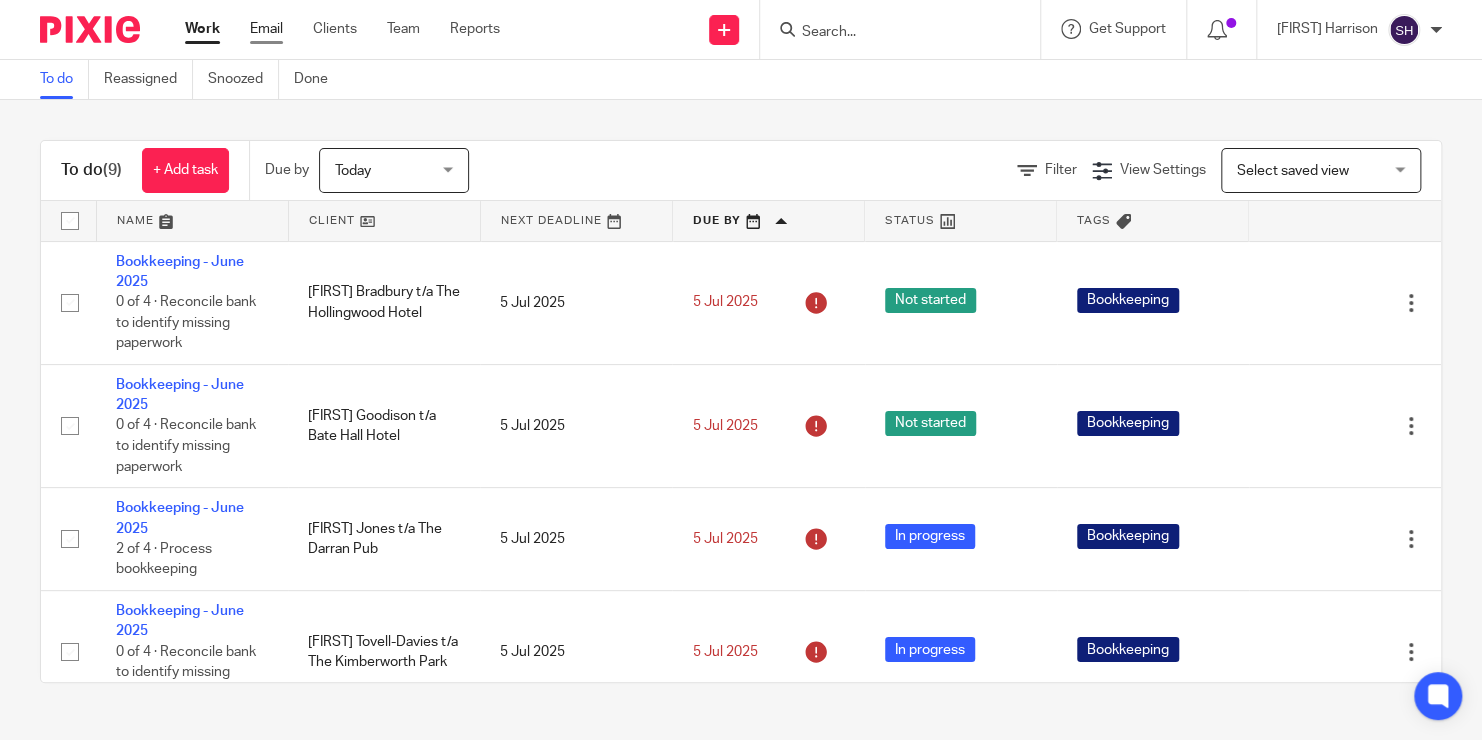 click on "Email" at bounding box center [266, 29] 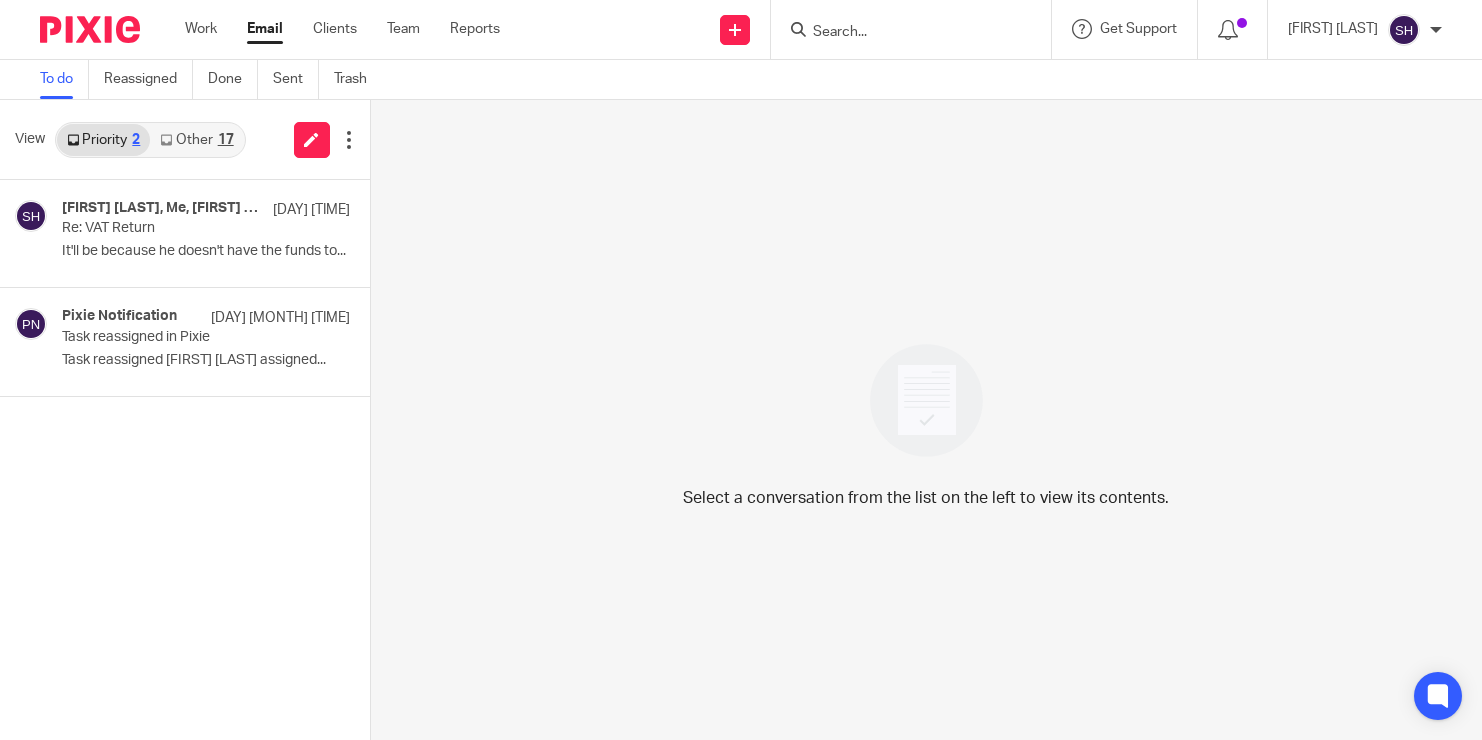scroll, scrollTop: 0, scrollLeft: 0, axis: both 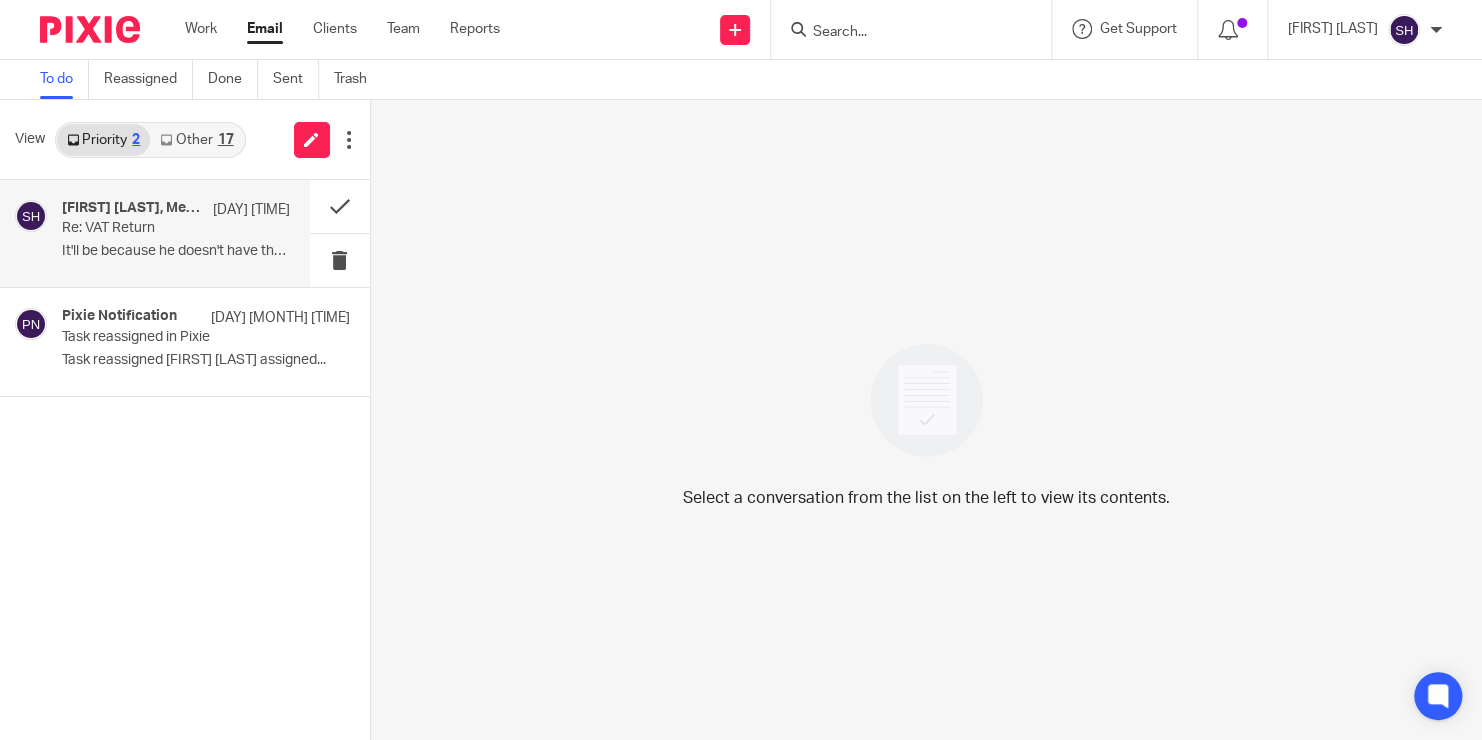 click on "Re: VAT Return" at bounding box center [153, 228] 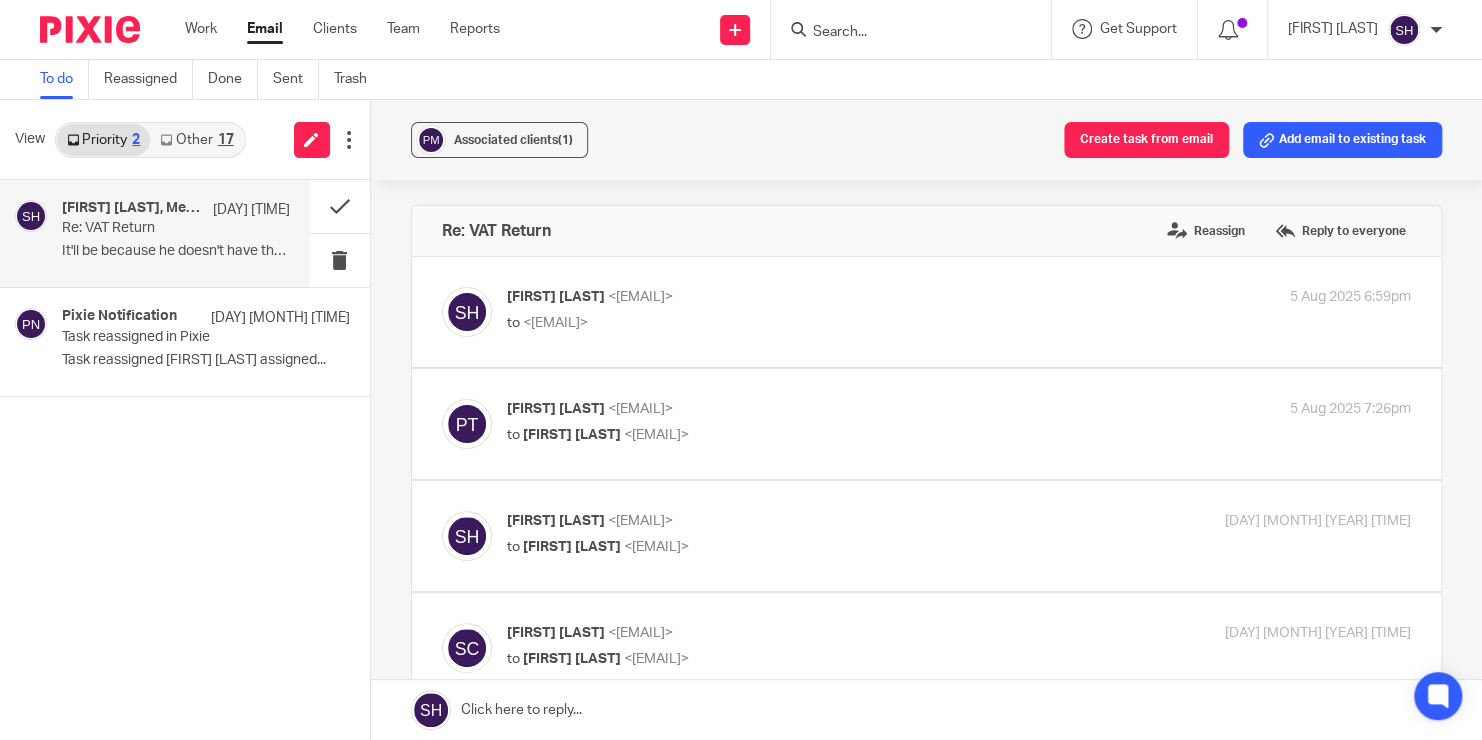 scroll, scrollTop: 0, scrollLeft: 0, axis: both 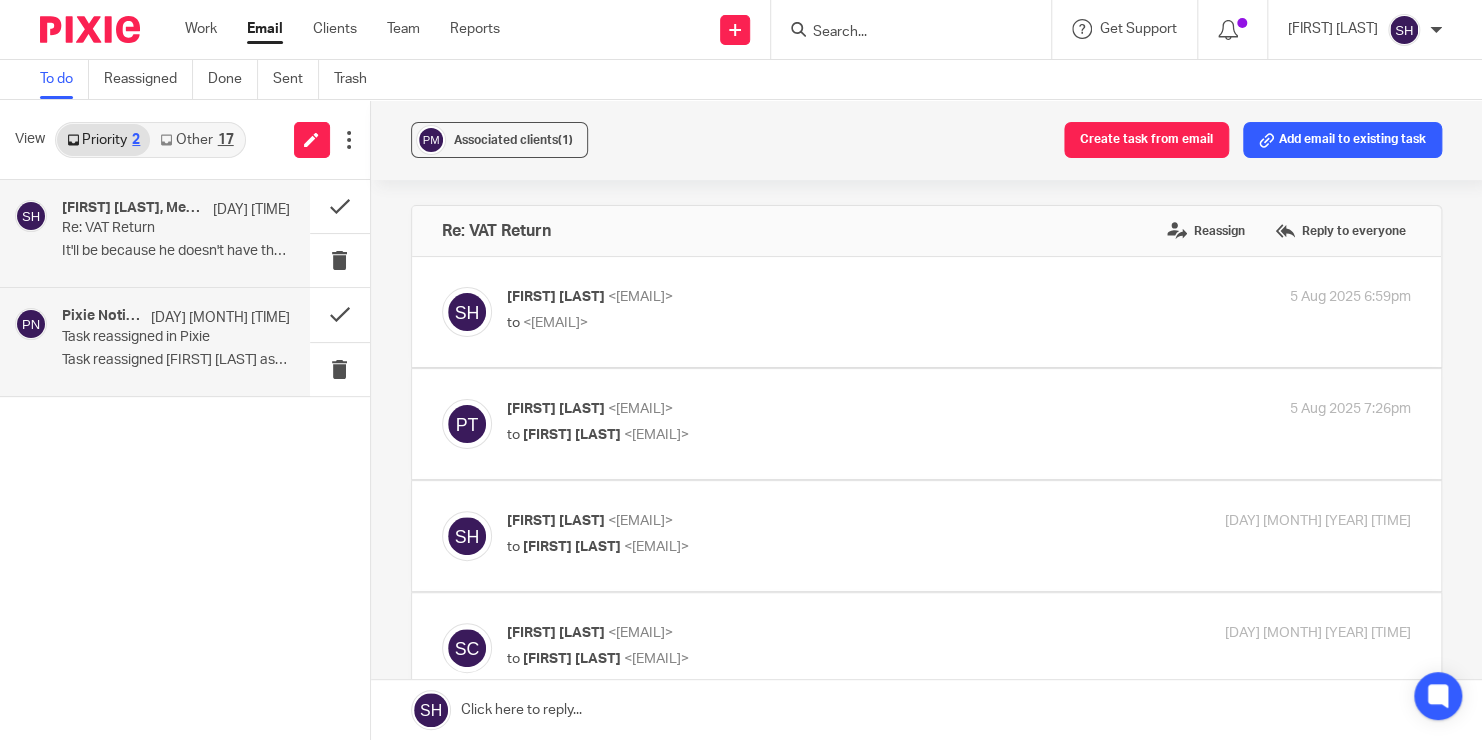 click on "[DATE] [TIME]" at bounding box center (220, 318) 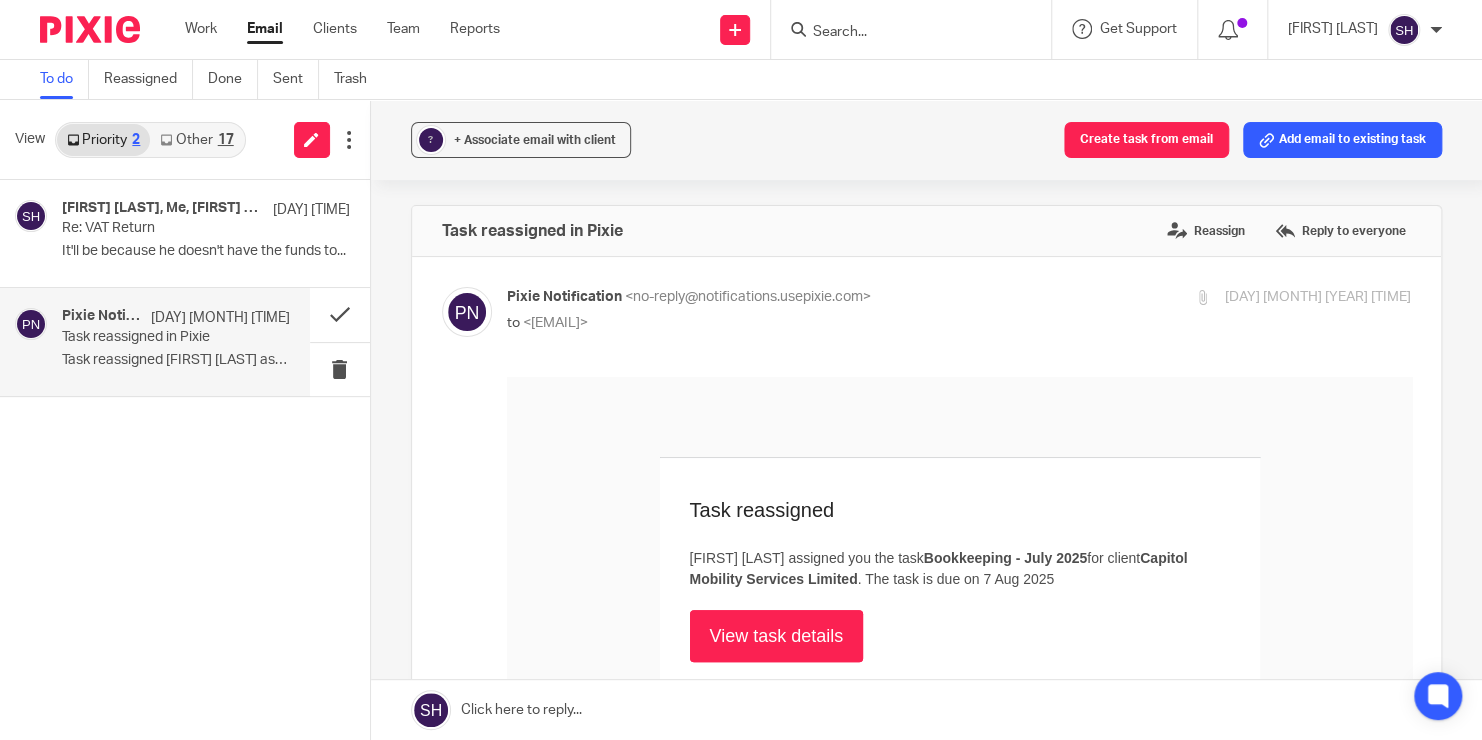 scroll, scrollTop: 0, scrollLeft: 0, axis: both 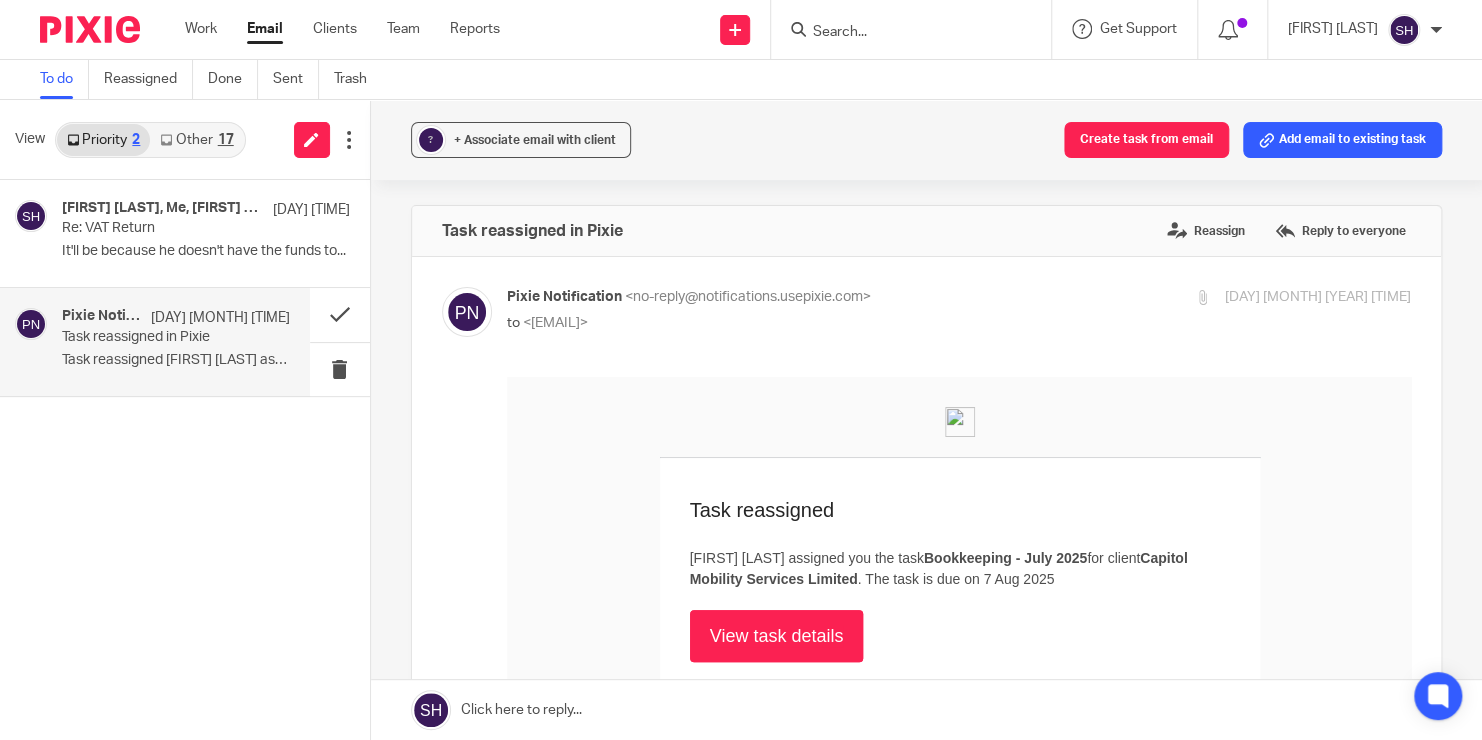 click on "View task details" at bounding box center [776, 636] 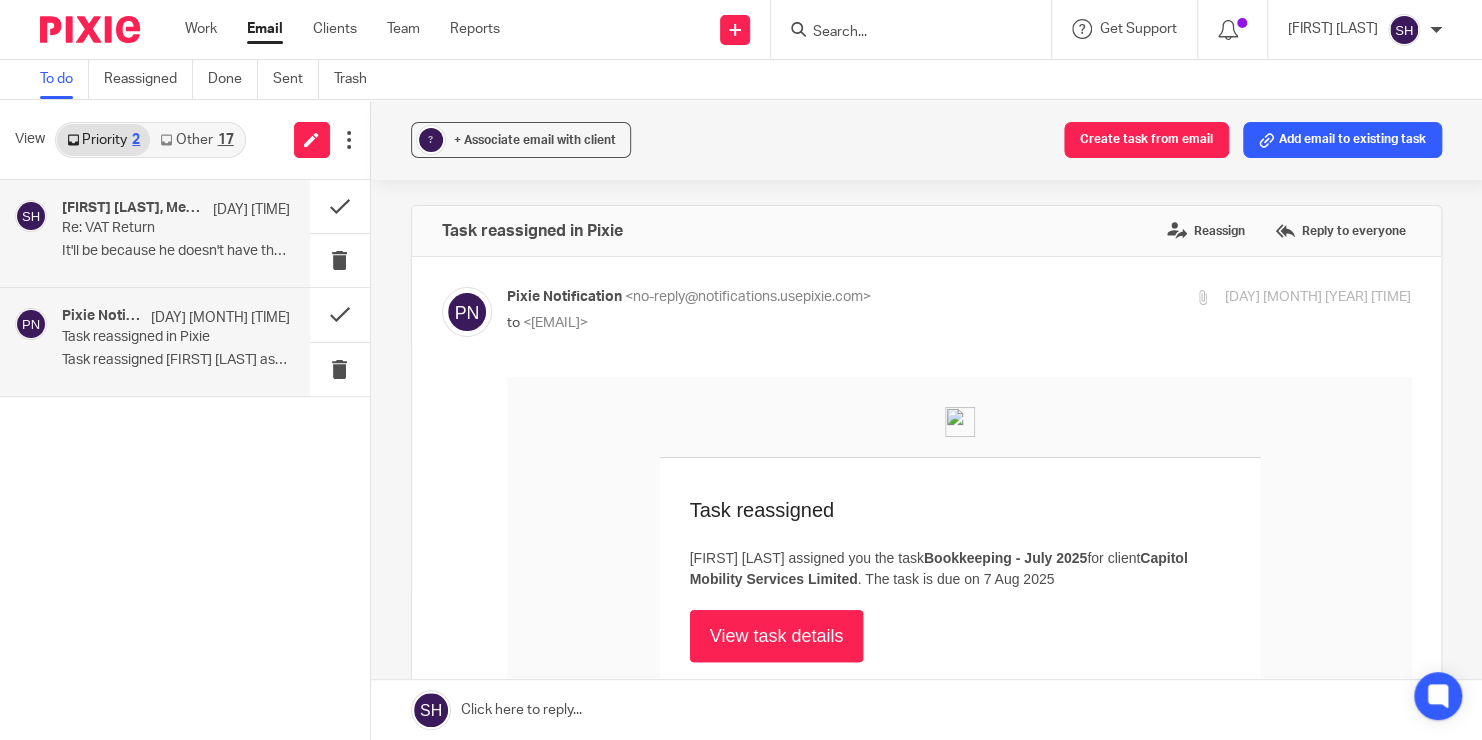 click on "Re: VAT Return" at bounding box center [153, 228] 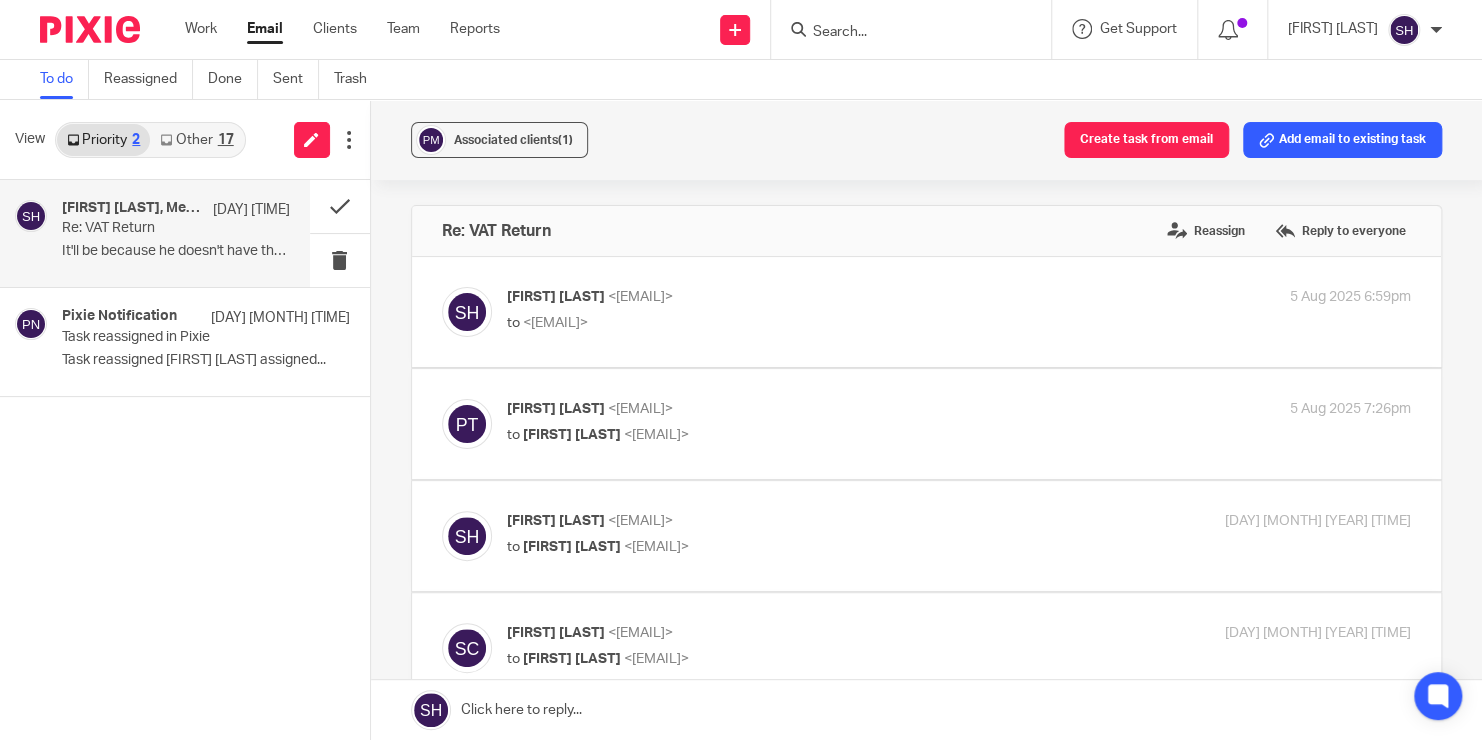 scroll, scrollTop: 0, scrollLeft: 0, axis: both 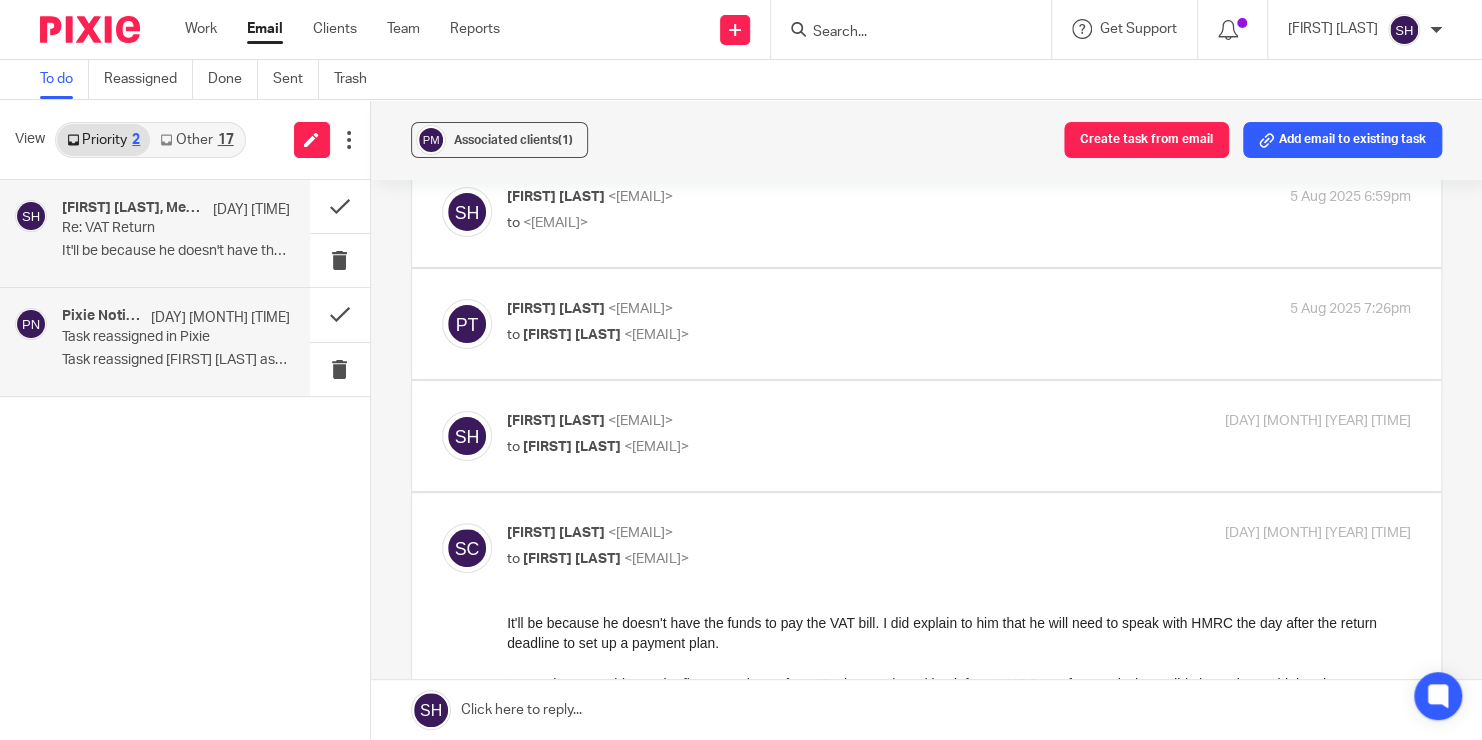 click on "Task reassigned         Sarah Cherry assigned..." at bounding box center [176, 360] 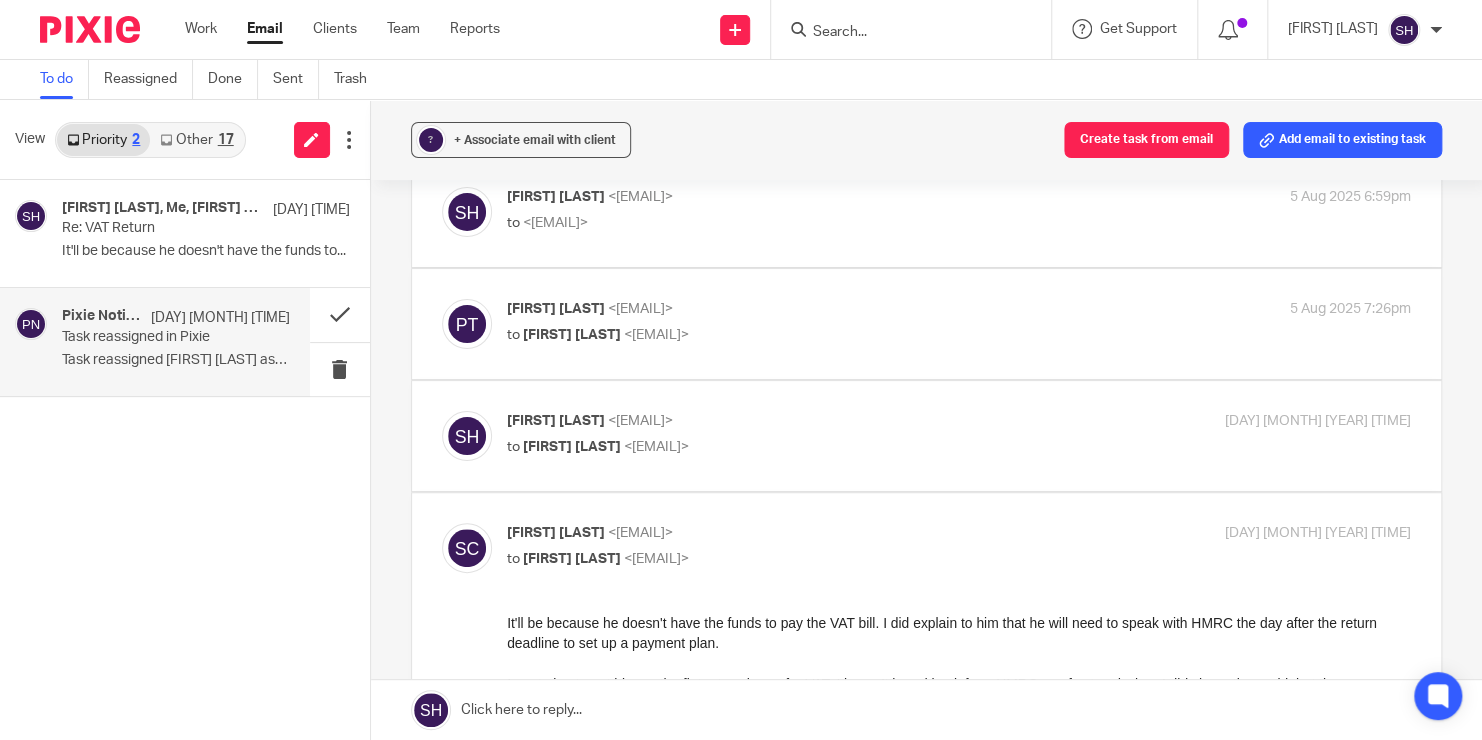 scroll, scrollTop: 0, scrollLeft: 0, axis: both 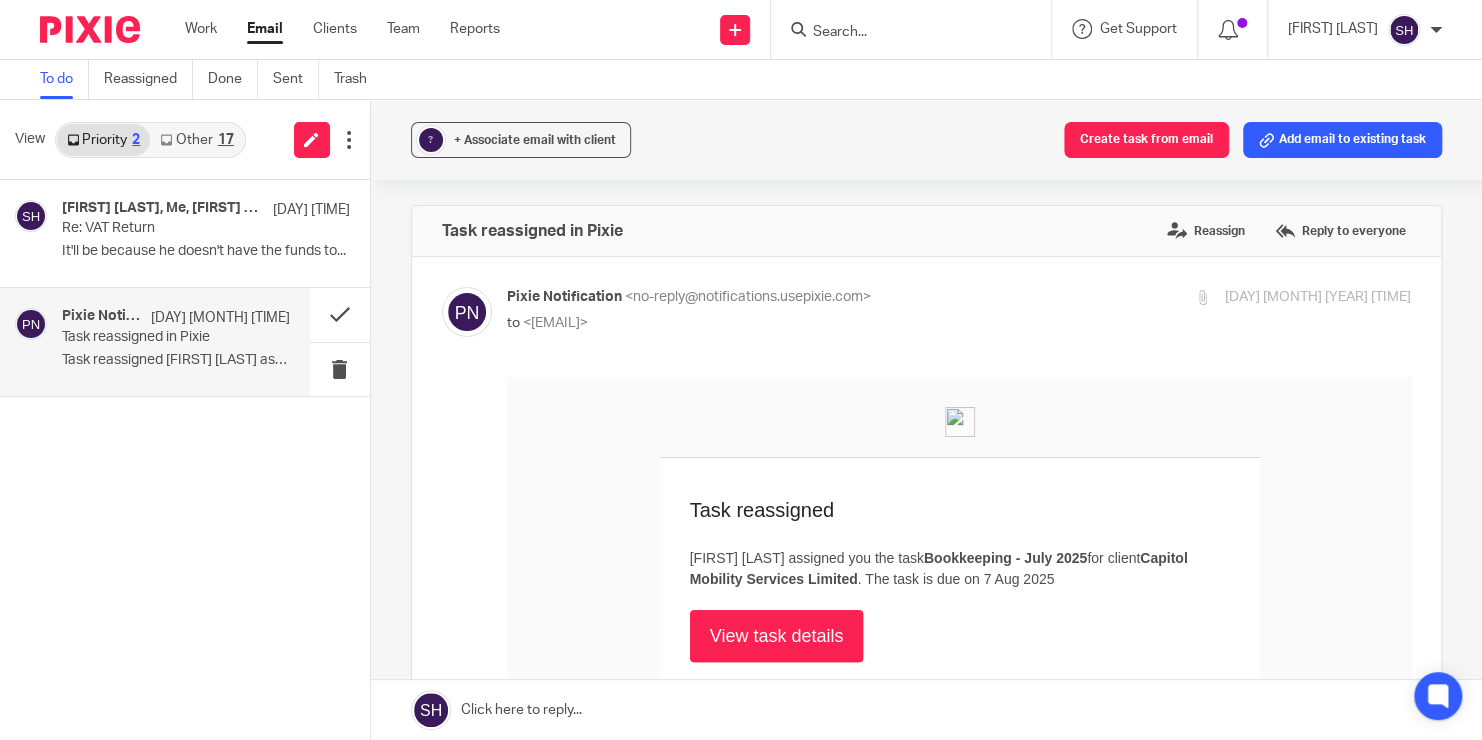 click on "Other
17" at bounding box center [196, 140] 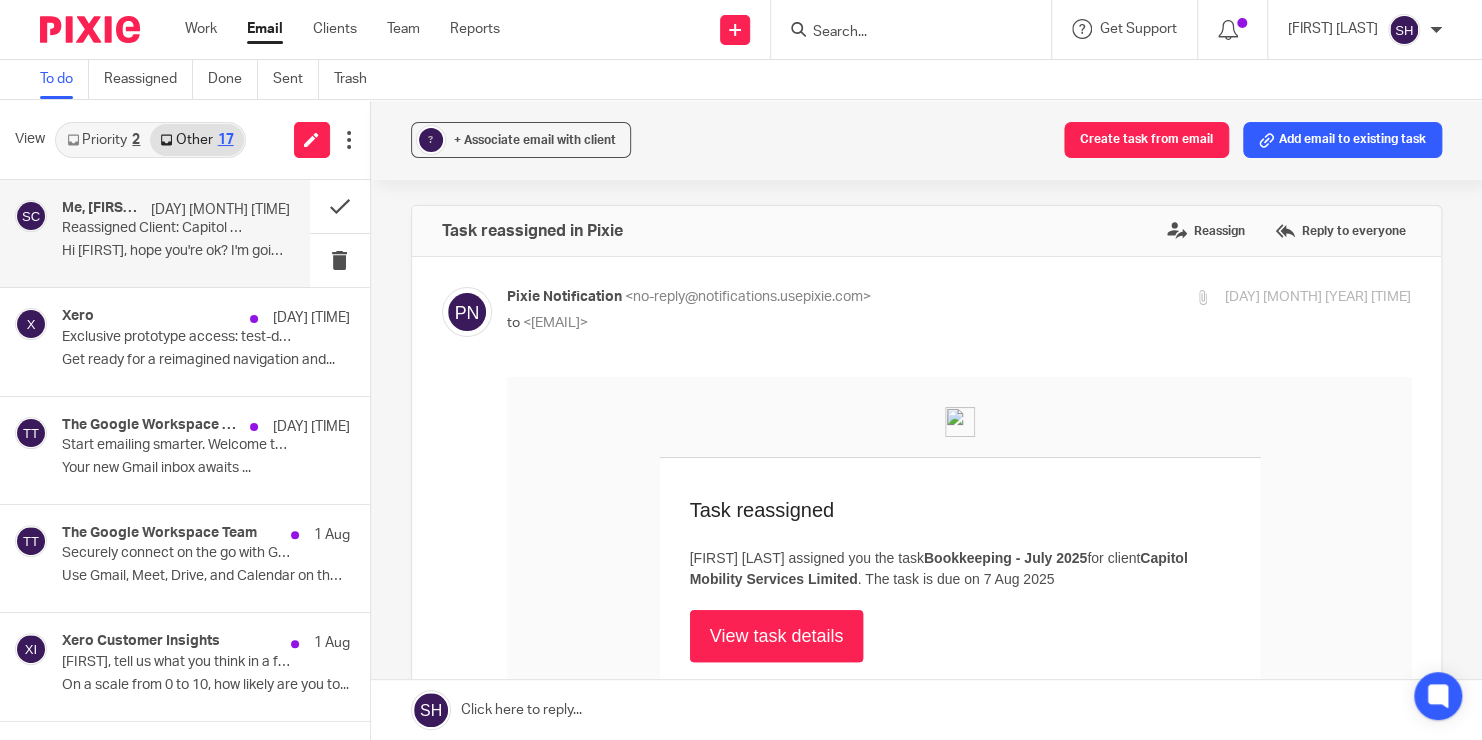 click on "Hi Shane, hope you're ok?     I'm going to..." at bounding box center (176, 251) 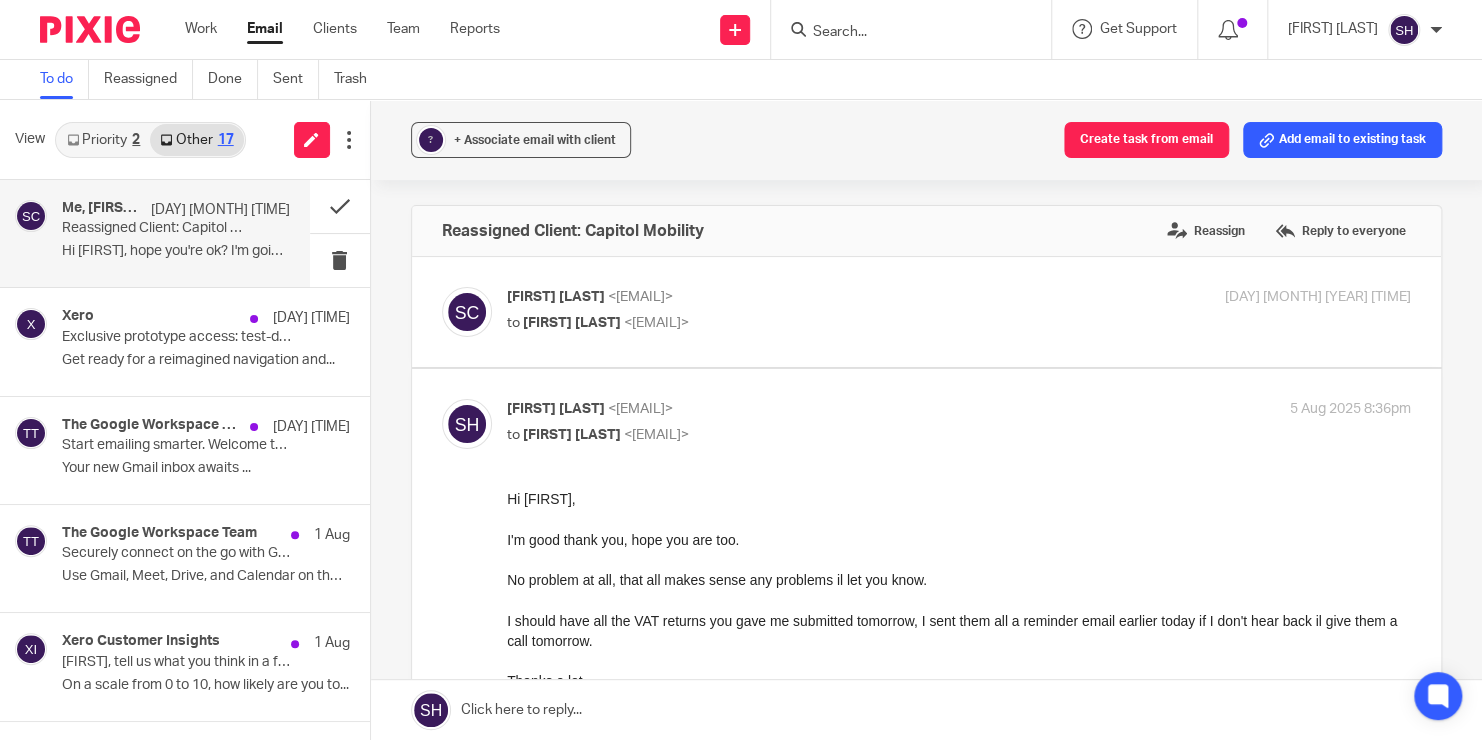 scroll, scrollTop: 0, scrollLeft: 0, axis: both 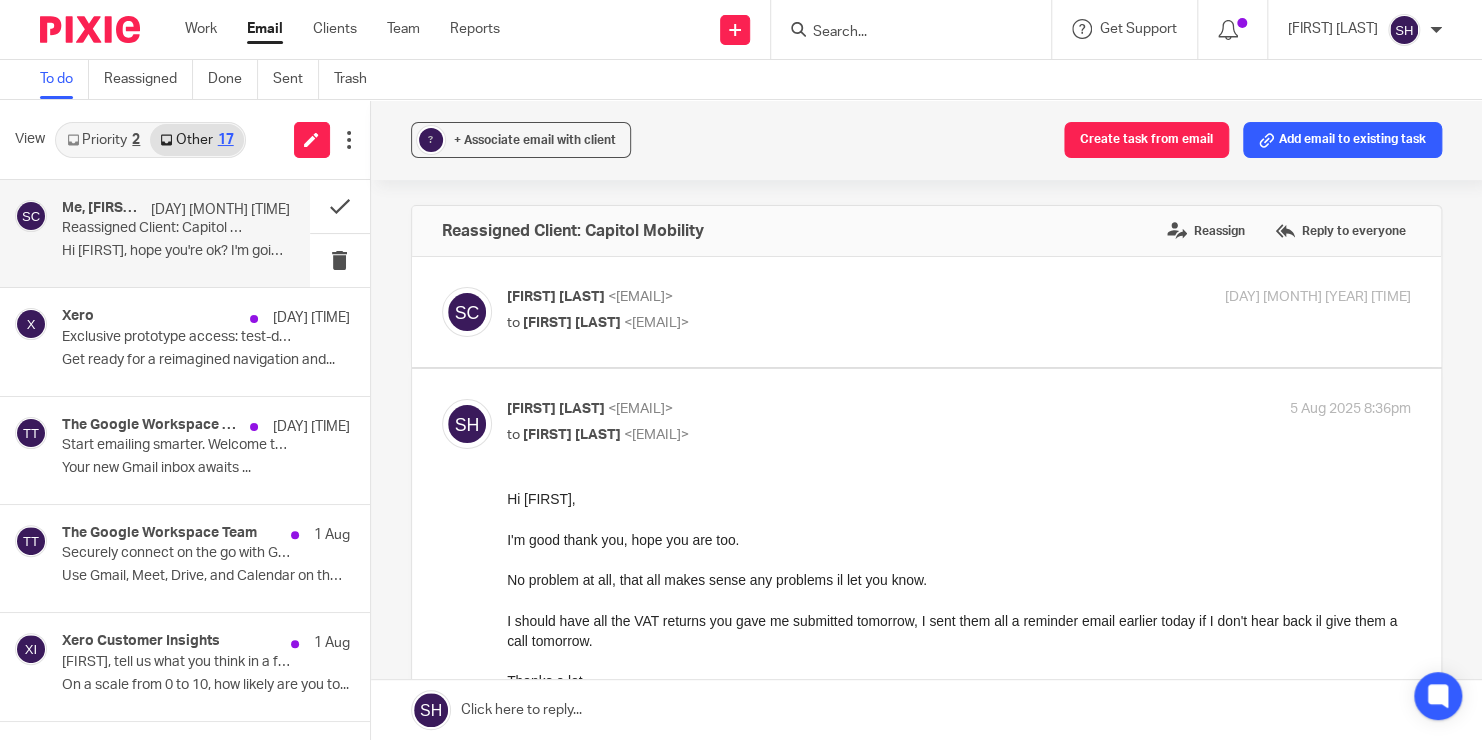 click on "Sarah Cherry
<sarah.cherry@stellaraccounts.co.uk>" at bounding box center [808, 297] 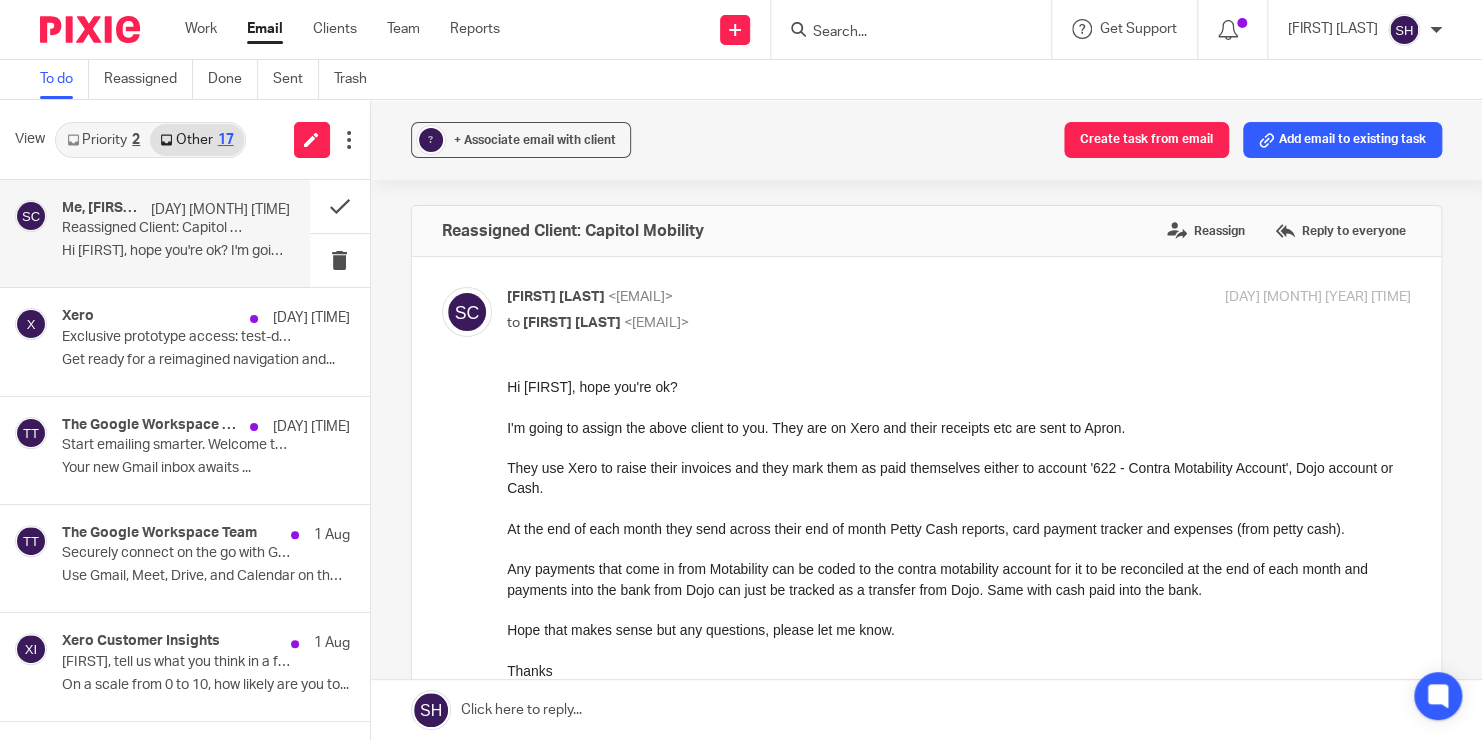 scroll, scrollTop: 0, scrollLeft: 0, axis: both 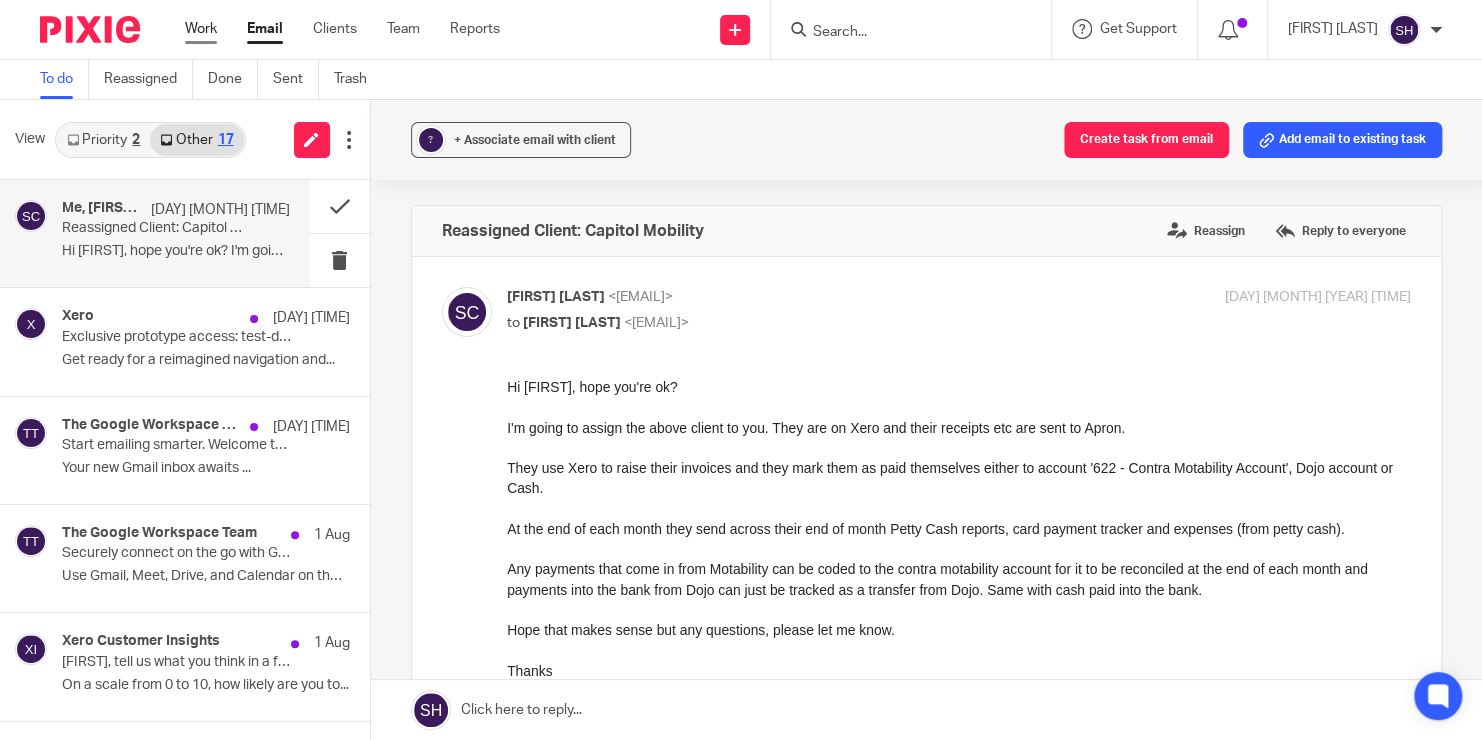 click on "Work" at bounding box center [201, 29] 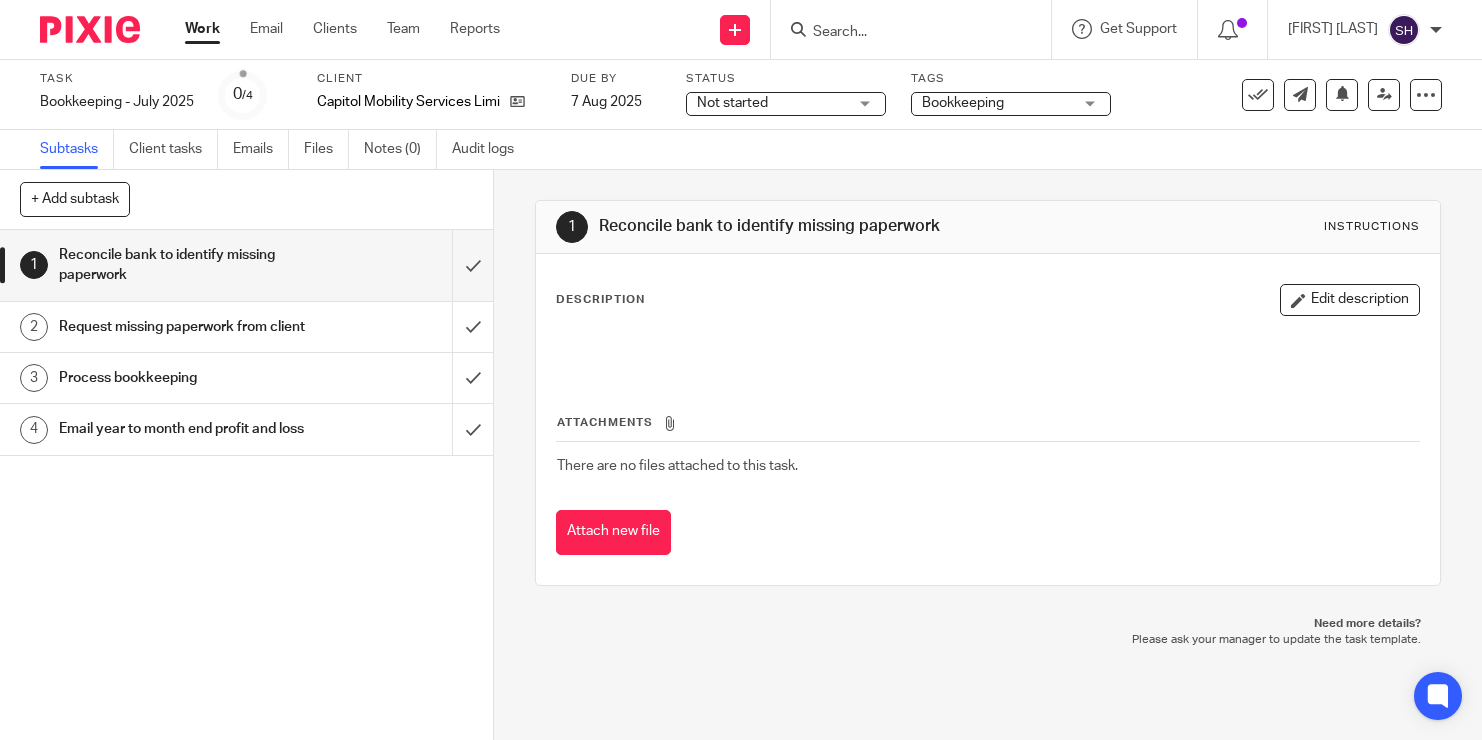 scroll, scrollTop: 0, scrollLeft: 0, axis: both 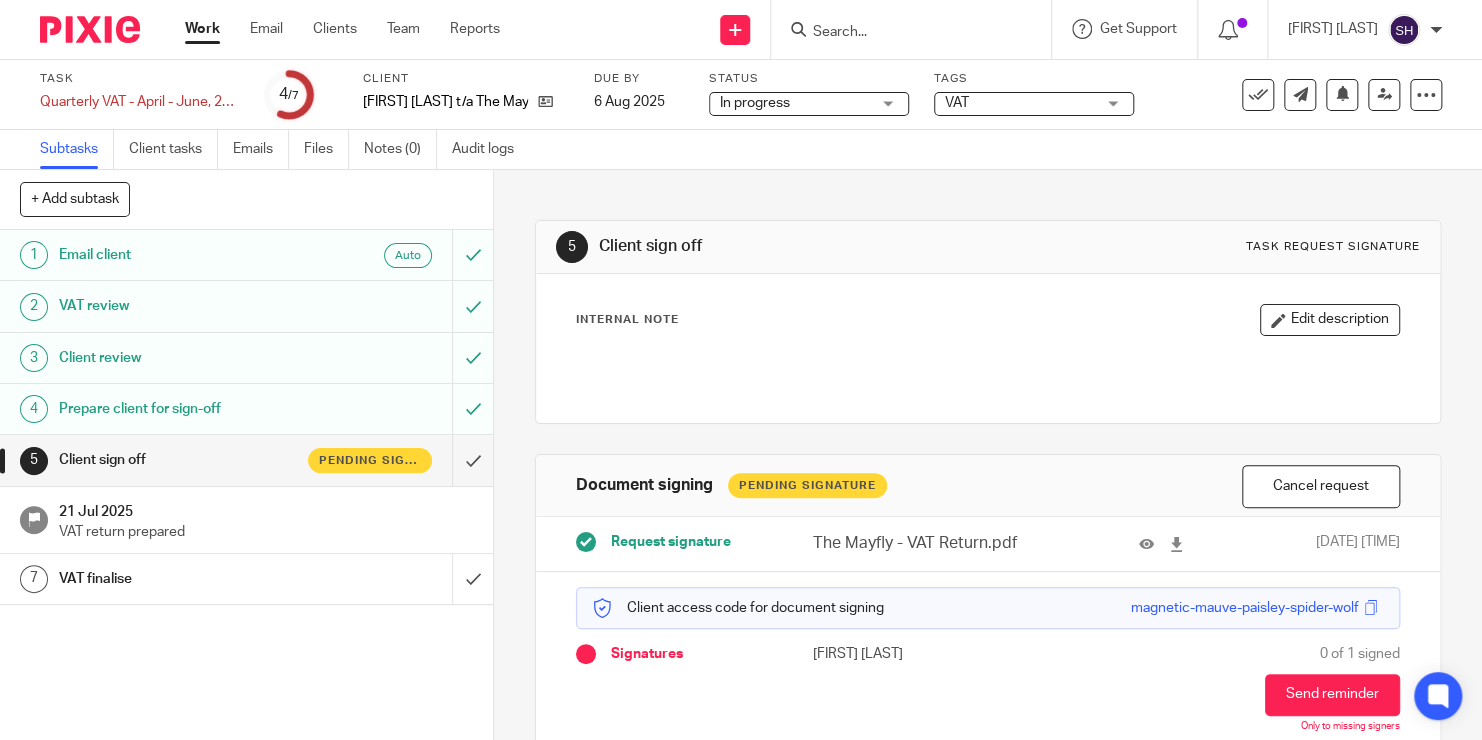click on "Work
Email
Clients
Team
Reports" at bounding box center (357, 29) 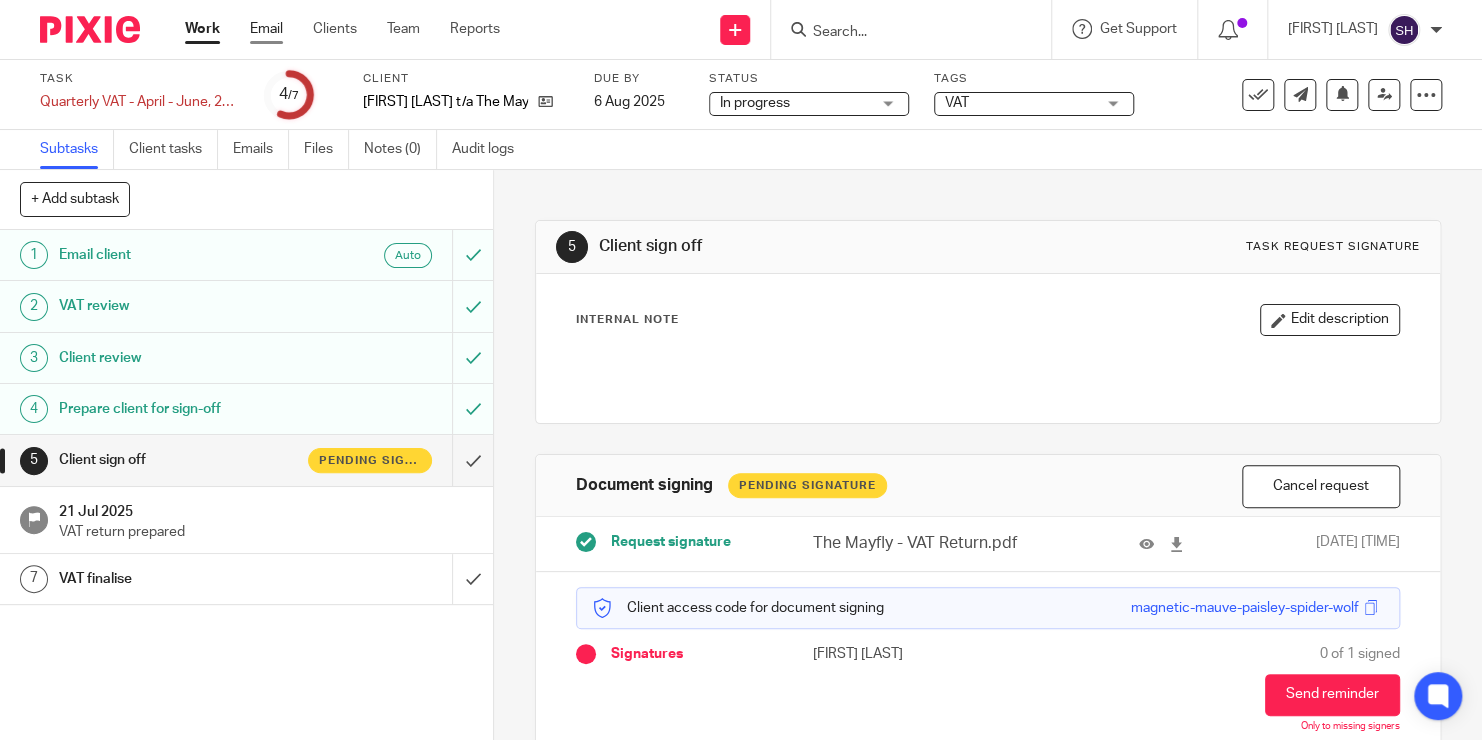 click on "Email" at bounding box center (266, 29) 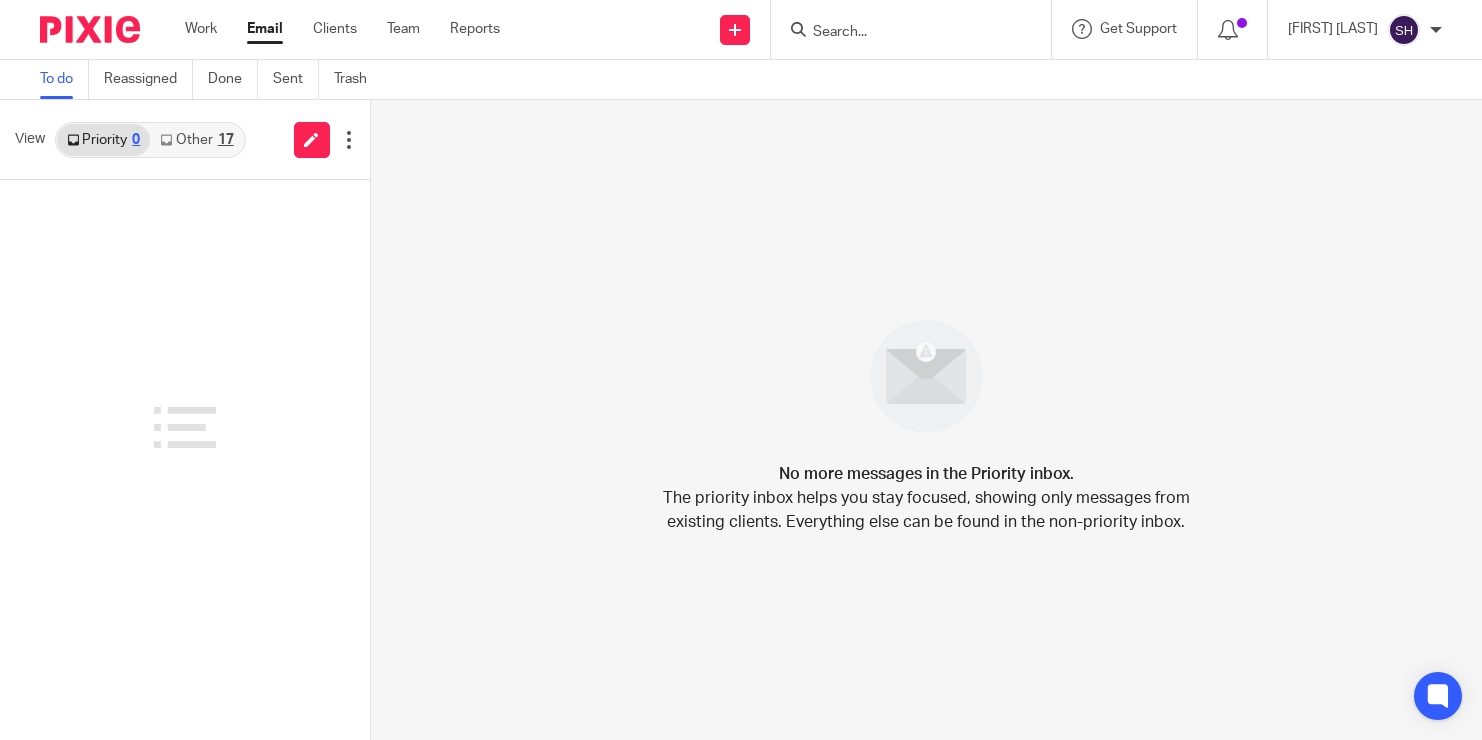 scroll, scrollTop: 0, scrollLeft: 0, axis: both 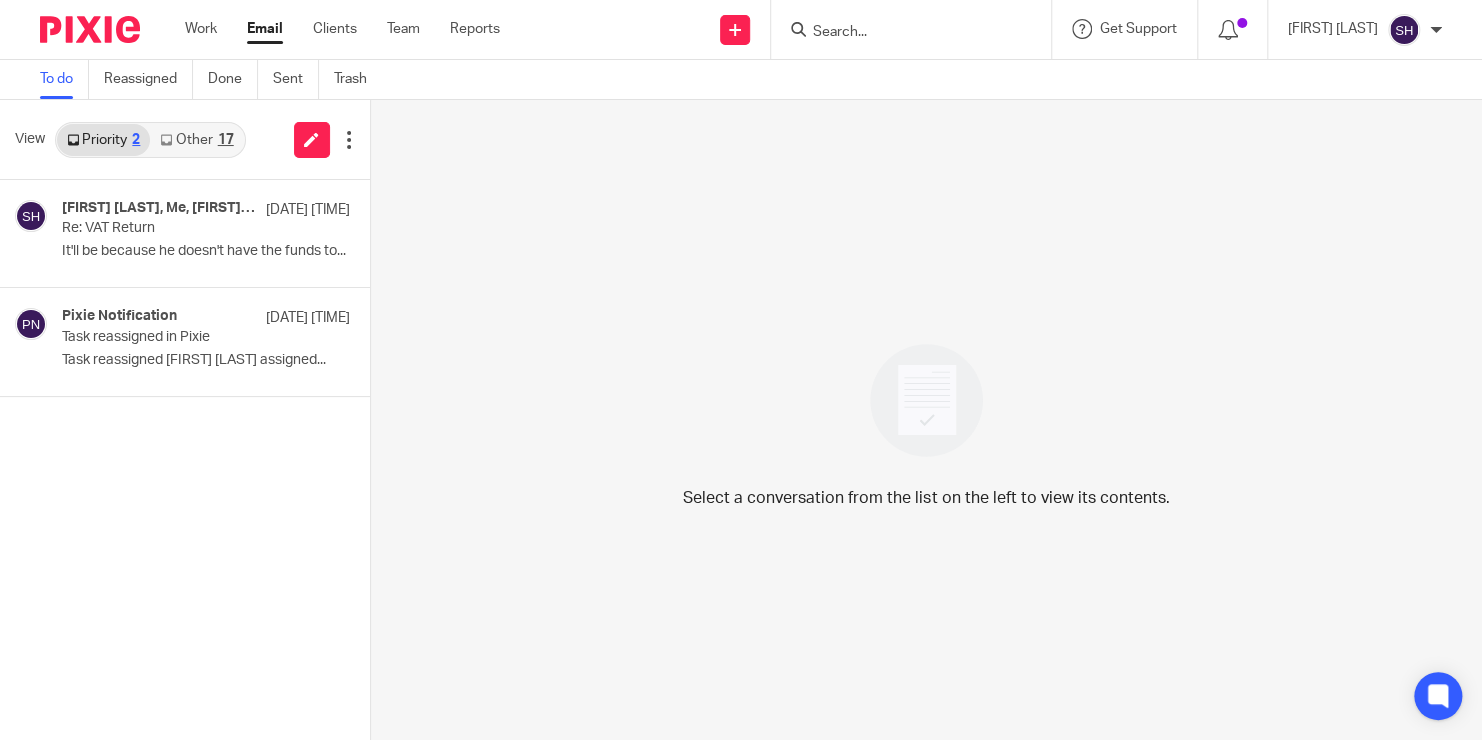 click on "Priority
2" at bounding box center [103, 140] 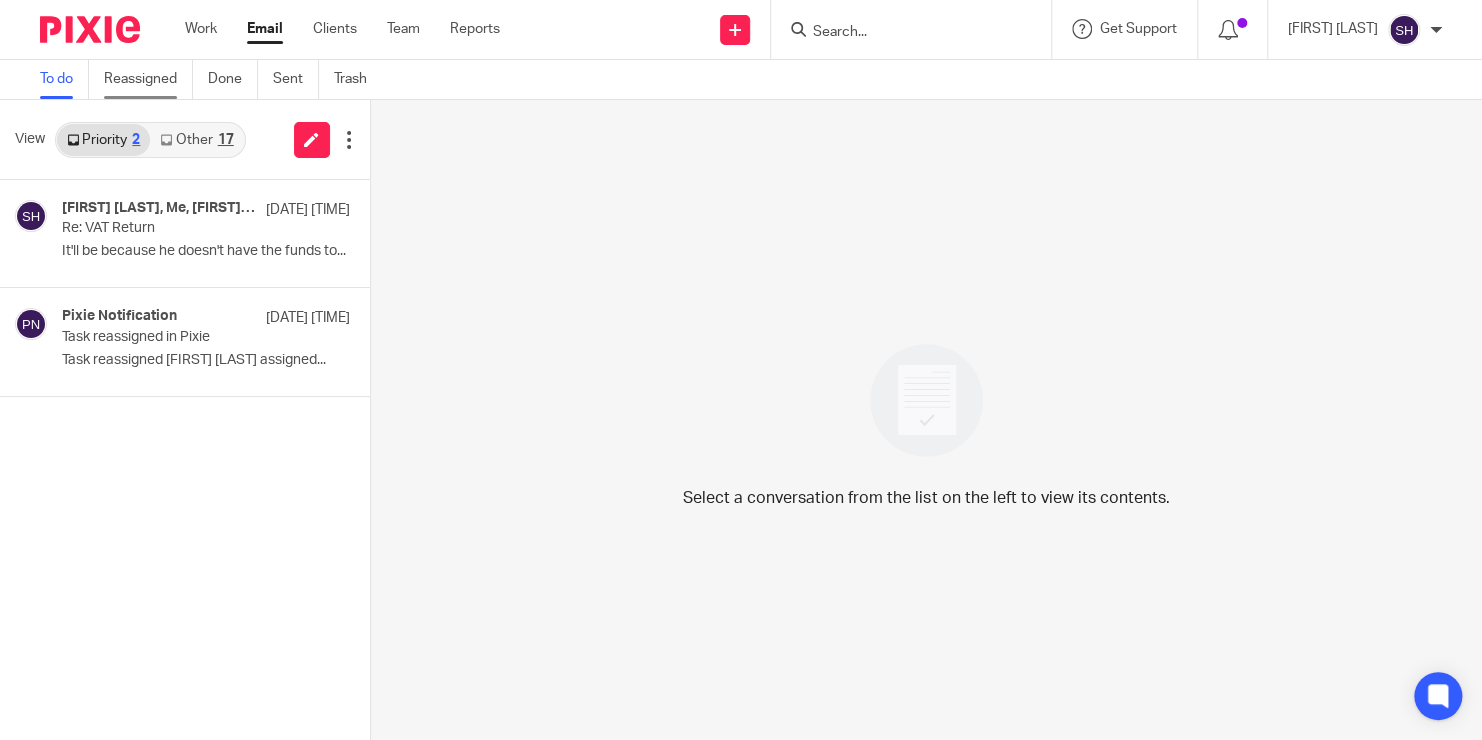 click on "Reassigned" at bounding box center (148, 79) 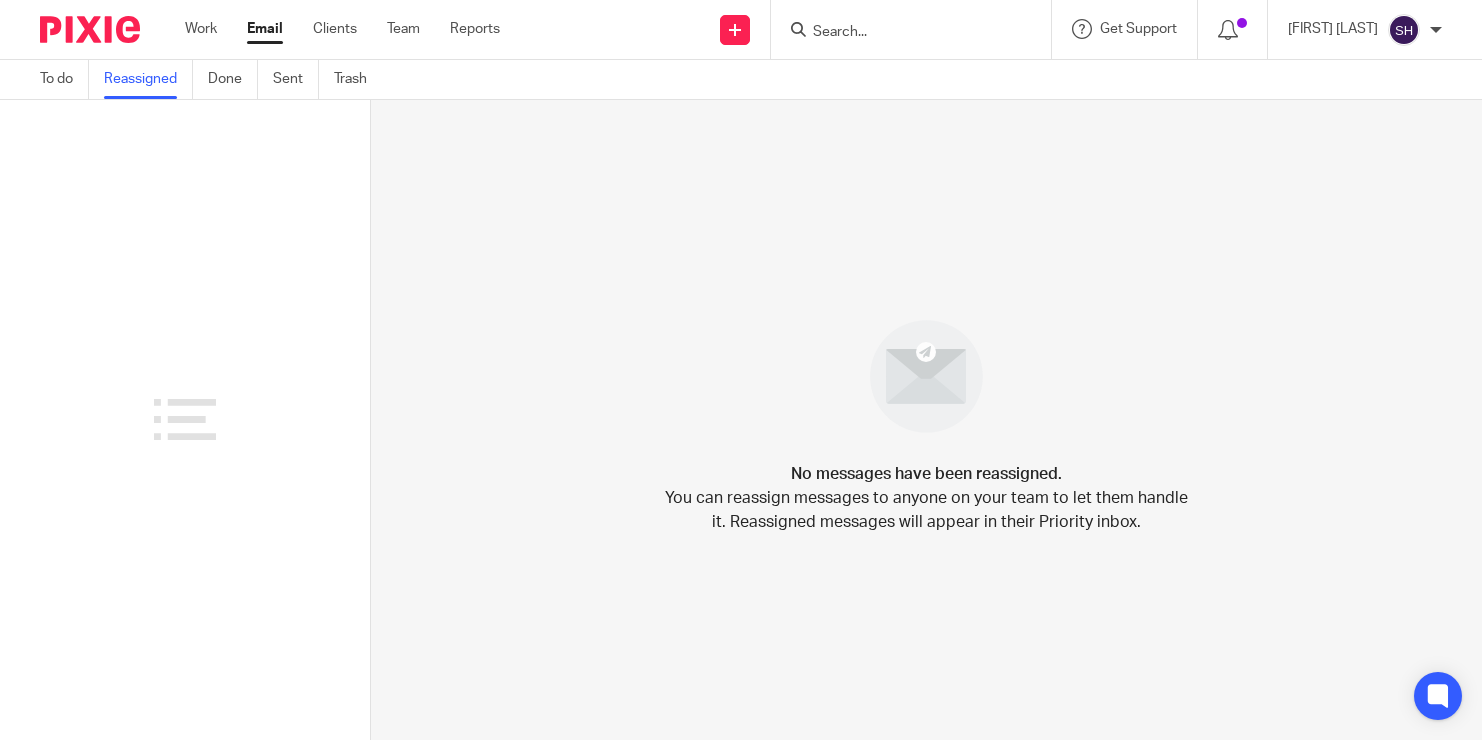 scroll, scrollTop: 0, scrollLeft: 0, axis: both 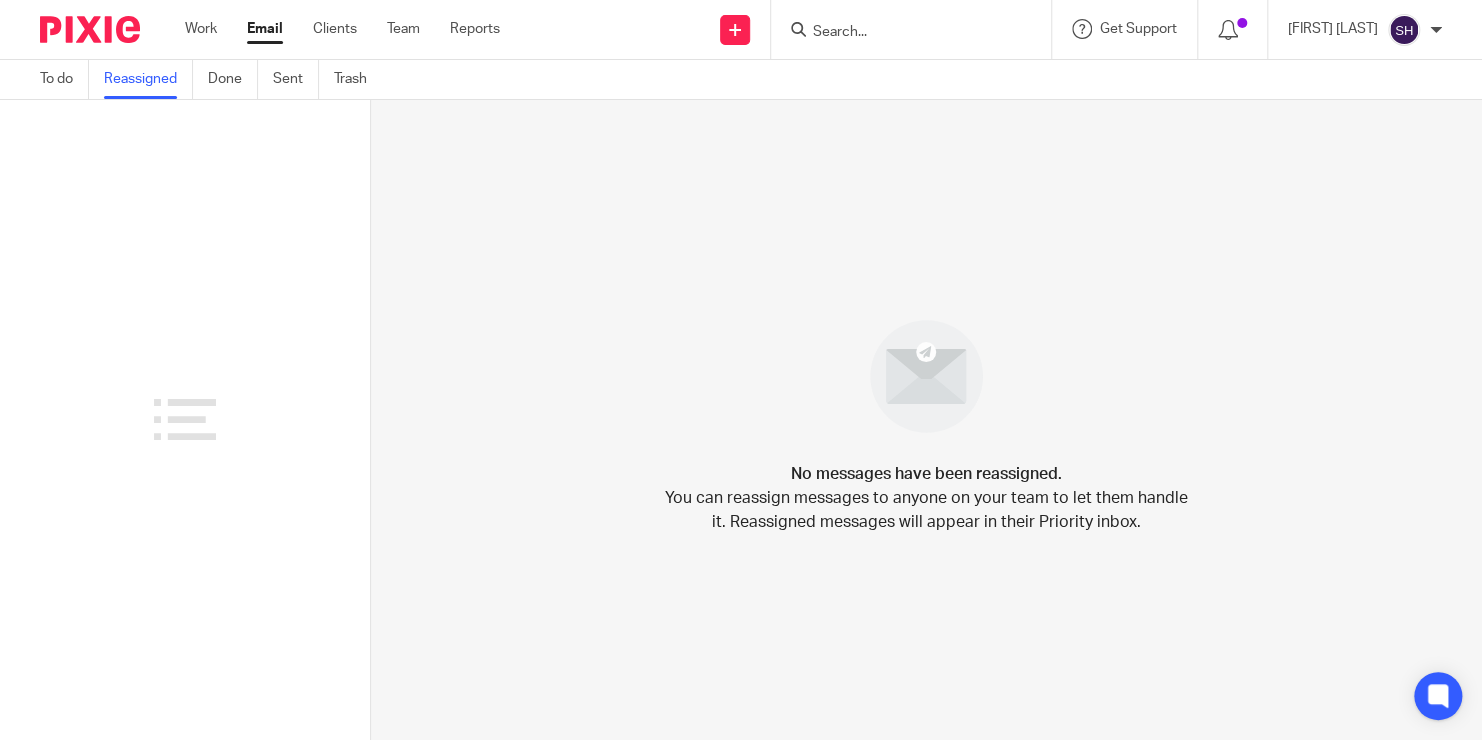 click on "To do" at bounding box center (64, 79) 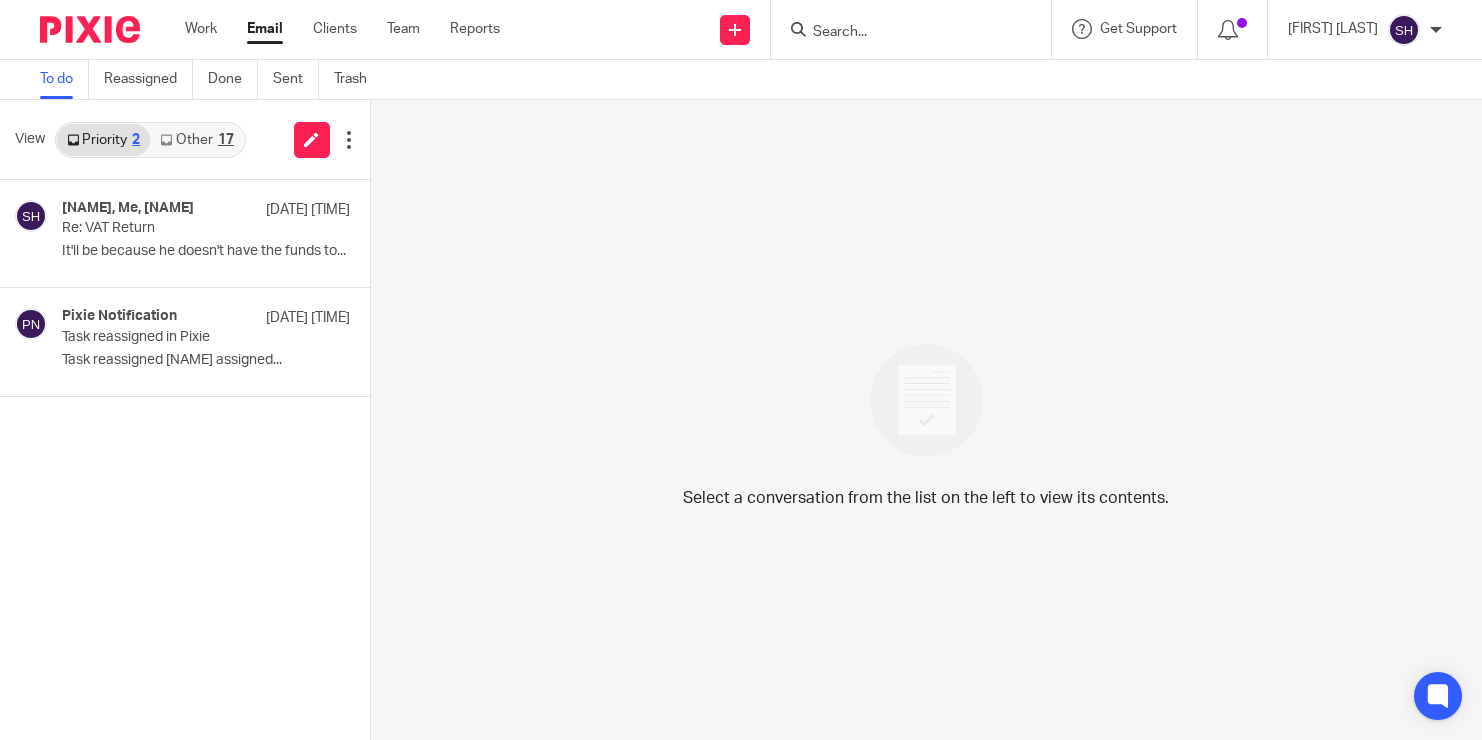 scroll, scrollTop: 0, scrollLeft: 0, axis: both 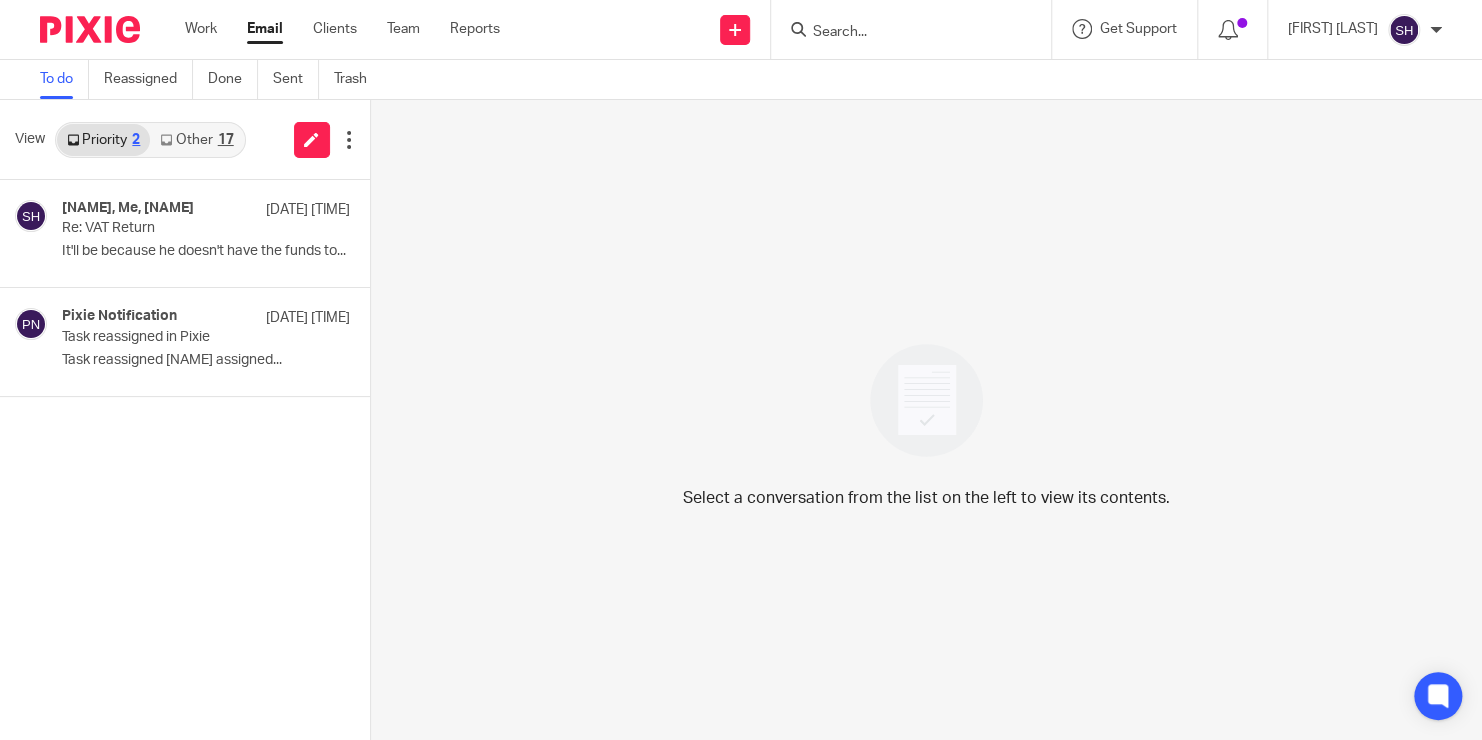 click on "Other
17" at bounding box center [196, 140] 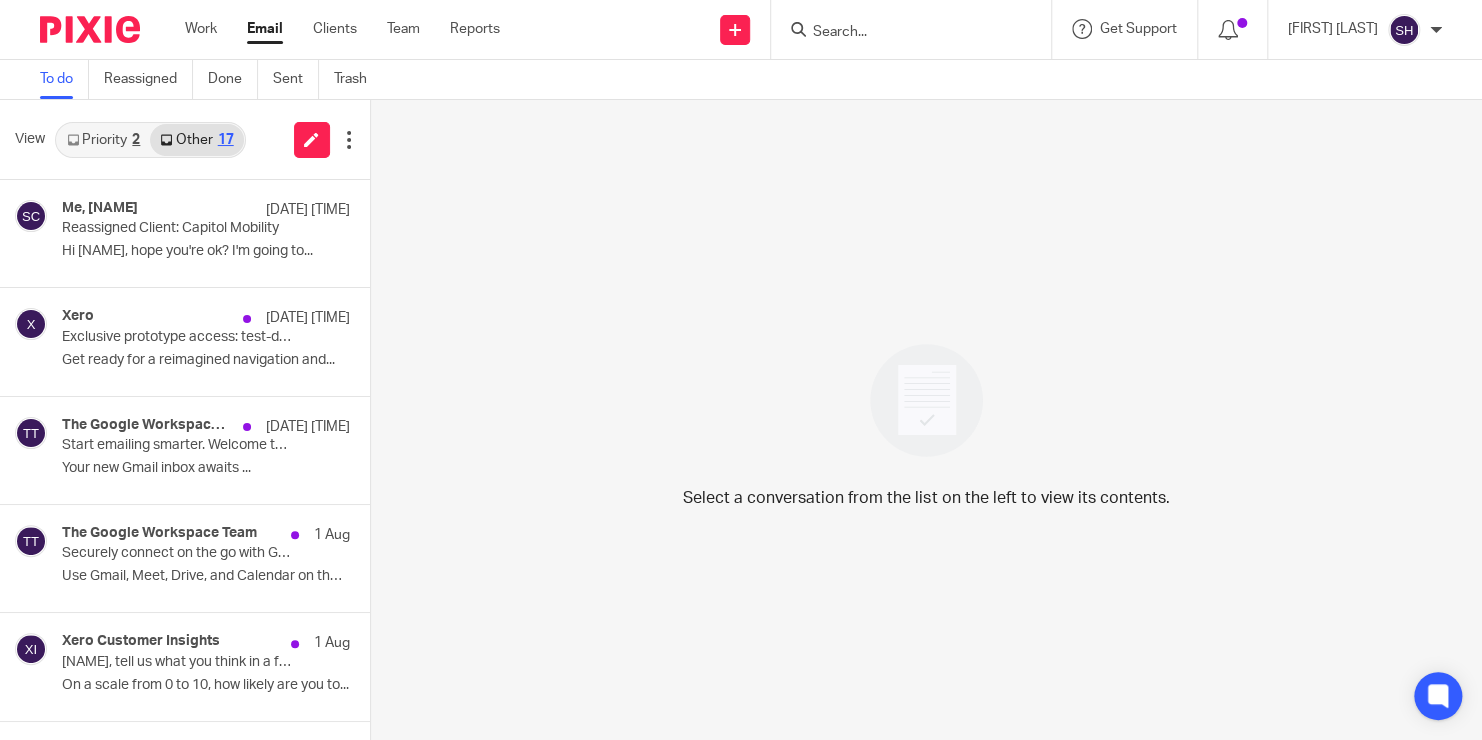 click on "Priority
2" at bounding box center (103, 140) 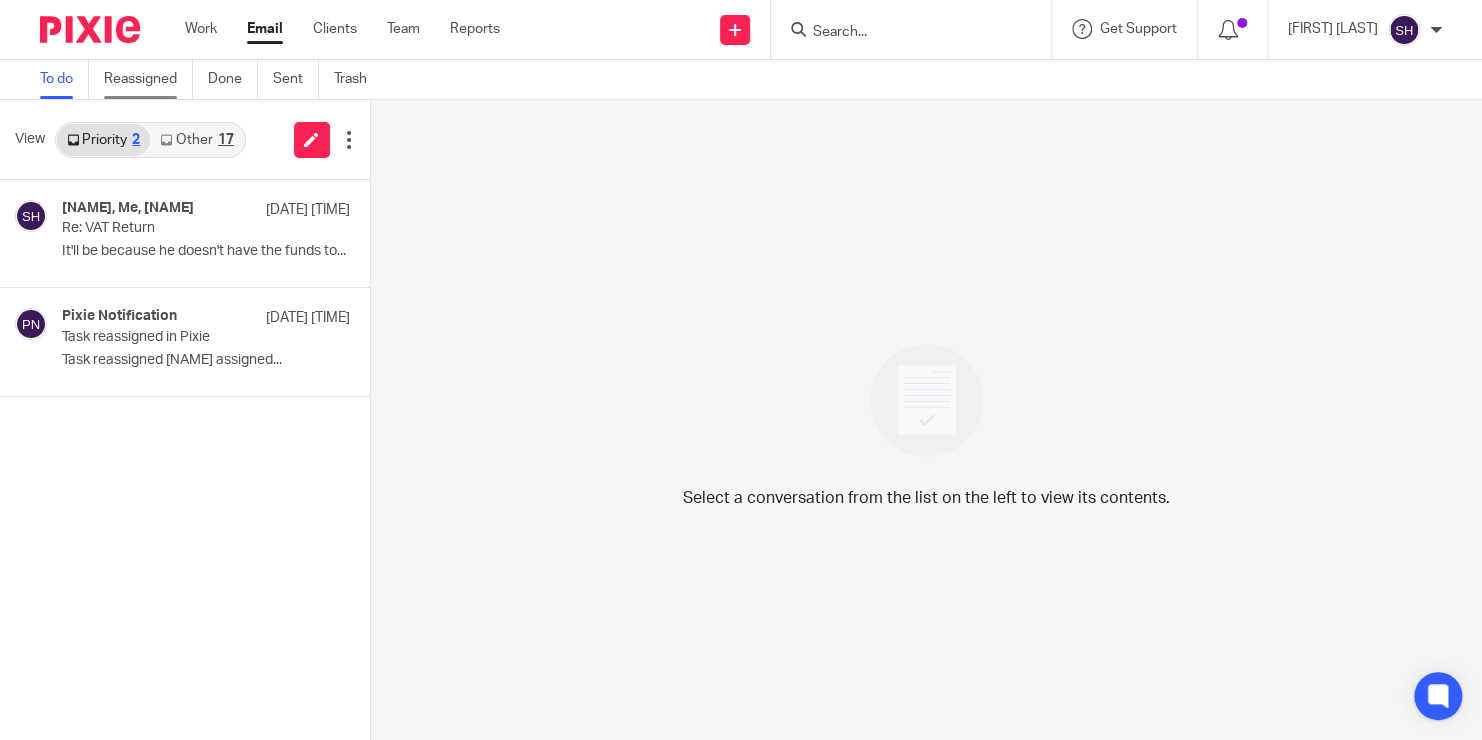 click on "Reassigned" at bounding box center (148, 79) 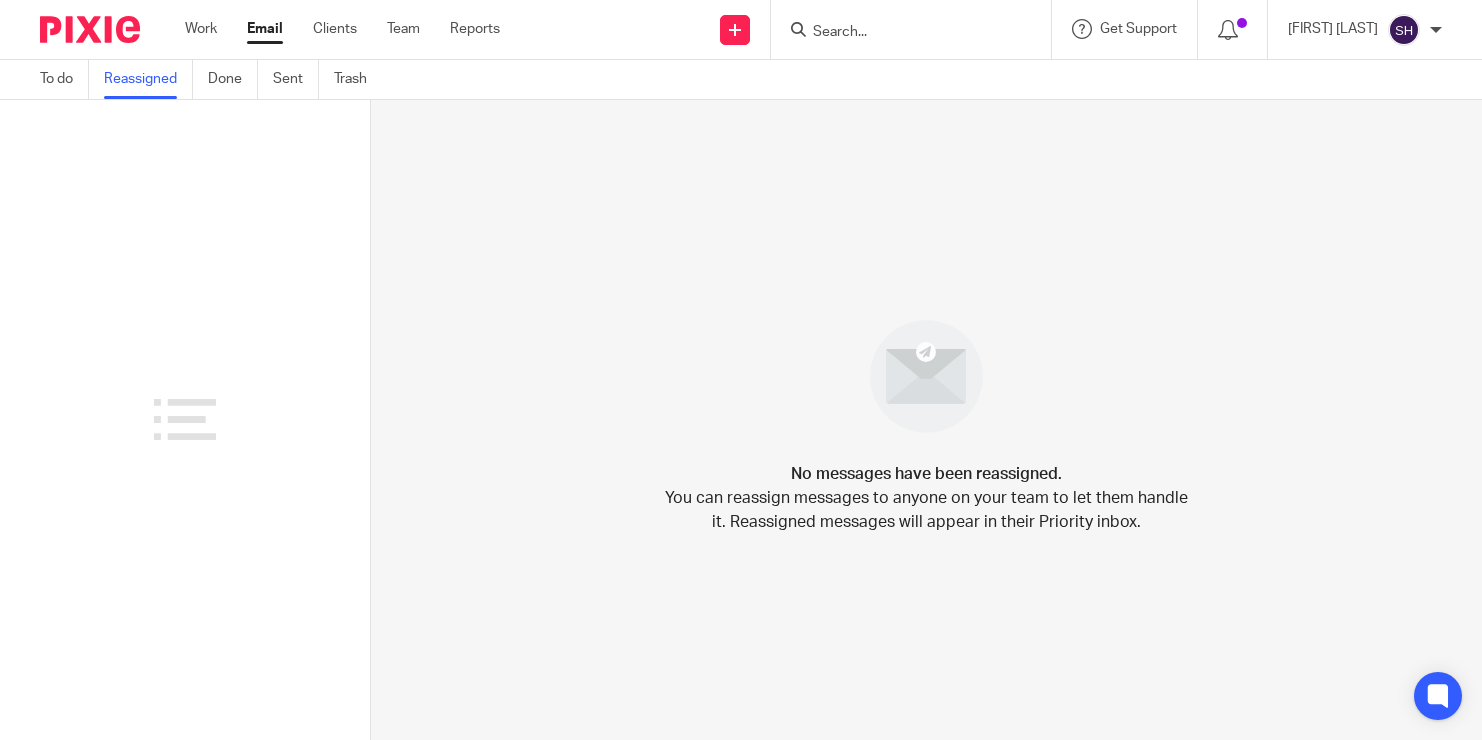 scroll, scrollTop: 0, scrollLeft: 0, axis: both 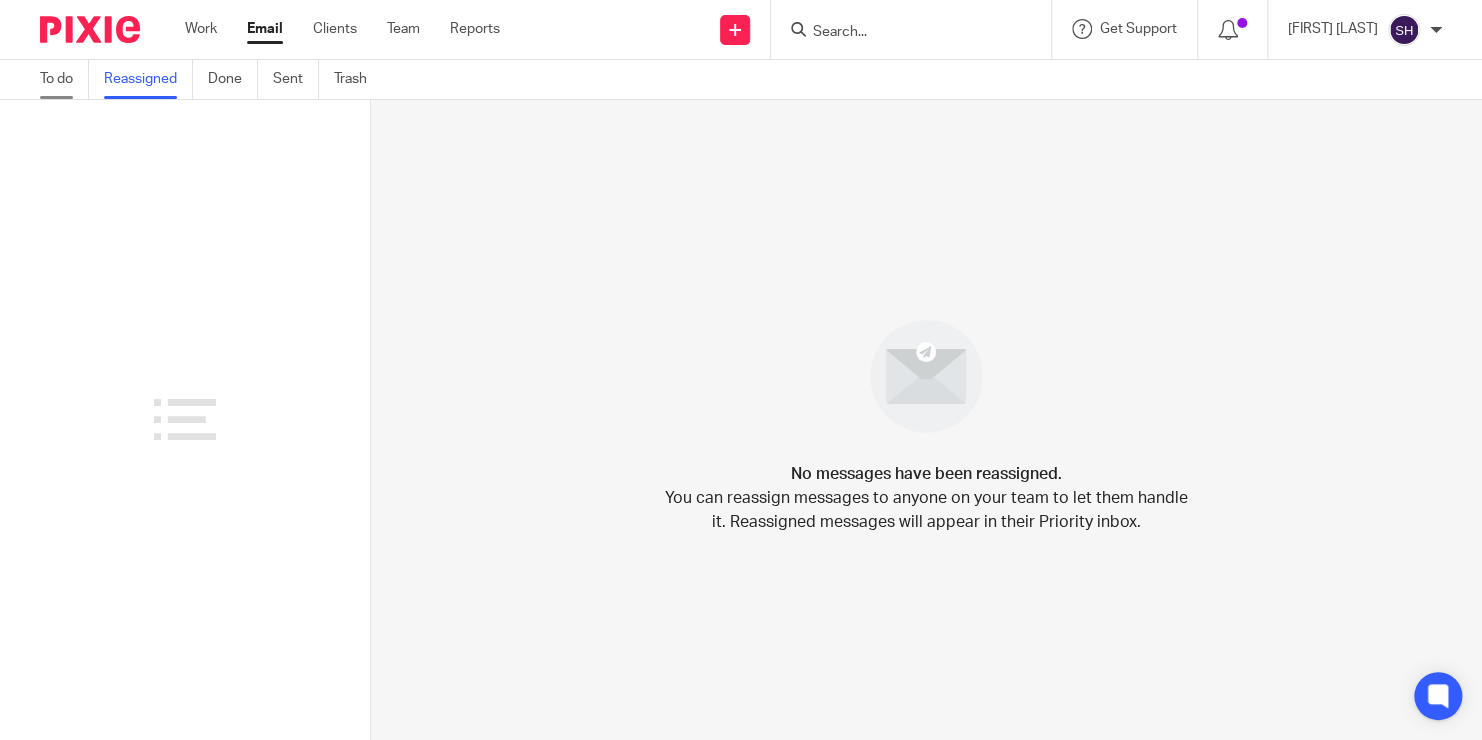 click on "To do" at bounding box center [64, 79] 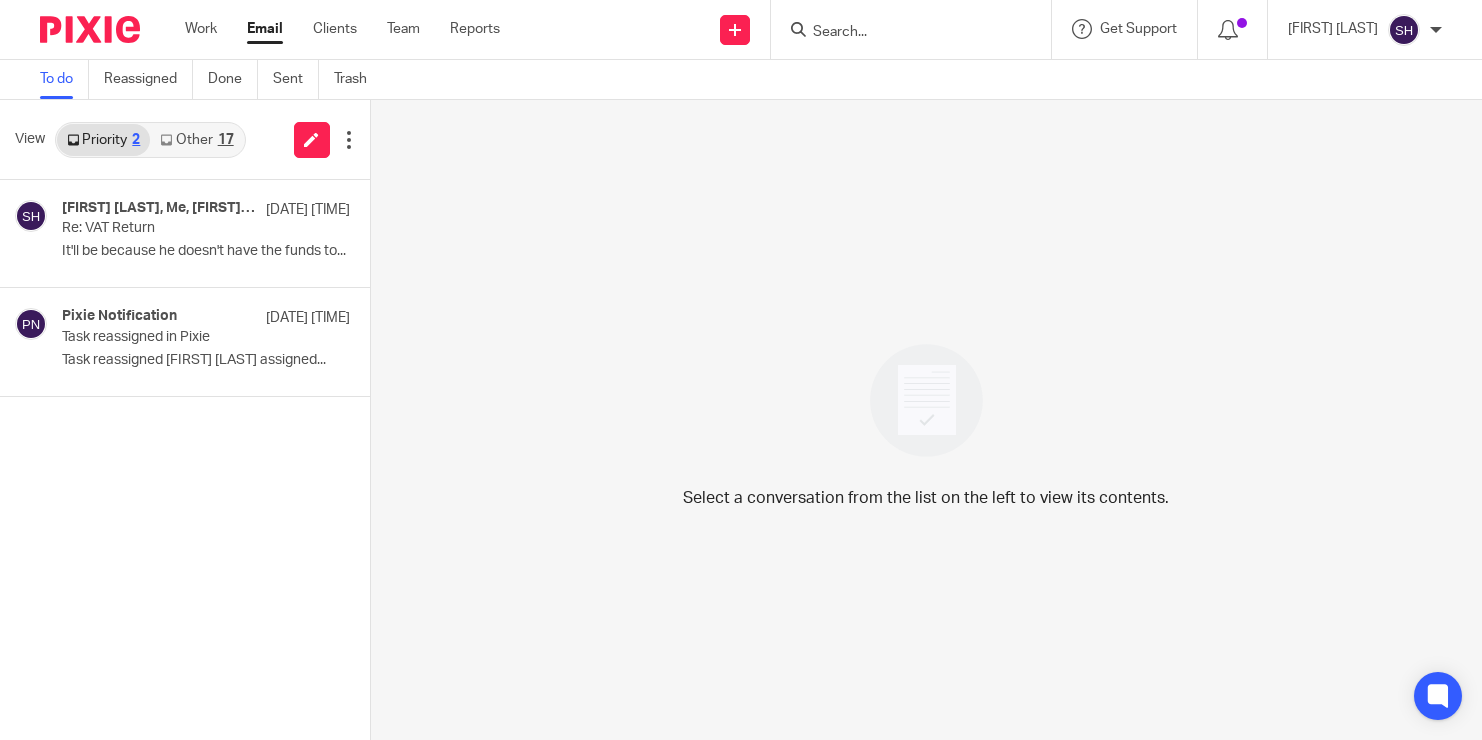 scroll, scrollTop: 0, scrollLeft: 0, axis: both 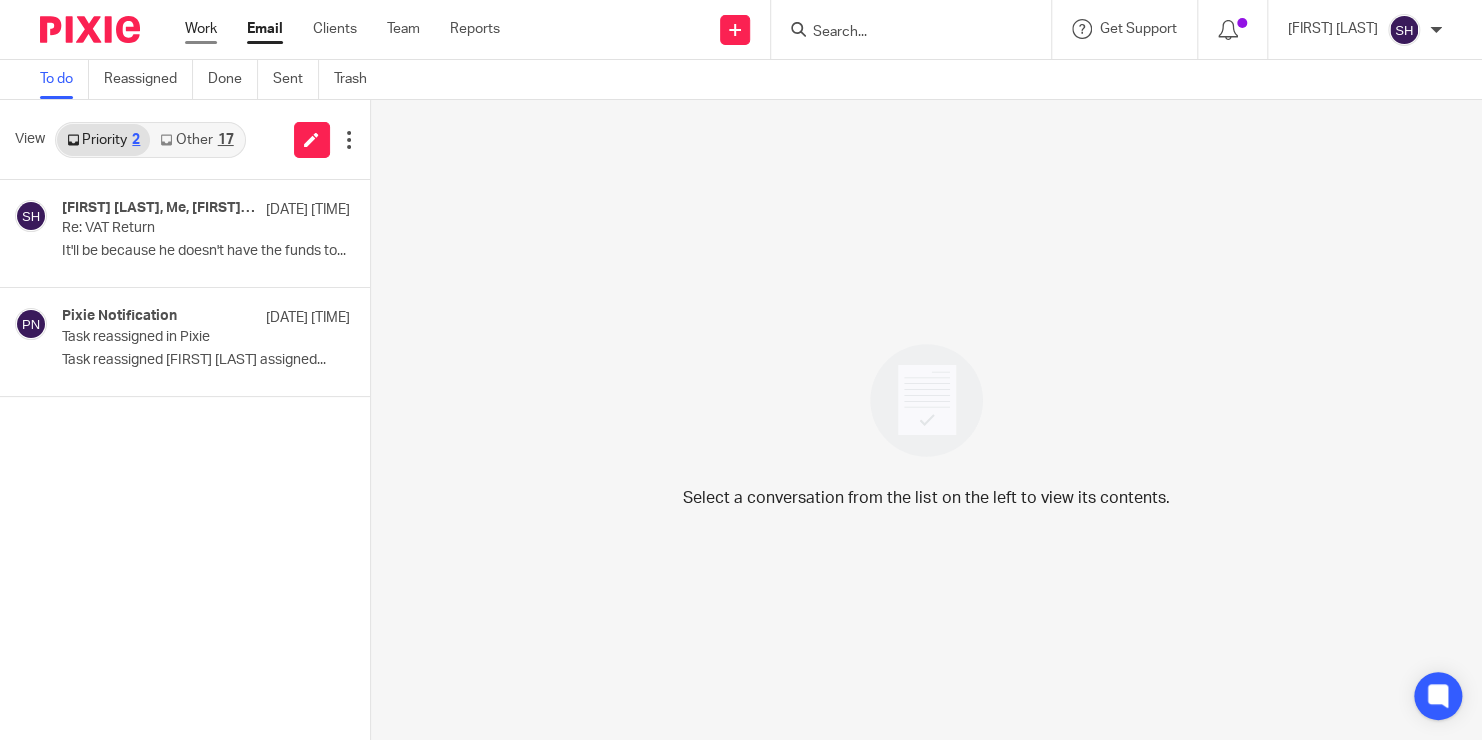 click on "Work" at bounding box center (201, 29) 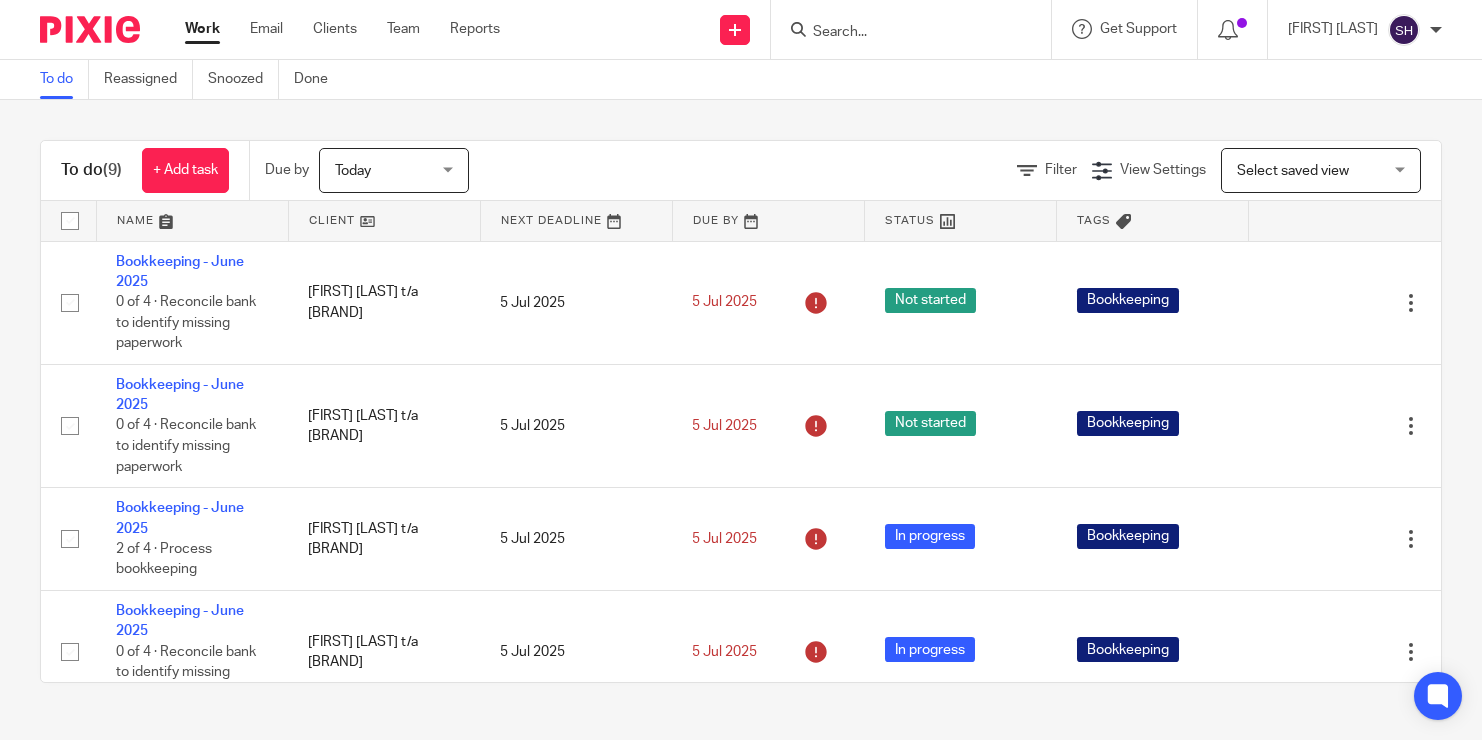scroll, scrollTop: 0, scrollLeft: 0, axis: both 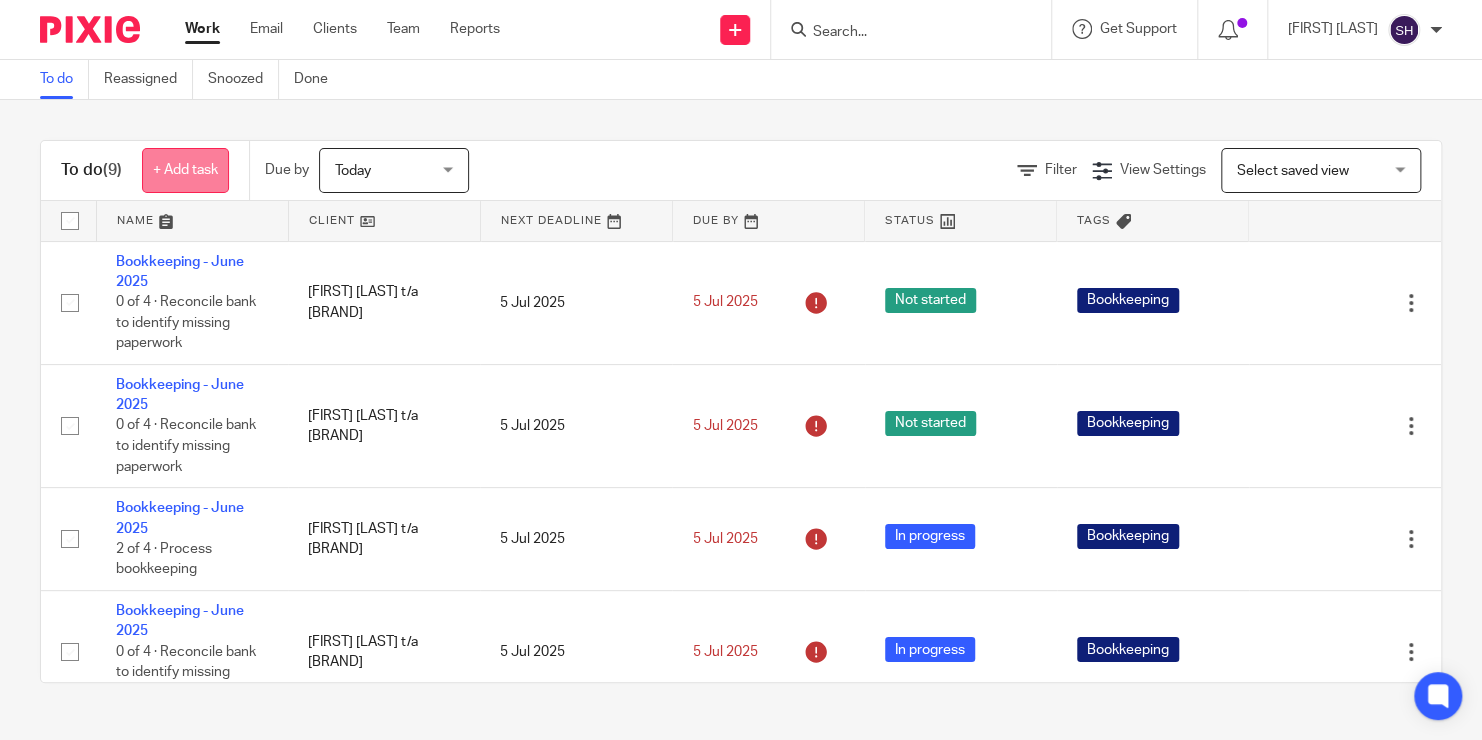 click on "+ Add task" at bounding box center (185, 170) 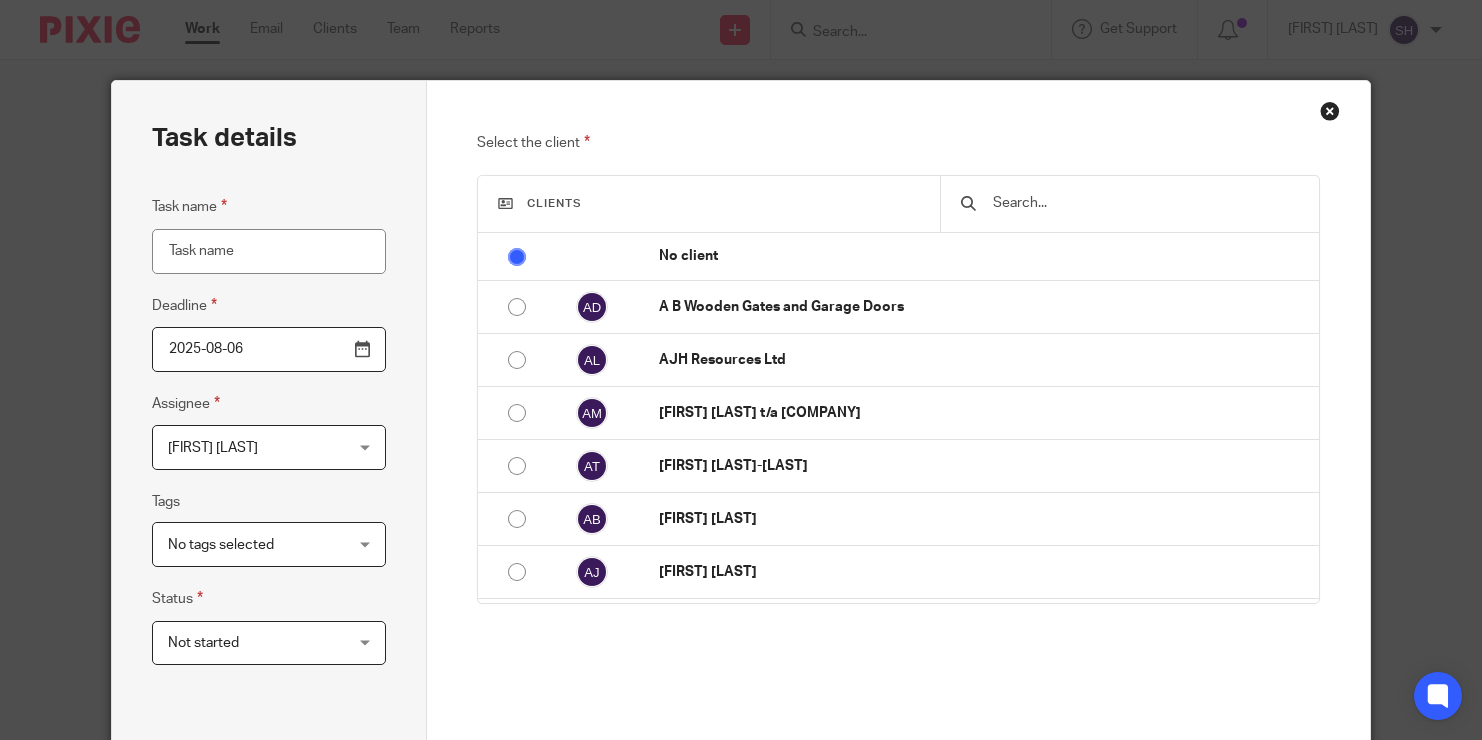 scroll, scrollTop: 0, scrollLeft: 0, axis: both 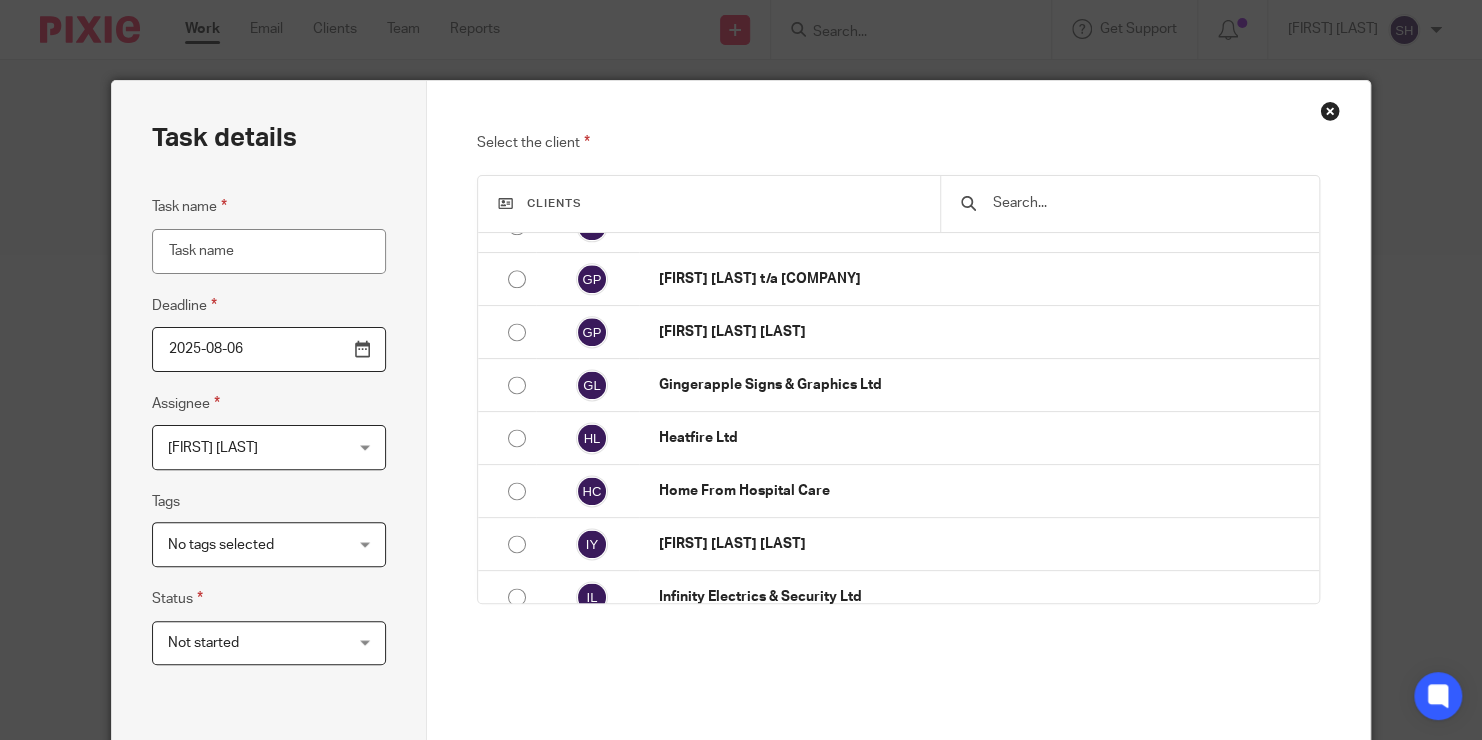 click at bounding box center [1330, 111] 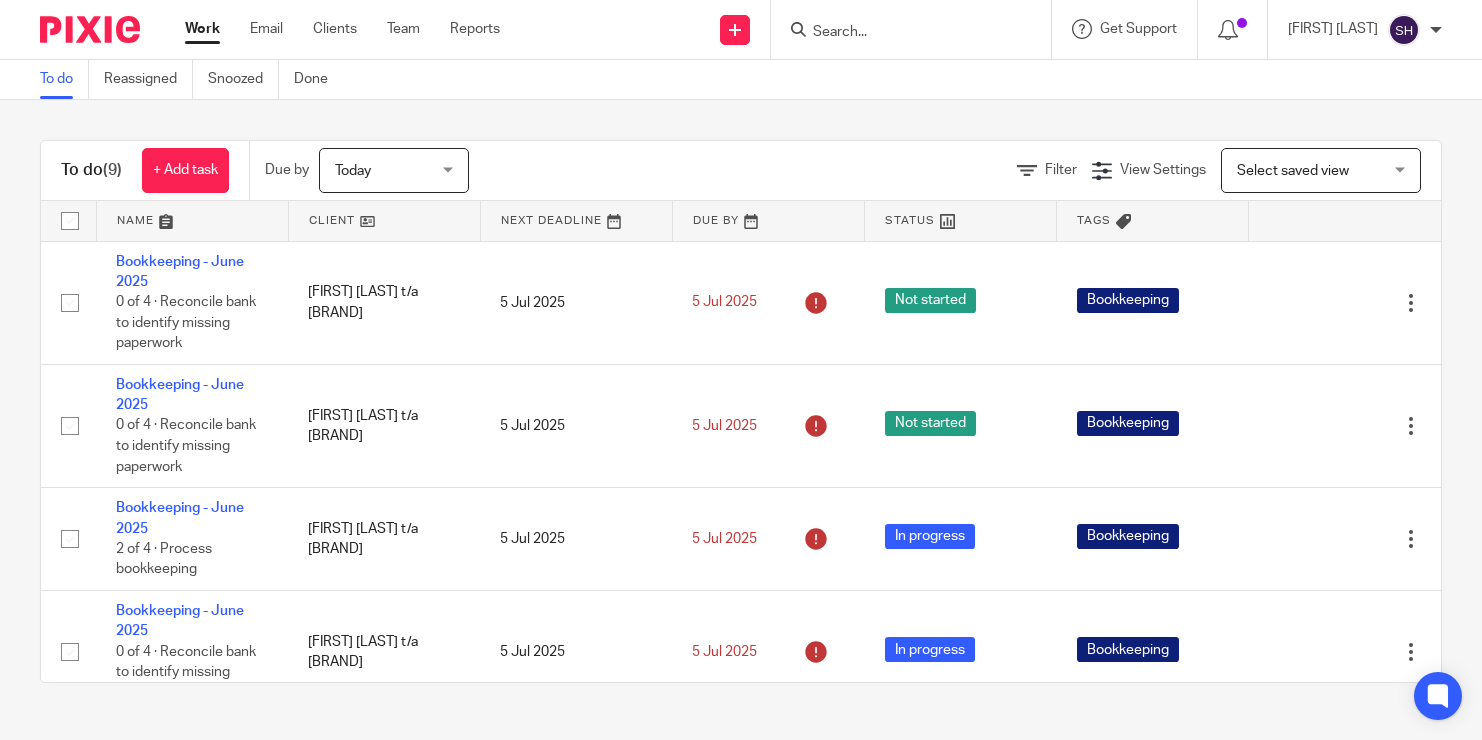 scroll, scrollTop: 0, scrollLeft: 0, axis: both 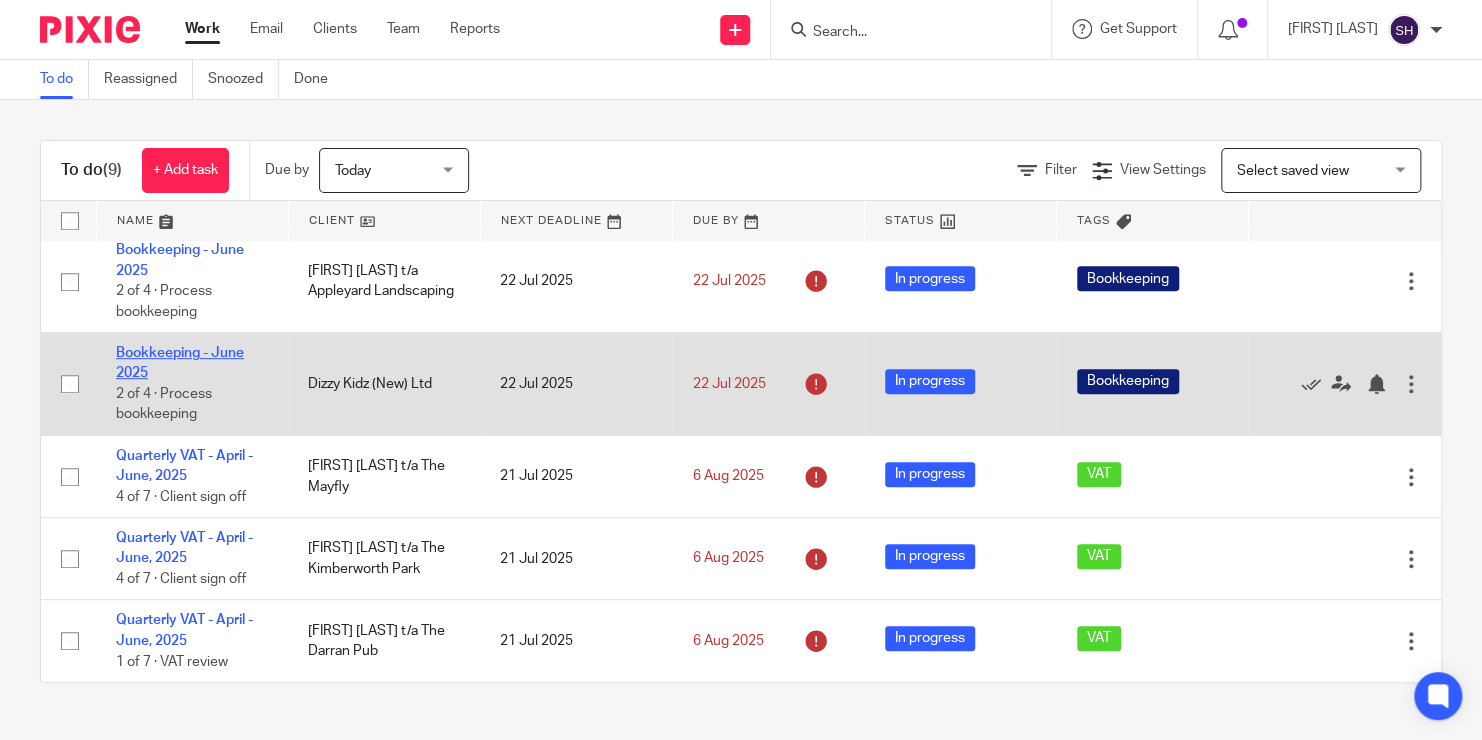 click on "Bookkeeping - June 2025" at bounding box center (180, 363) 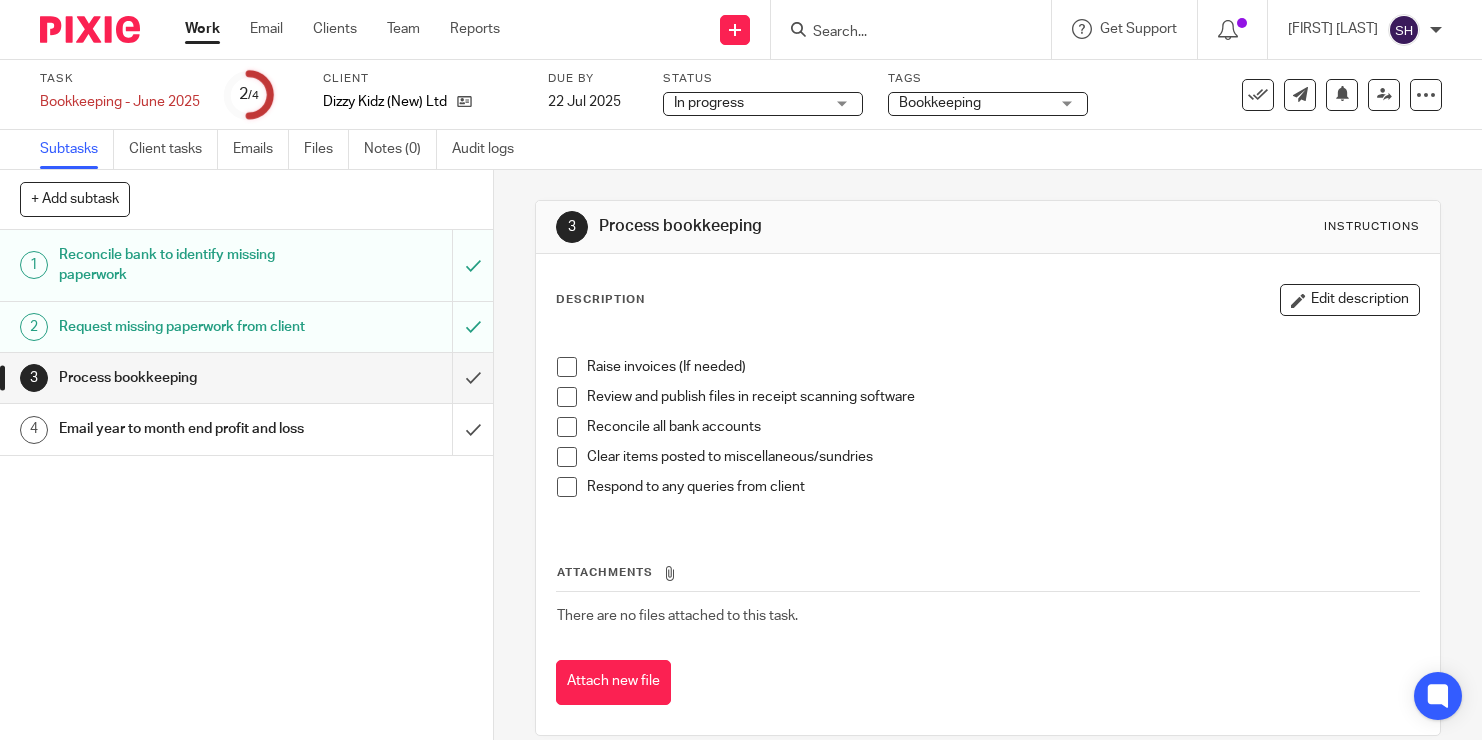 scroll, scrollTop: 0, scrollLeft: 0, axis: both 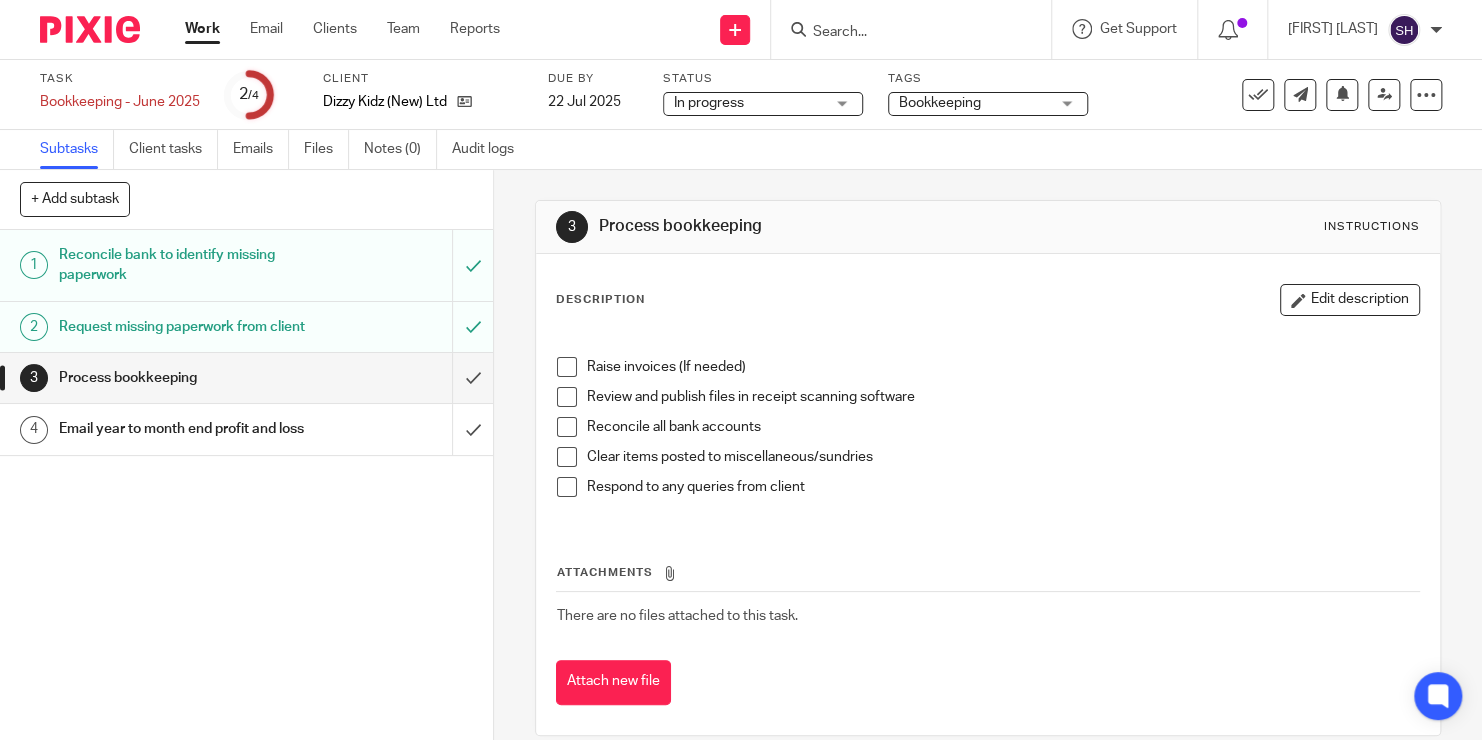 click at bounding box center (567, 367) 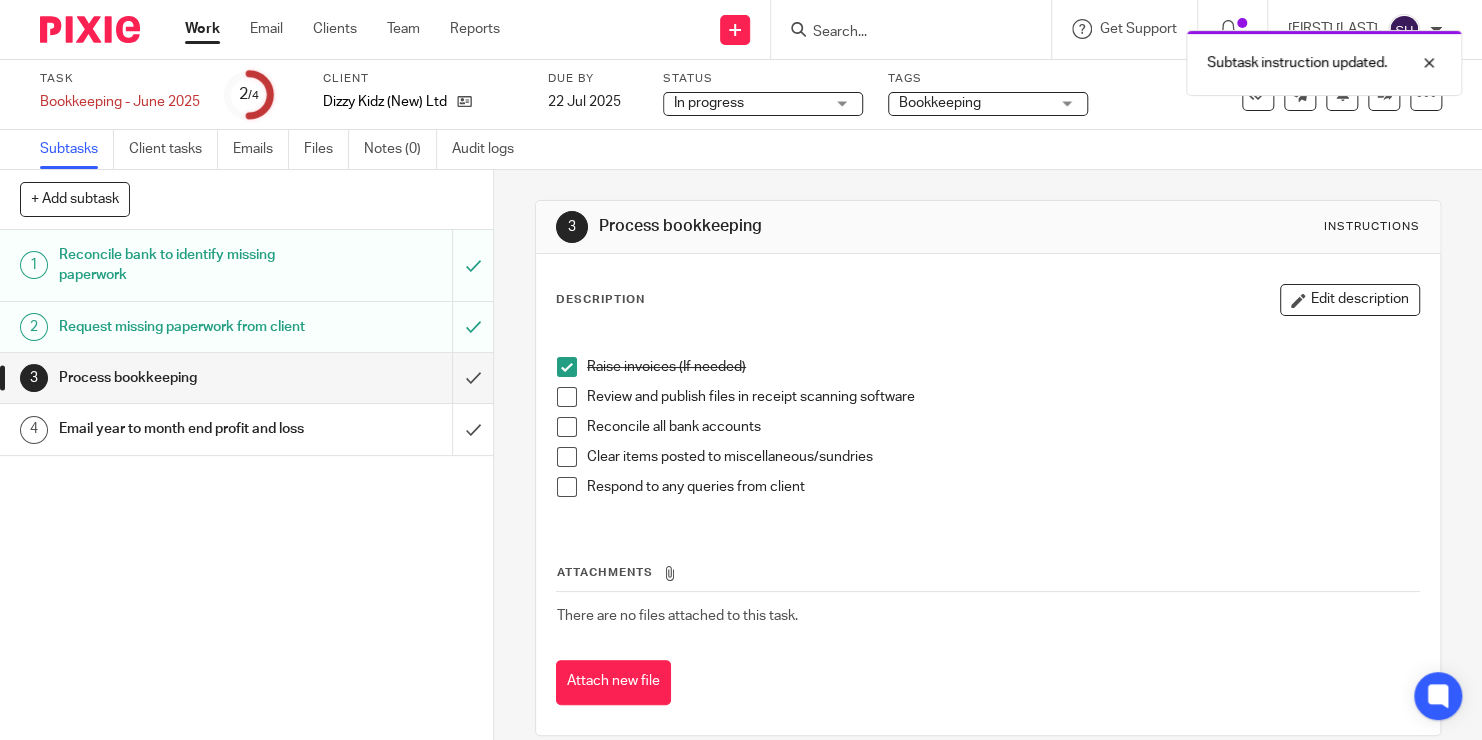 click at bounding box center (567, 397) 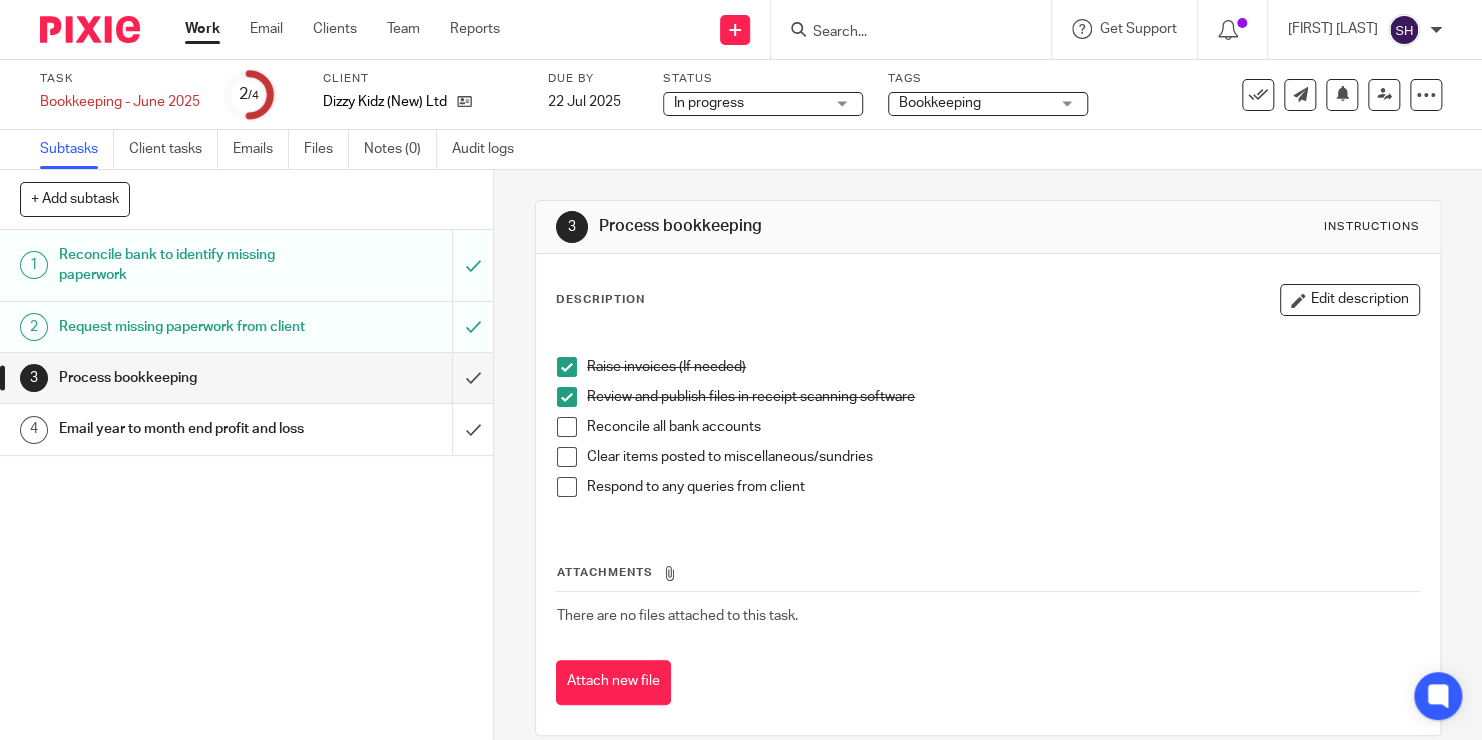 click at bounding box center [567, 427] 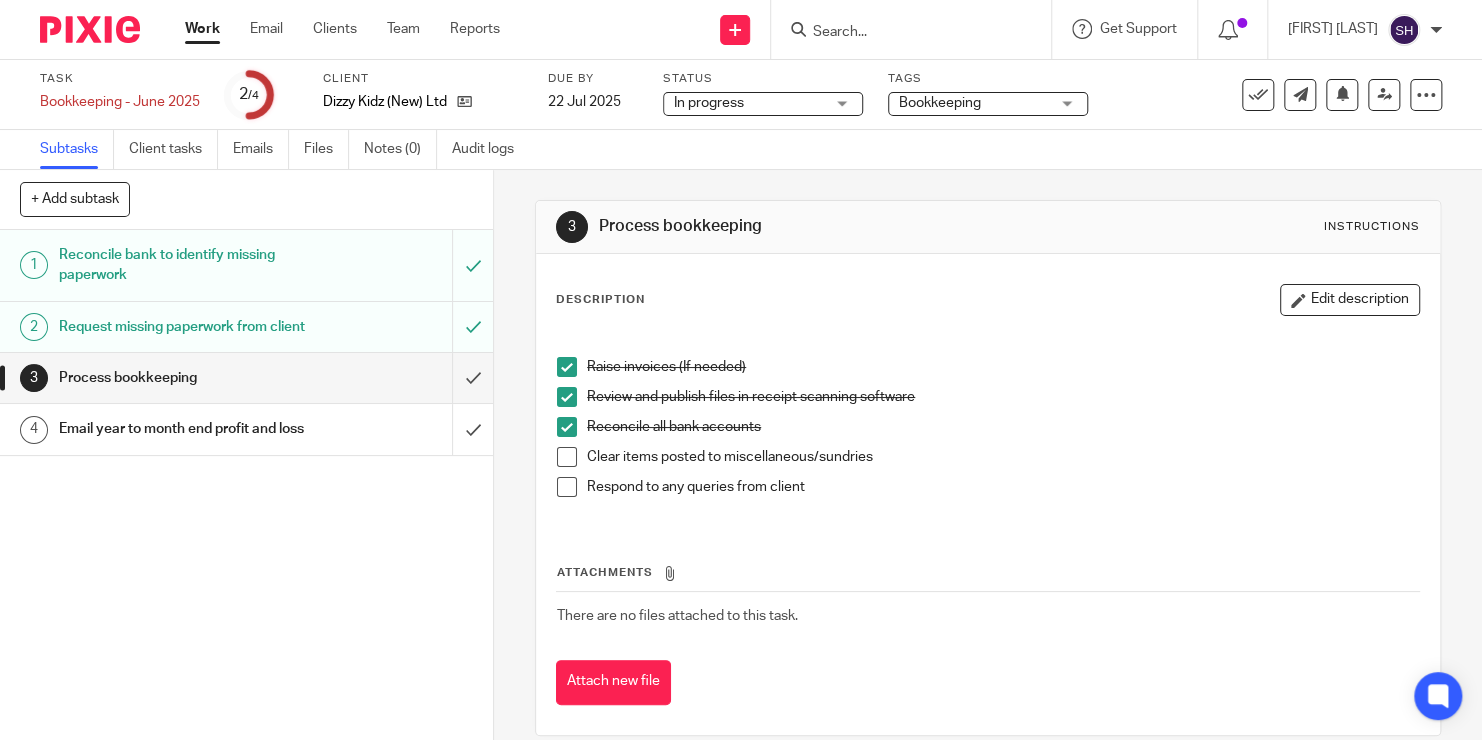click at bounding box center [567, 427] 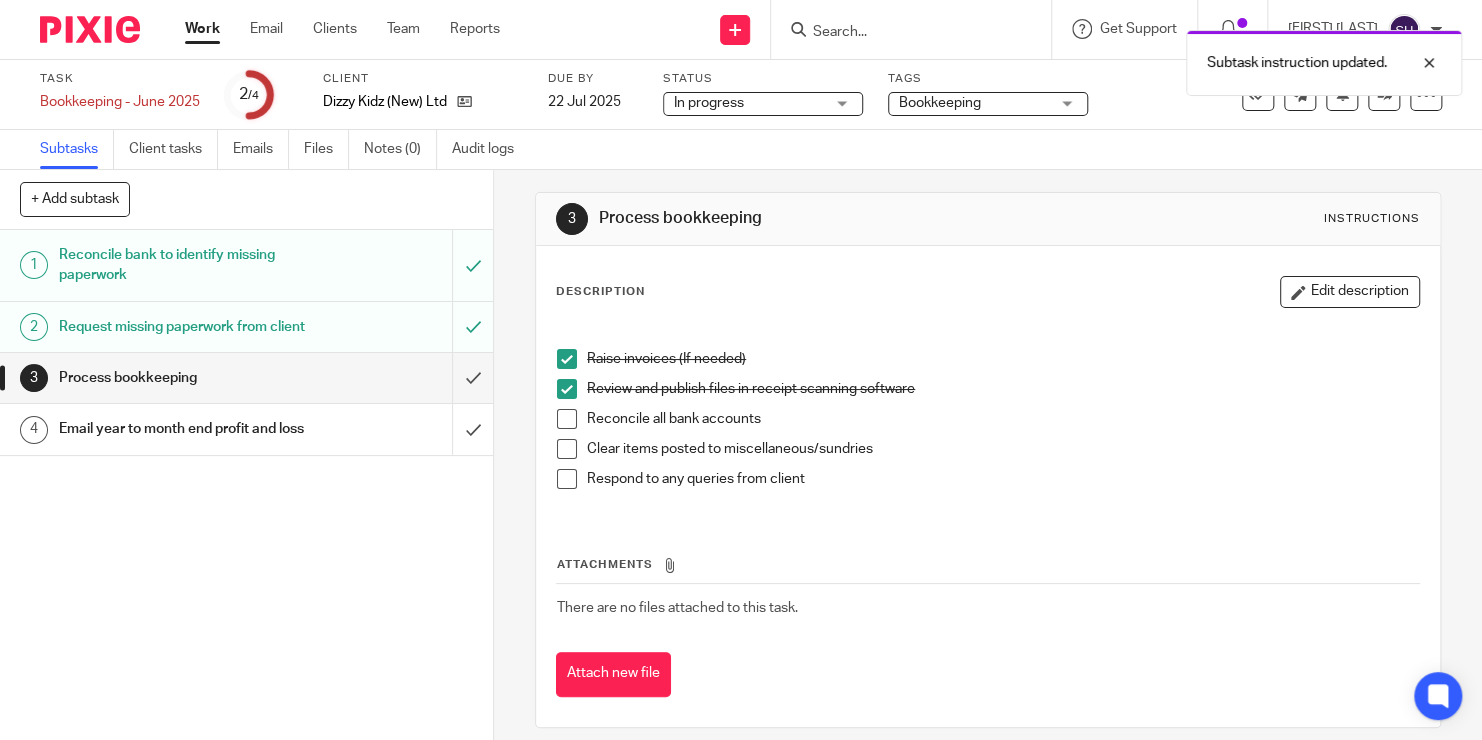 scroll, scrollTop: 0, scrollLeft: 0, axis: both 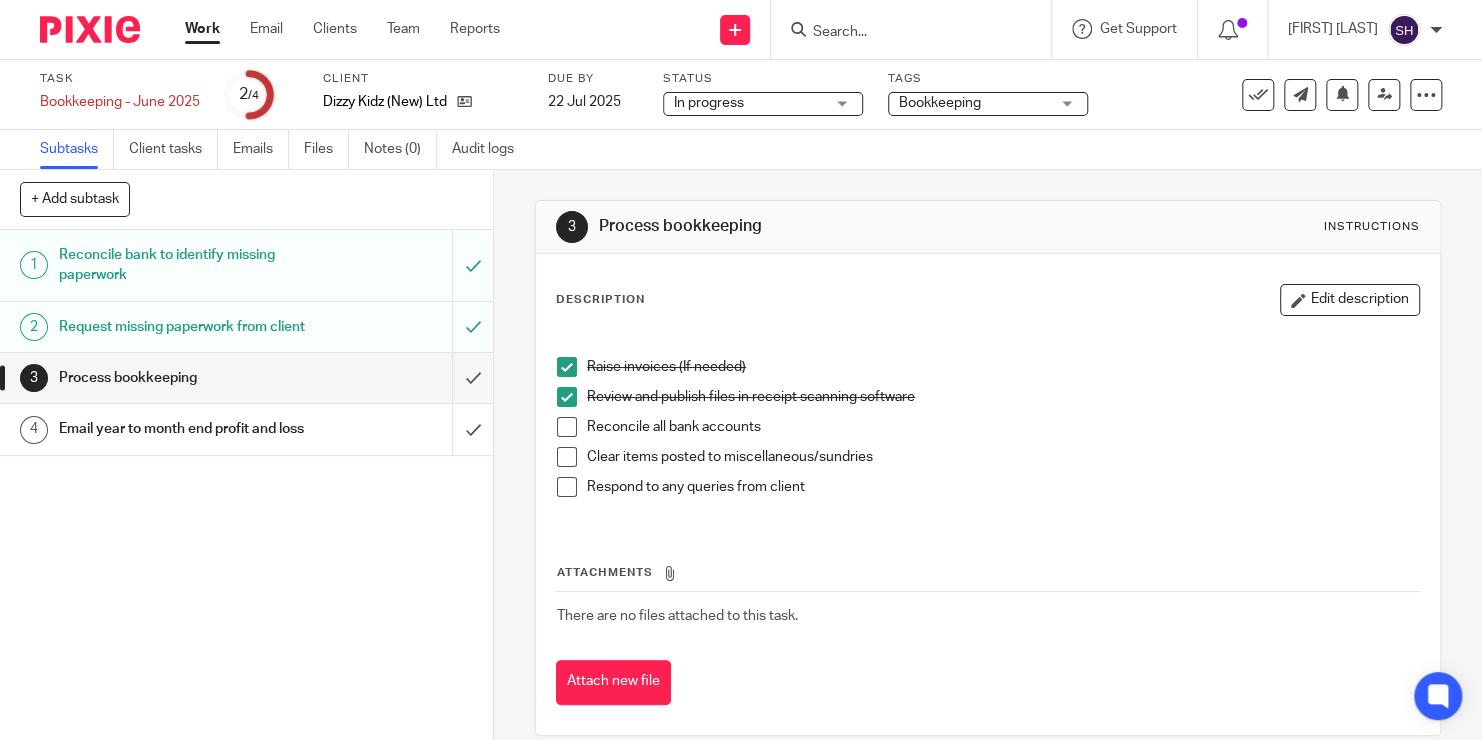 click on "Email year to month end profit and loss" at bounding box center (245, 429) 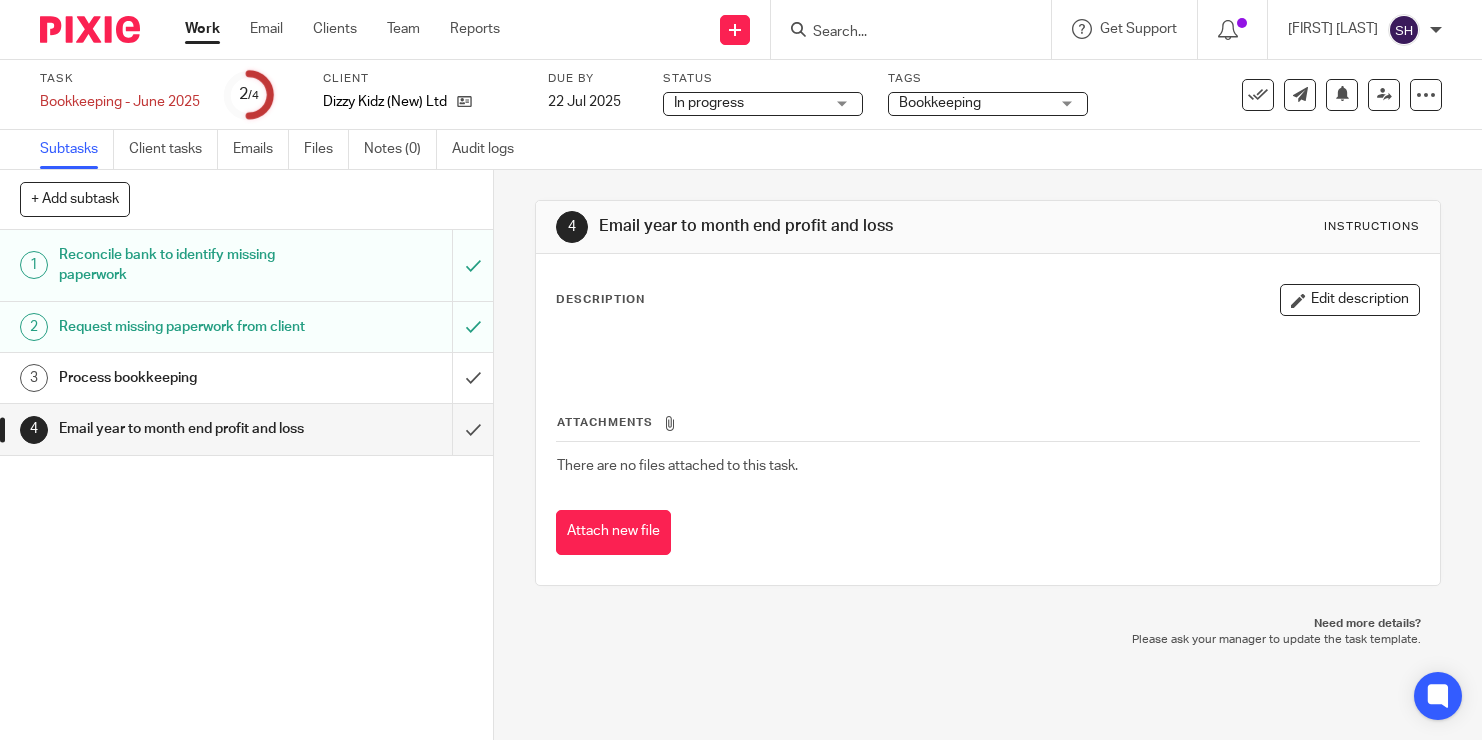 scroll, scrollTop: 0, scrollLeft: 0, axis: both 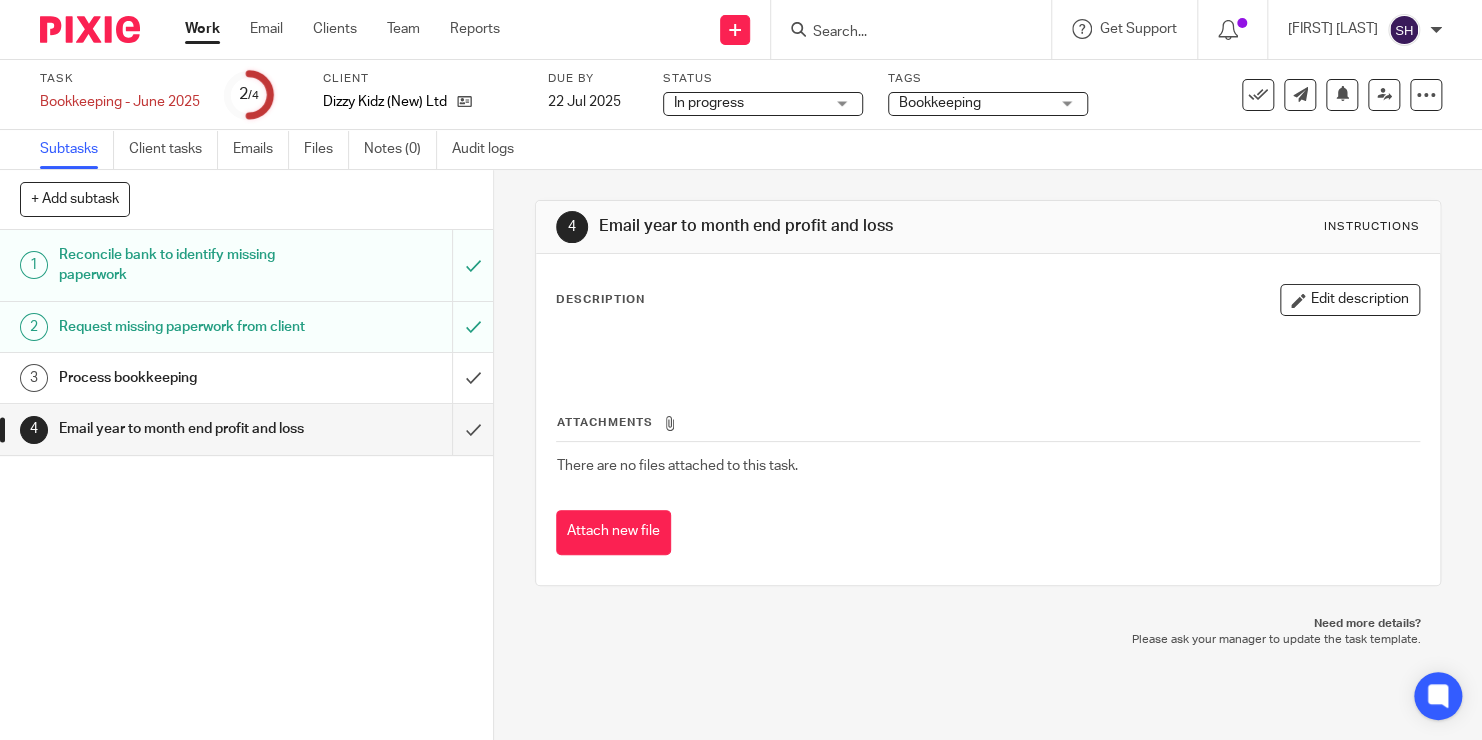 click on "Process bookkeeping" at bounding box center (183, 378) 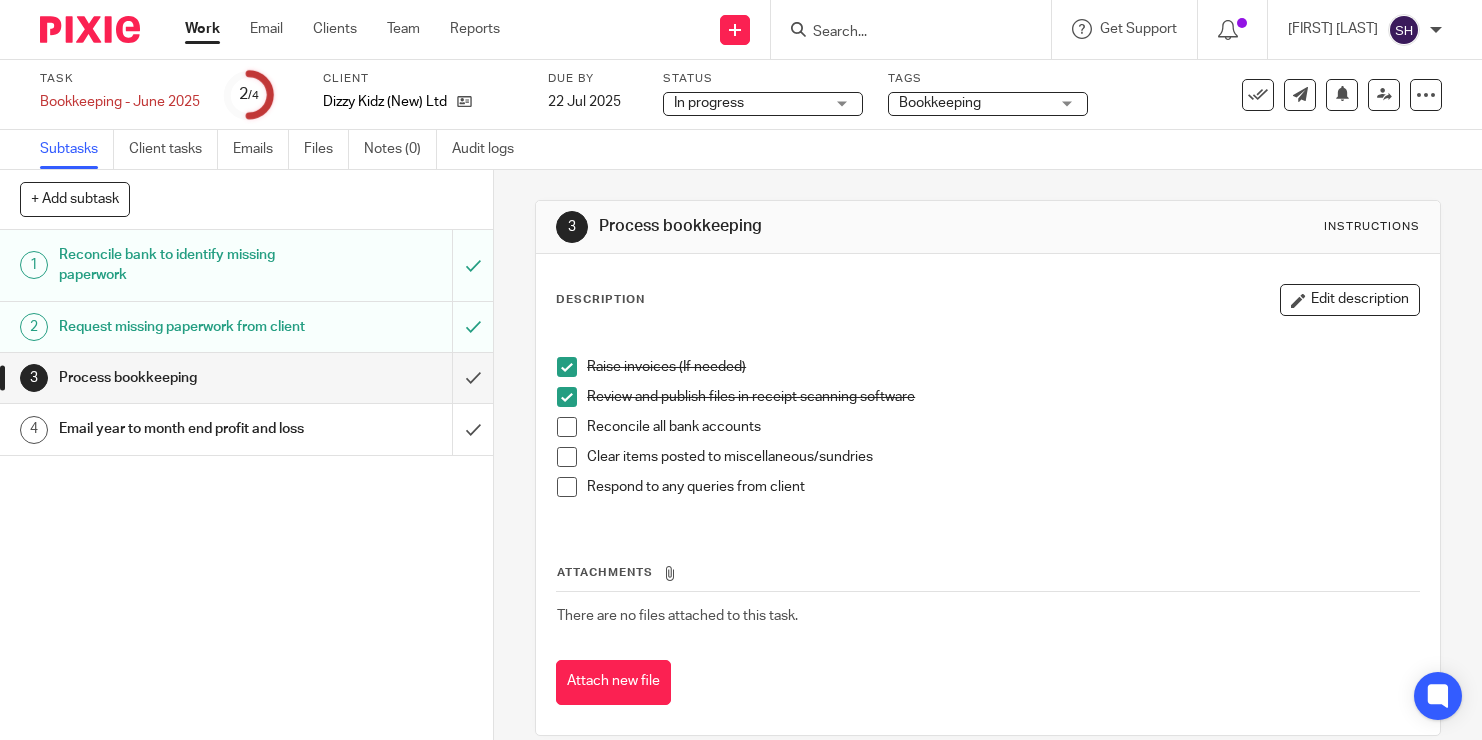 scroll, scrollTop: 0, scrollLeft: 0, axis: both 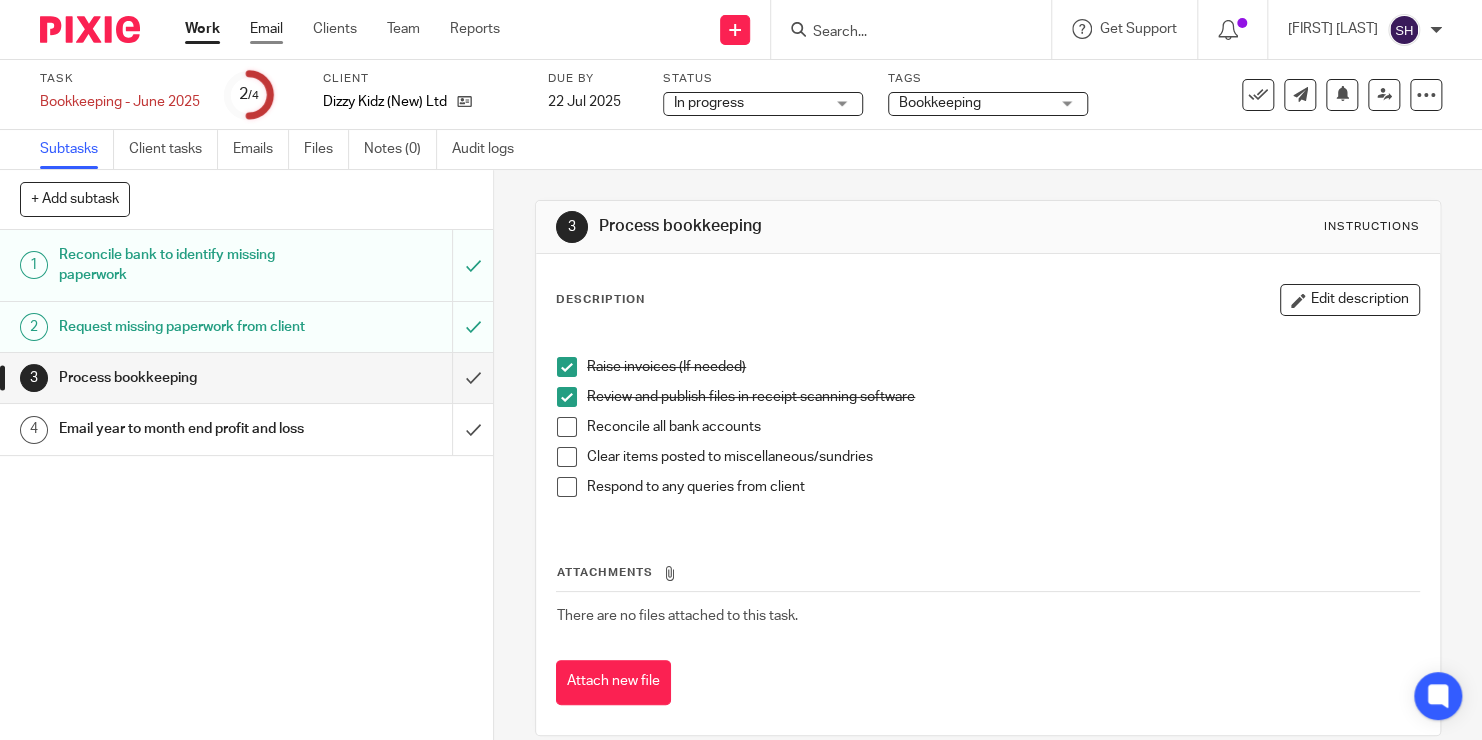 click on "Email" at bounding box center (266, 29) 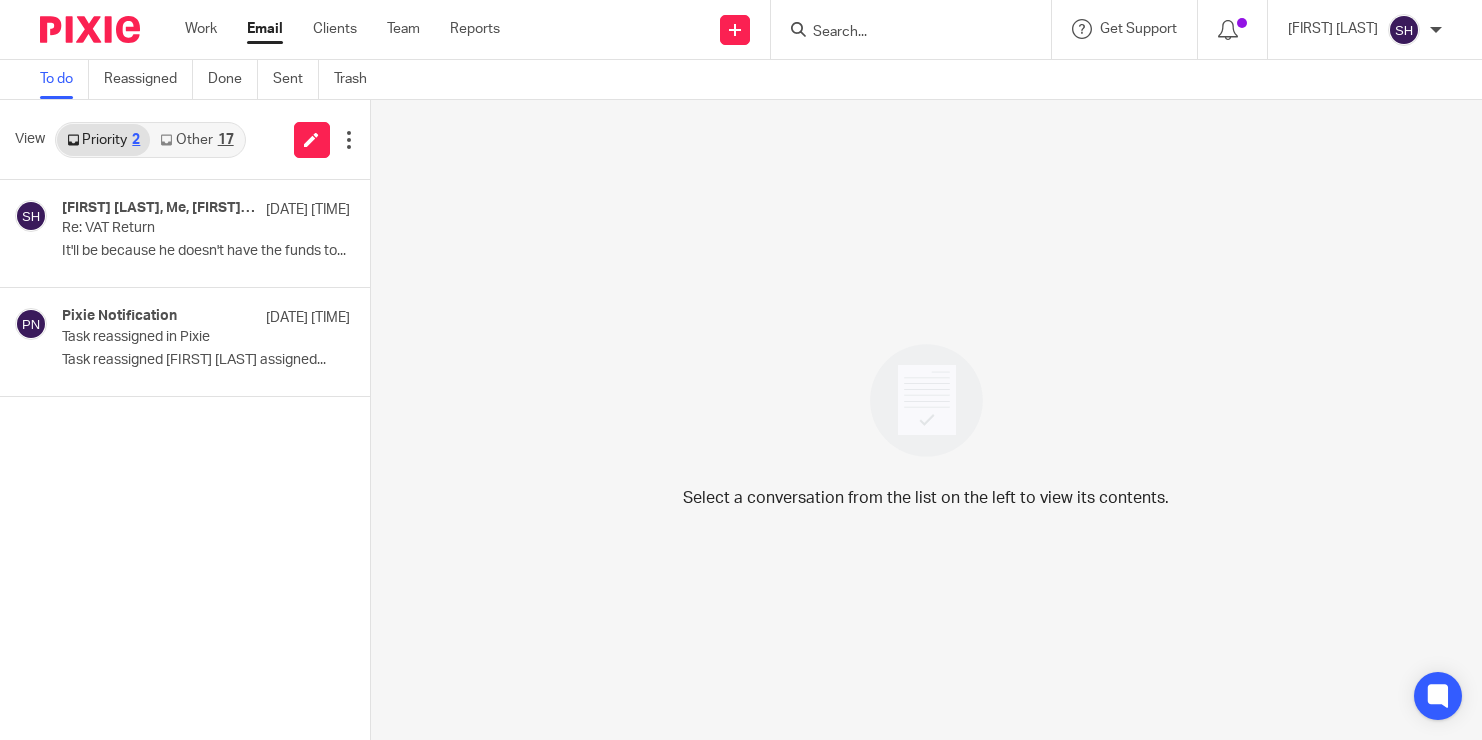 scroll, scrollTop: 0, scrollLeft: 0, axis: both 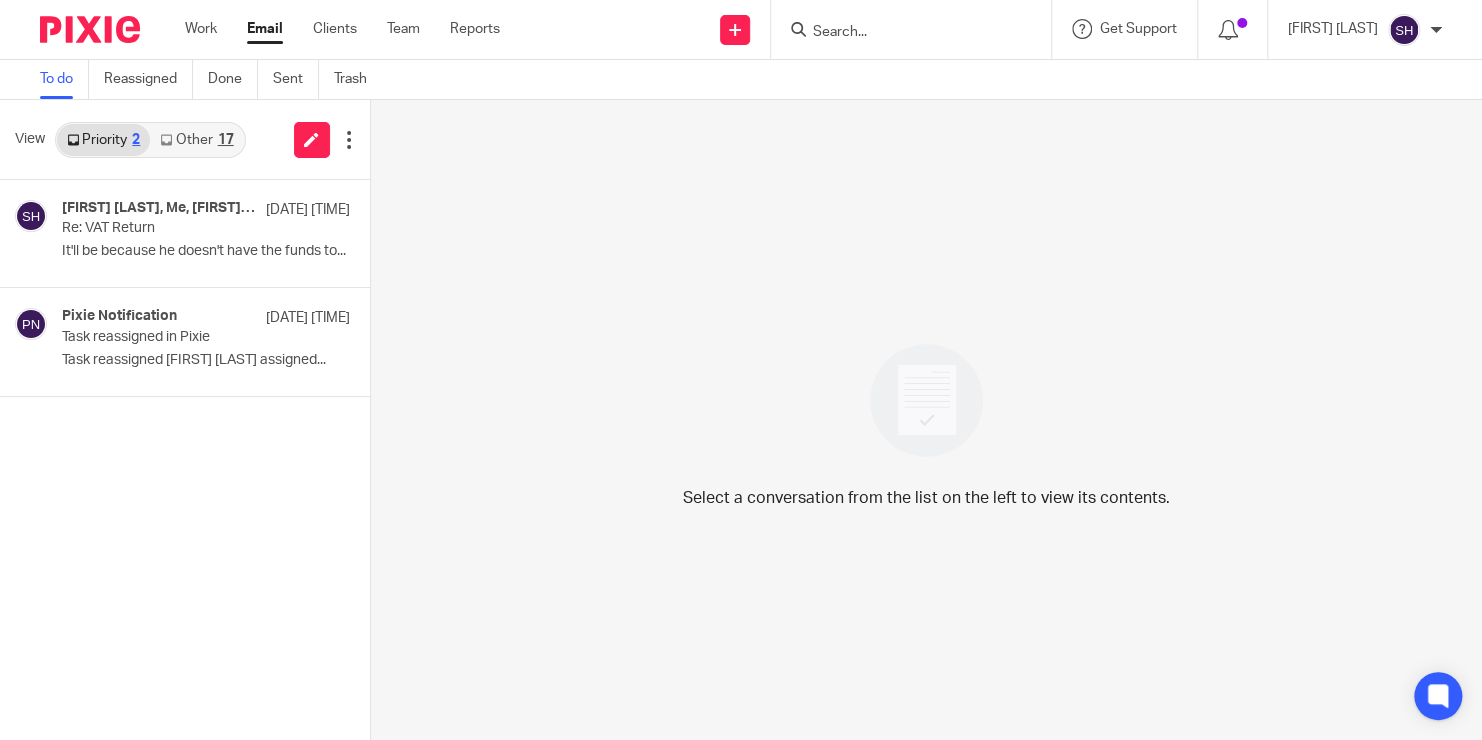 click on "Other
17" at bounding box center [196, 140] 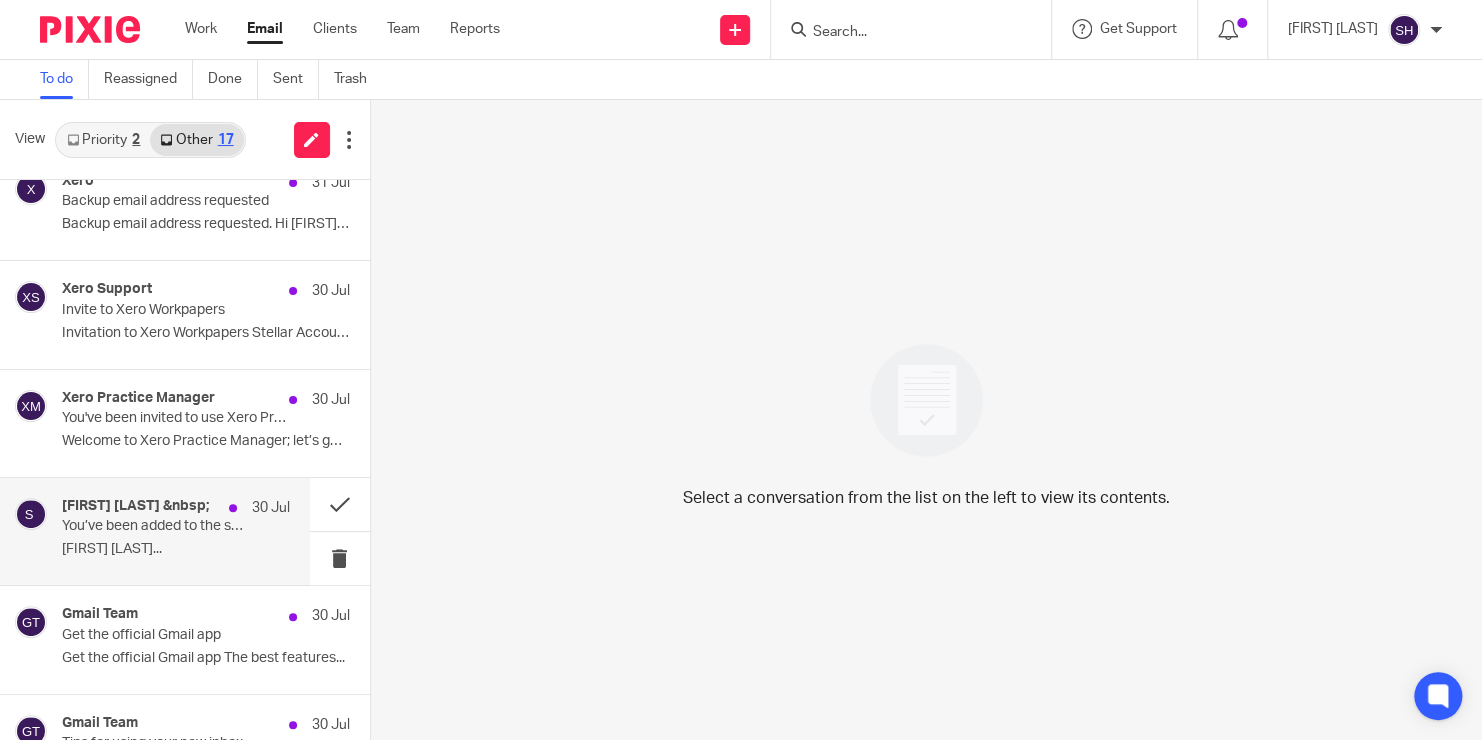 scroll, scrollTop: 1279, scrollLeft: 0, axis: vertical 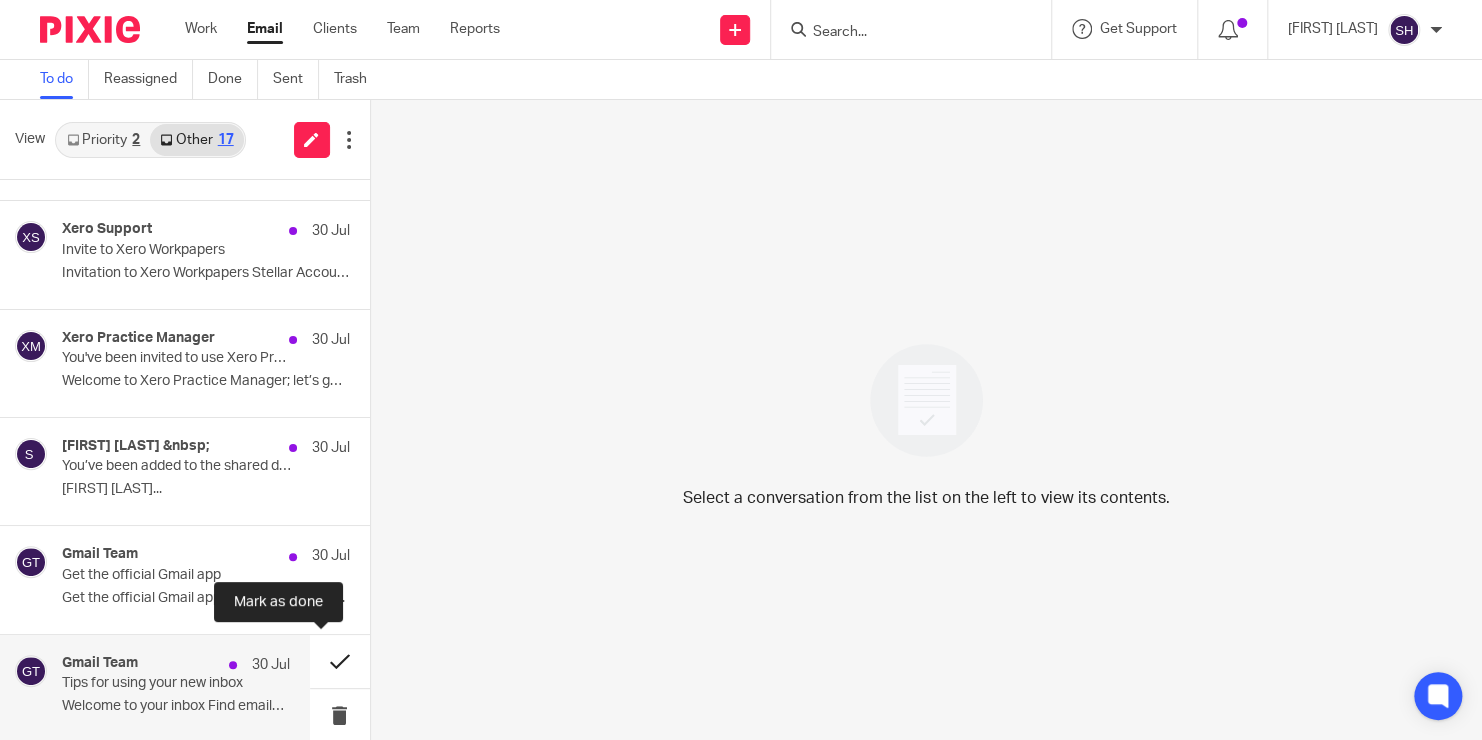 click at bounding box center [340, 661] 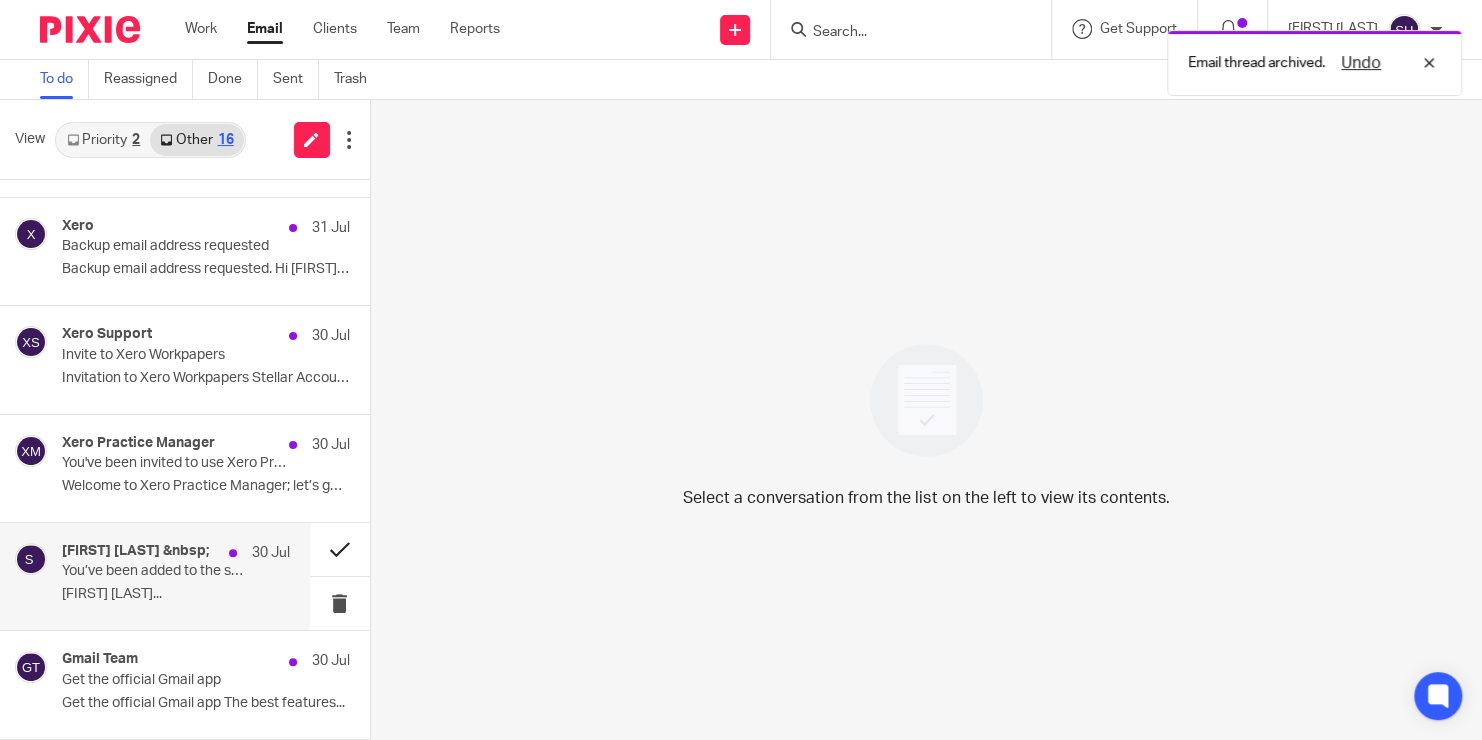 scroll, scrollTop: 1171, scrollLeft: 0, axis: vertical 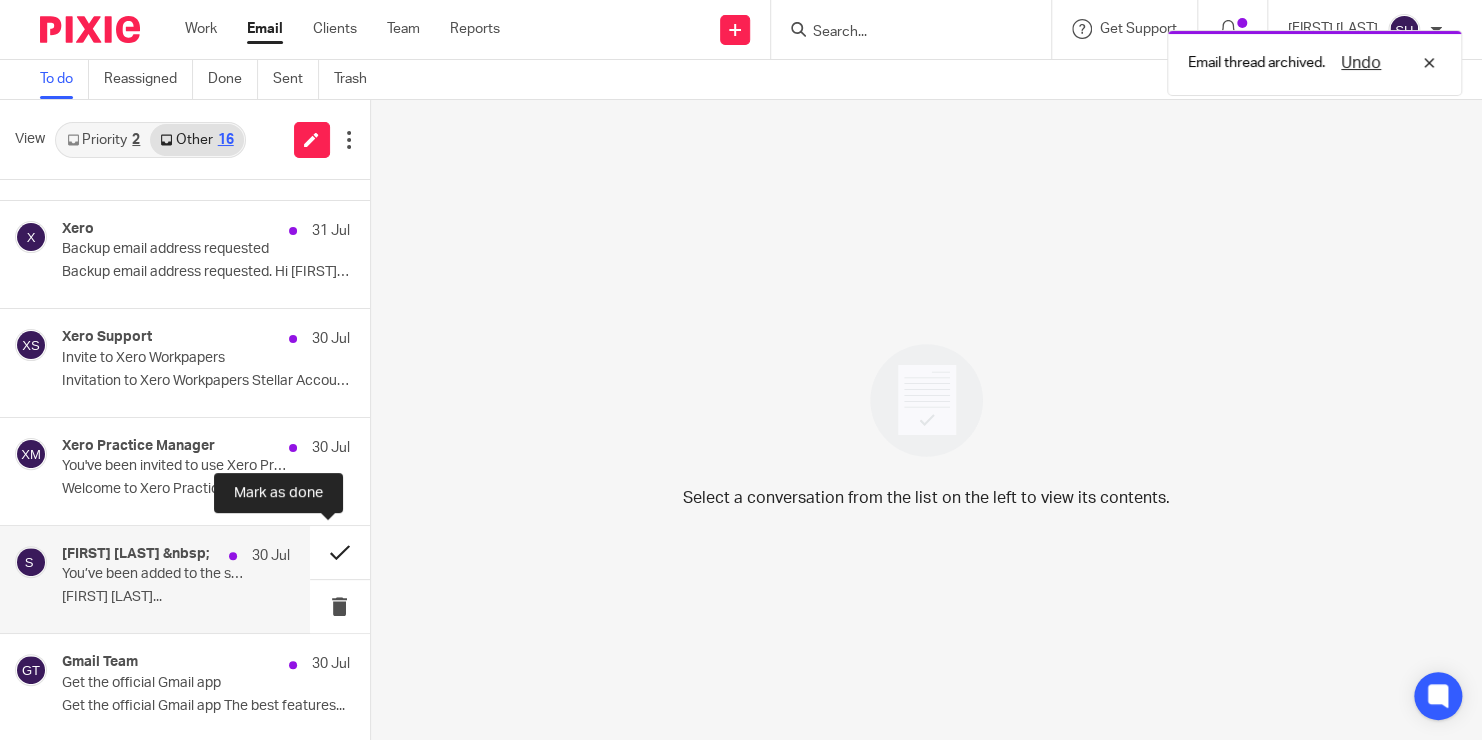 click at bounding box center (340, 552) 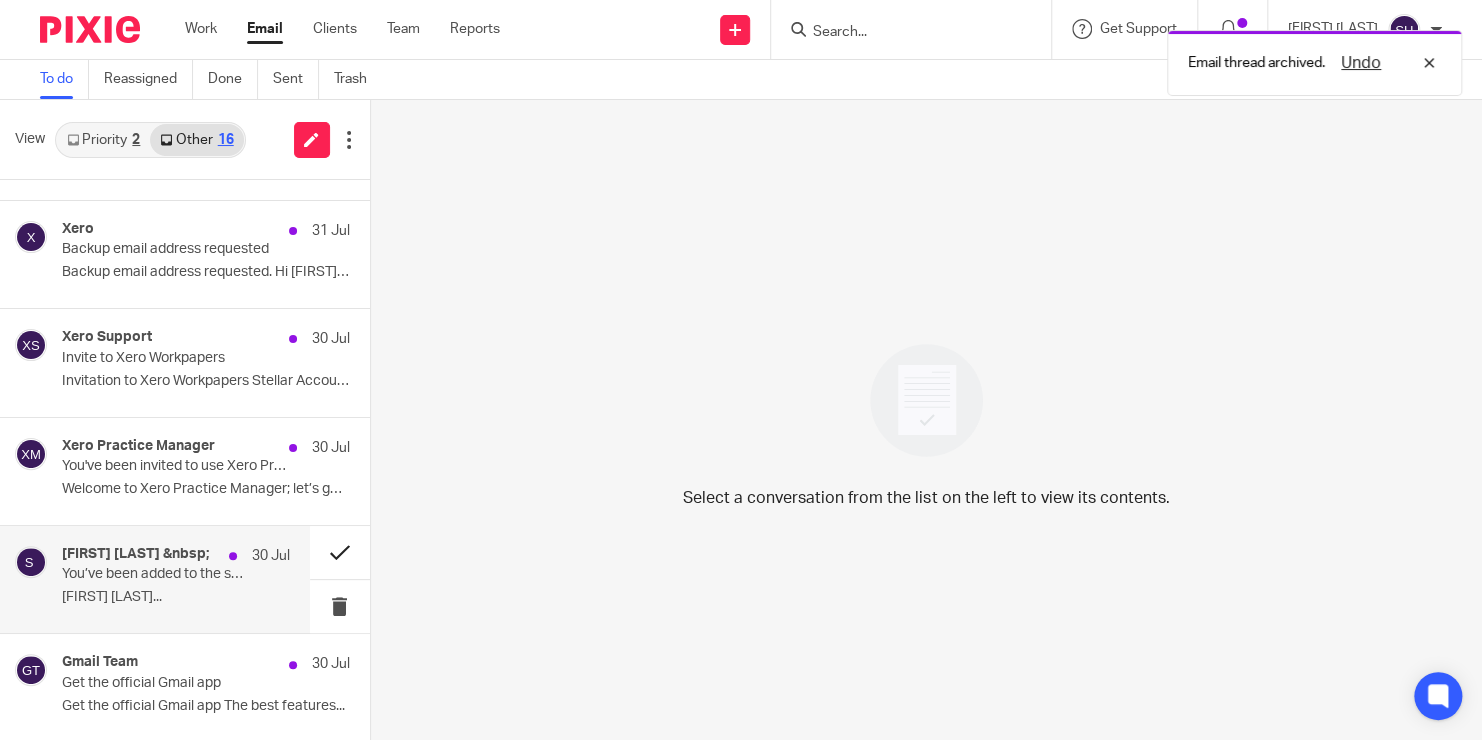 scroll, scrollTop: 1062, scrollLeft: 0, axis: vertical 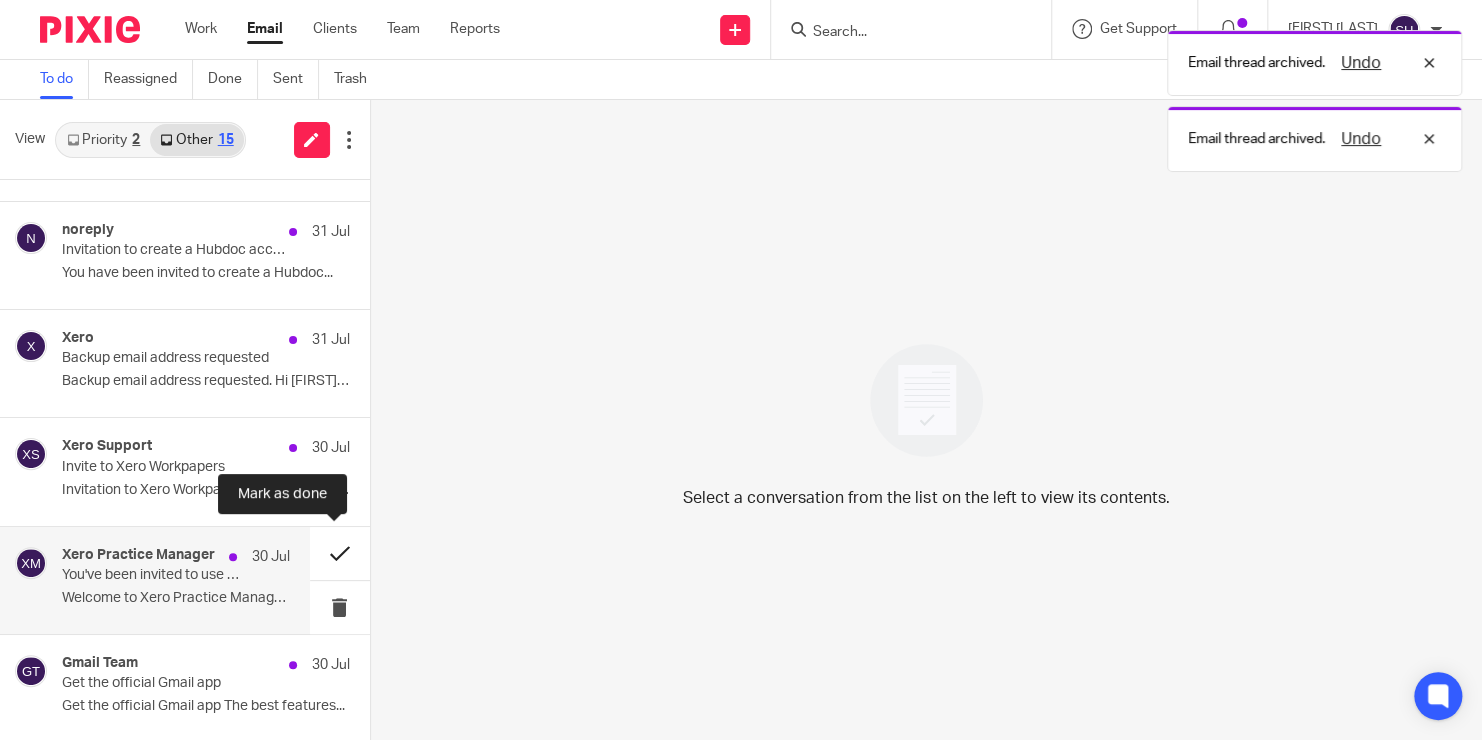 click at bounding box center (340, 553) 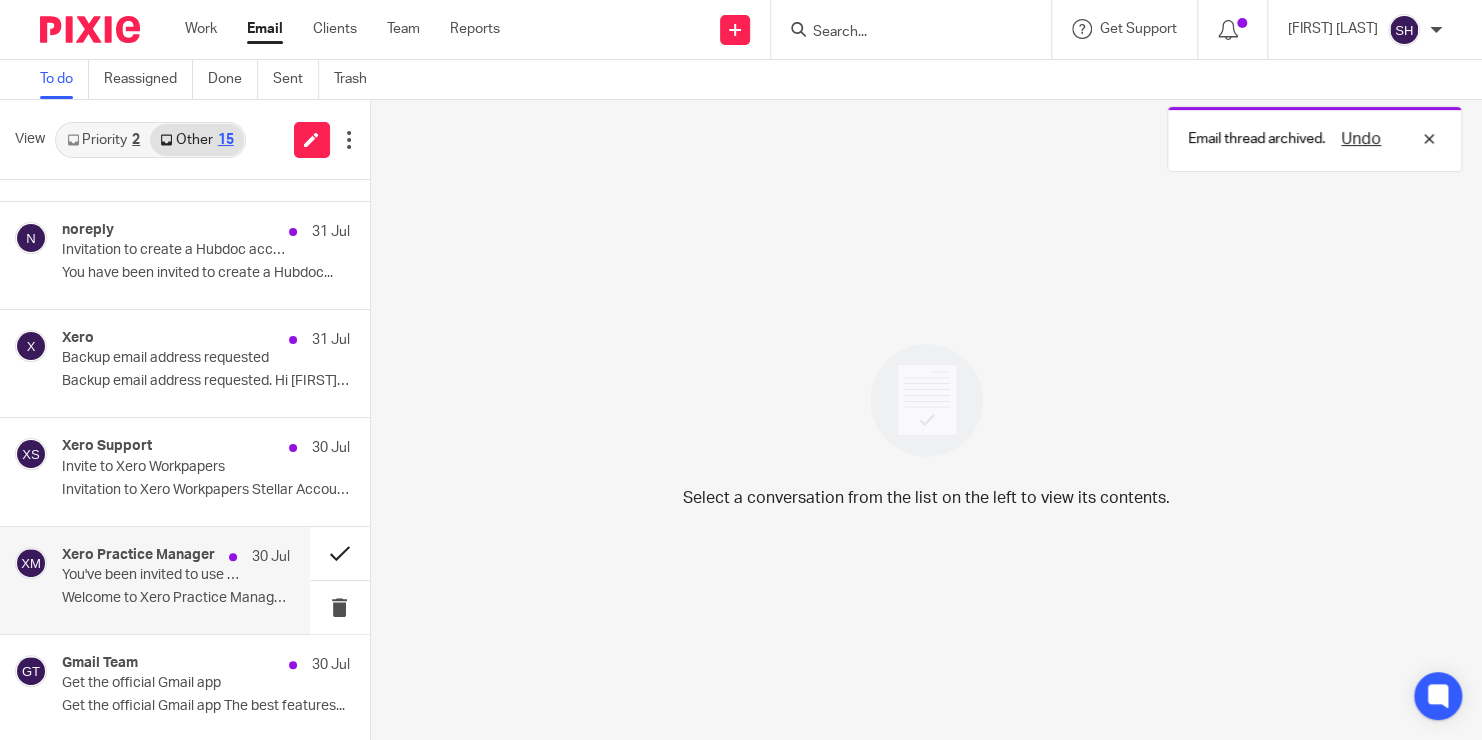 scroll, scrollTop: 954, scrollLeft: 0, axis: vertical 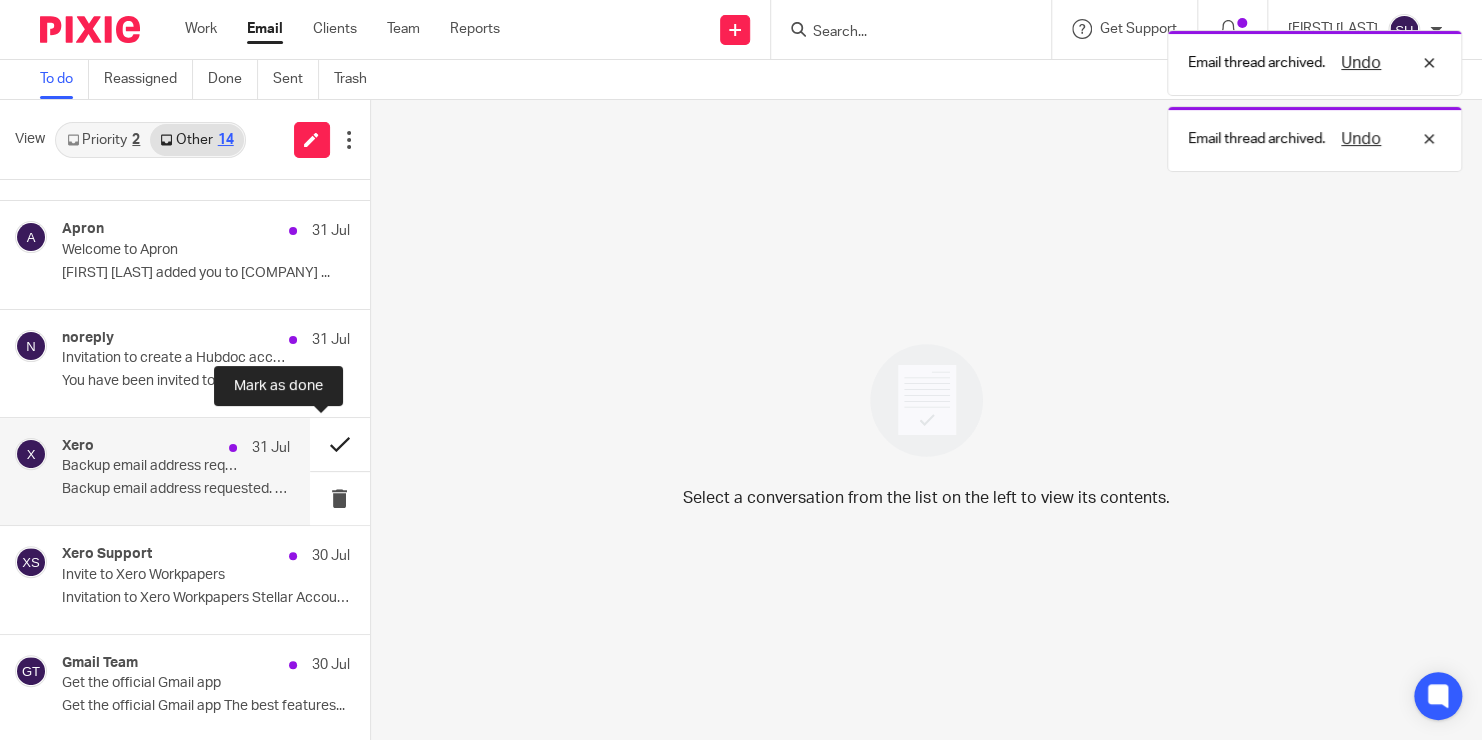 click at bounding box center [340, 444] 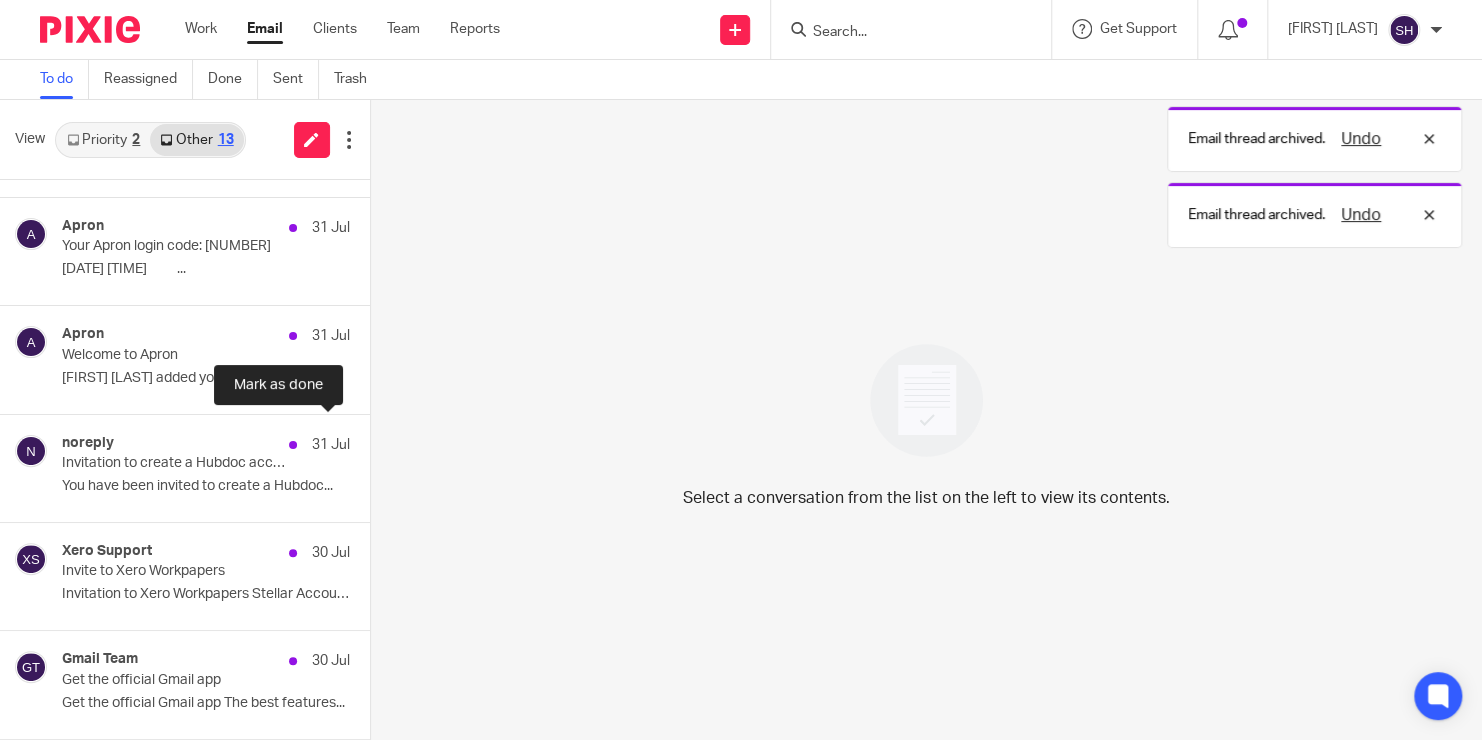 scroll, scrollTop: 846, scrollLeft: 0, axis: vertical 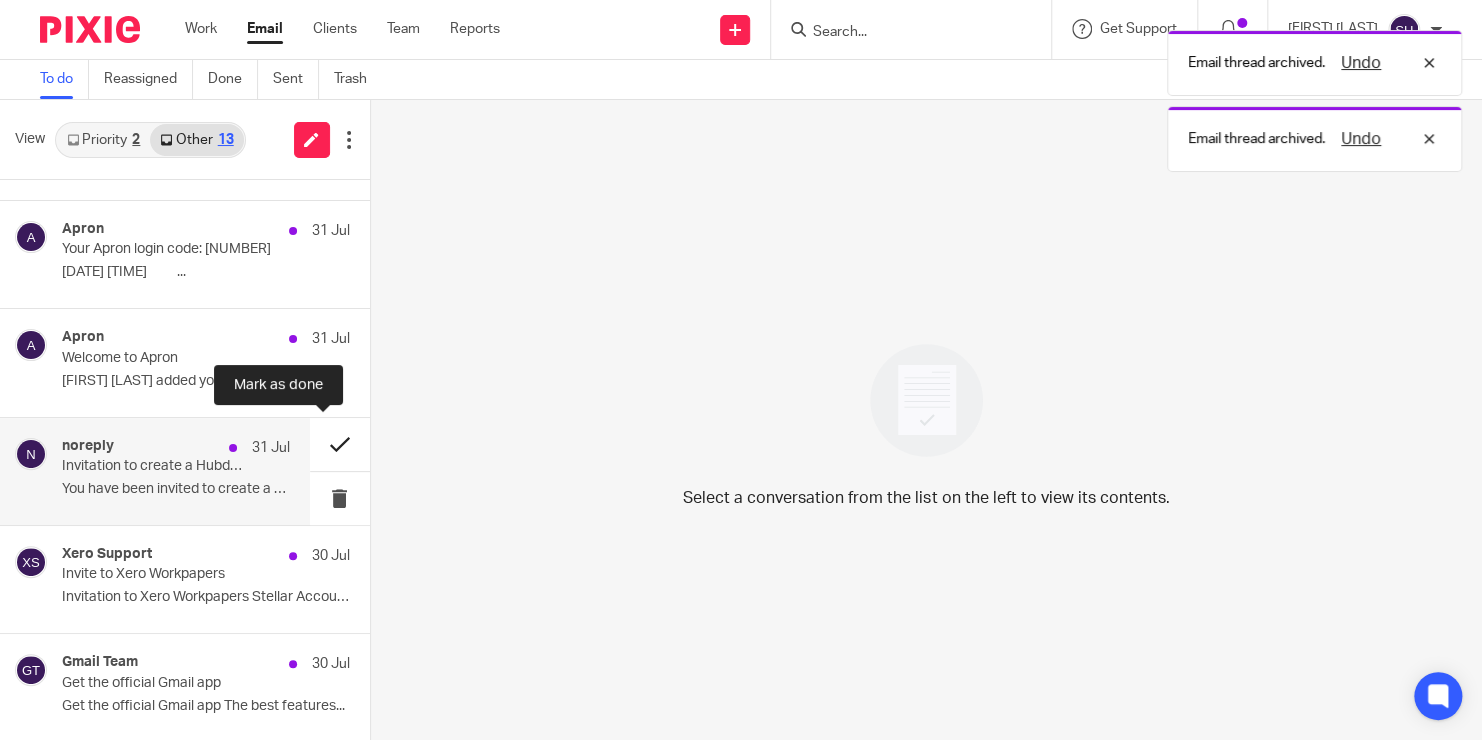 click at bounding box center (340, 444) 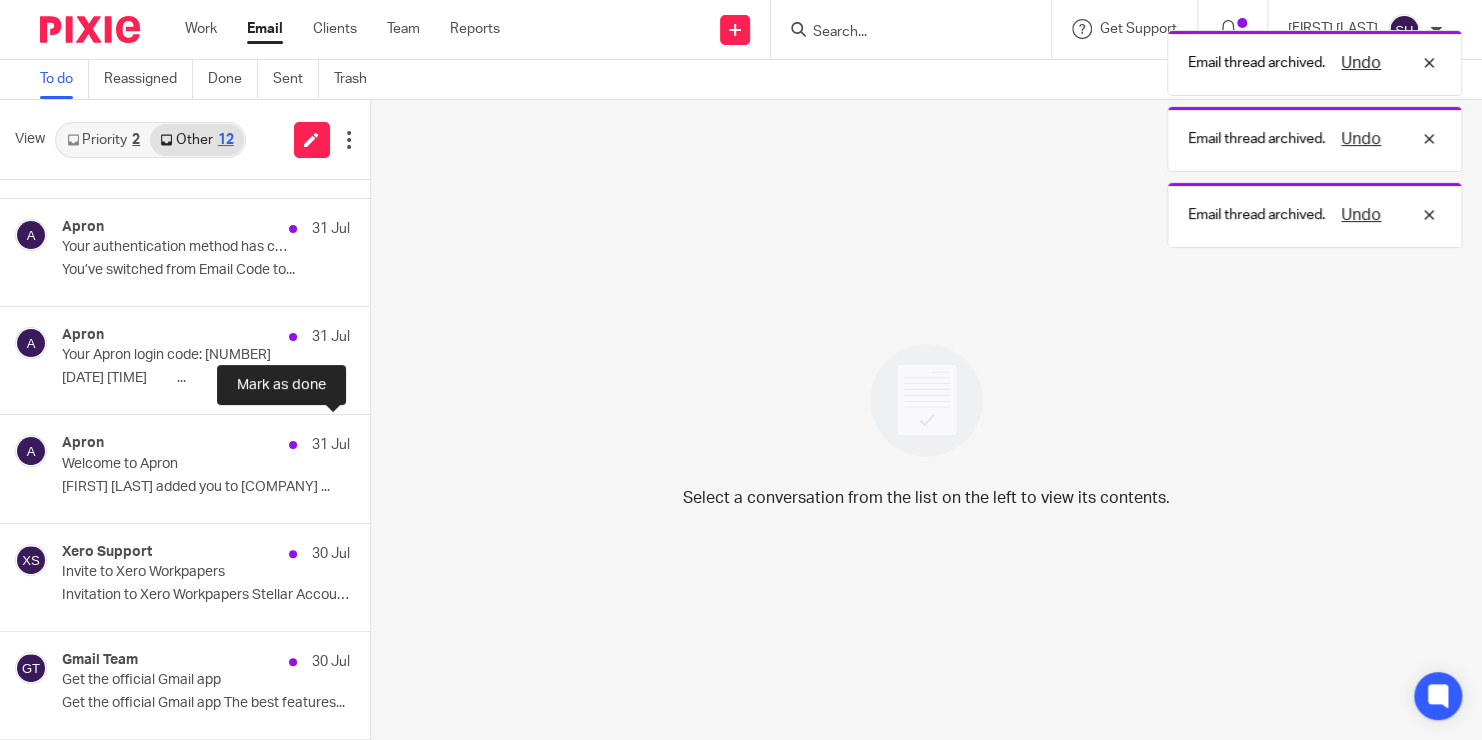 scroll, scrollTop: 738, scrollLeft: 0, axis: vertical 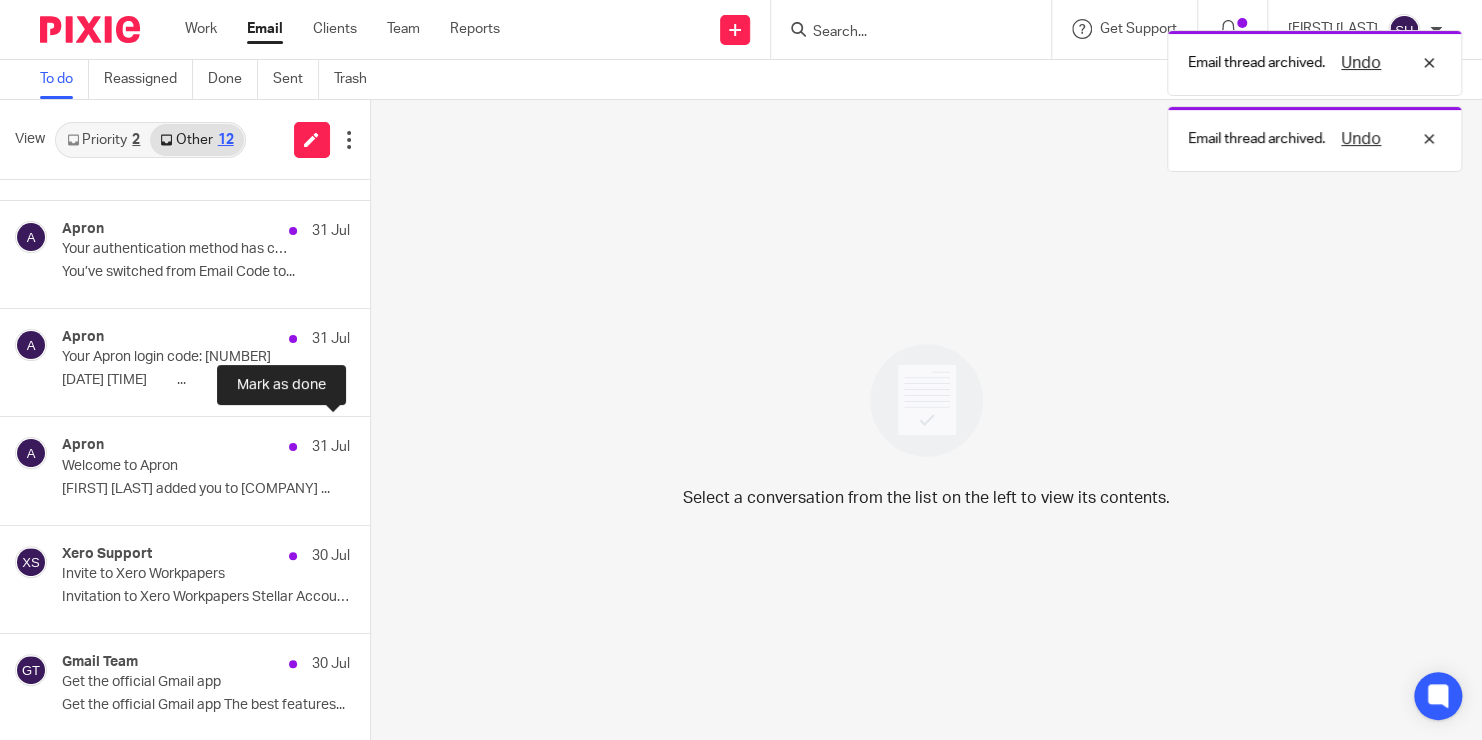 click at bounding box center [378, 443] 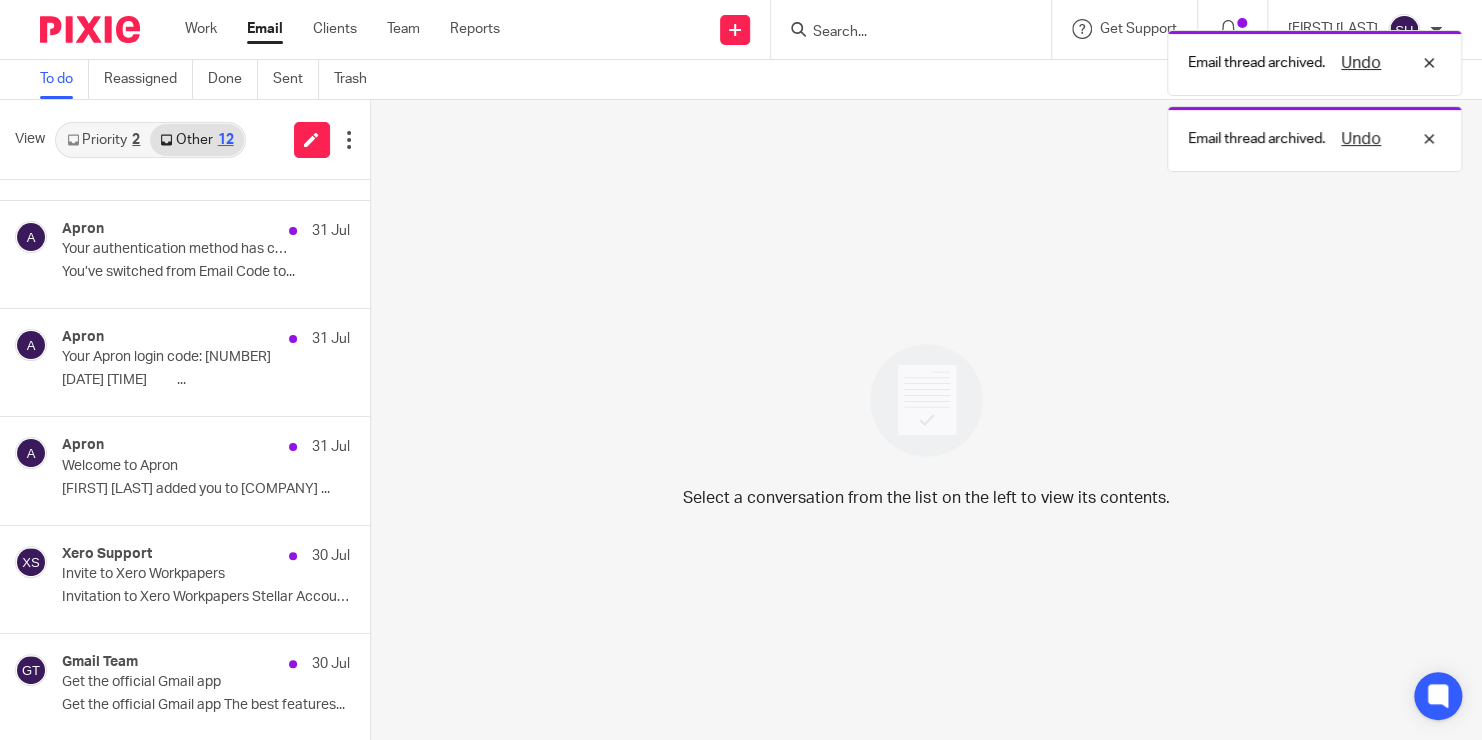 scroll, scrollTop: 629, scrollLeft: 0, axis: vertical 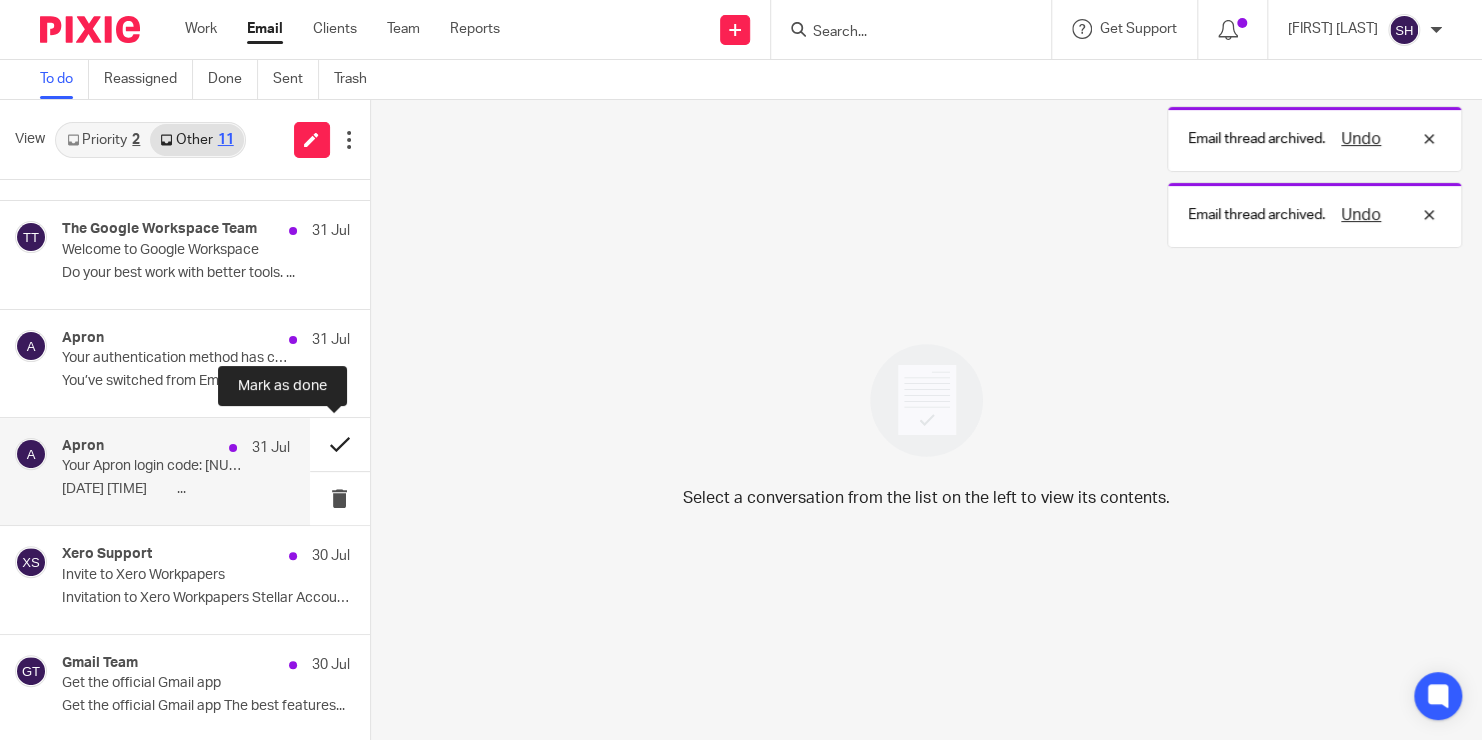 click at bounding box center (340, 444) 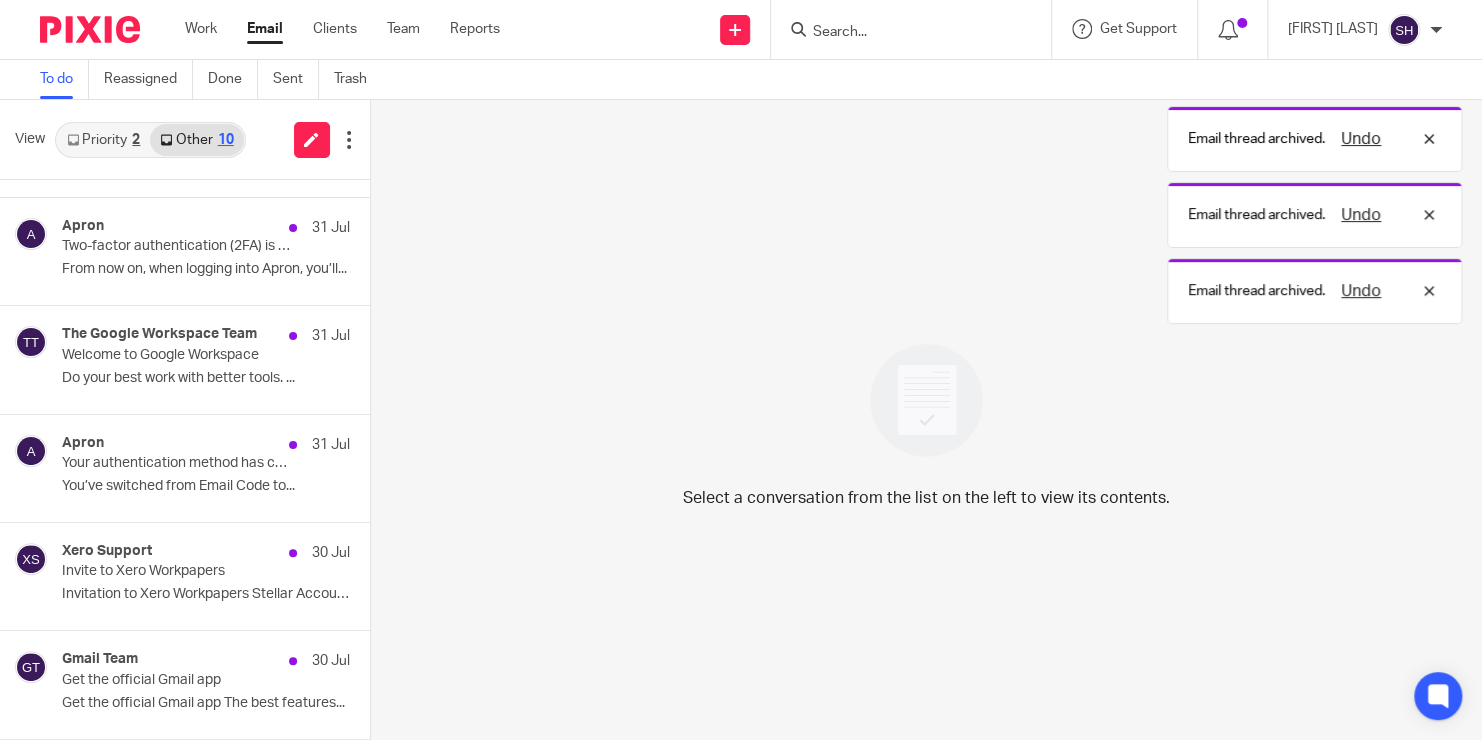 scroll, scrollTop: 521, scrollLeft: 0, axis: vertical 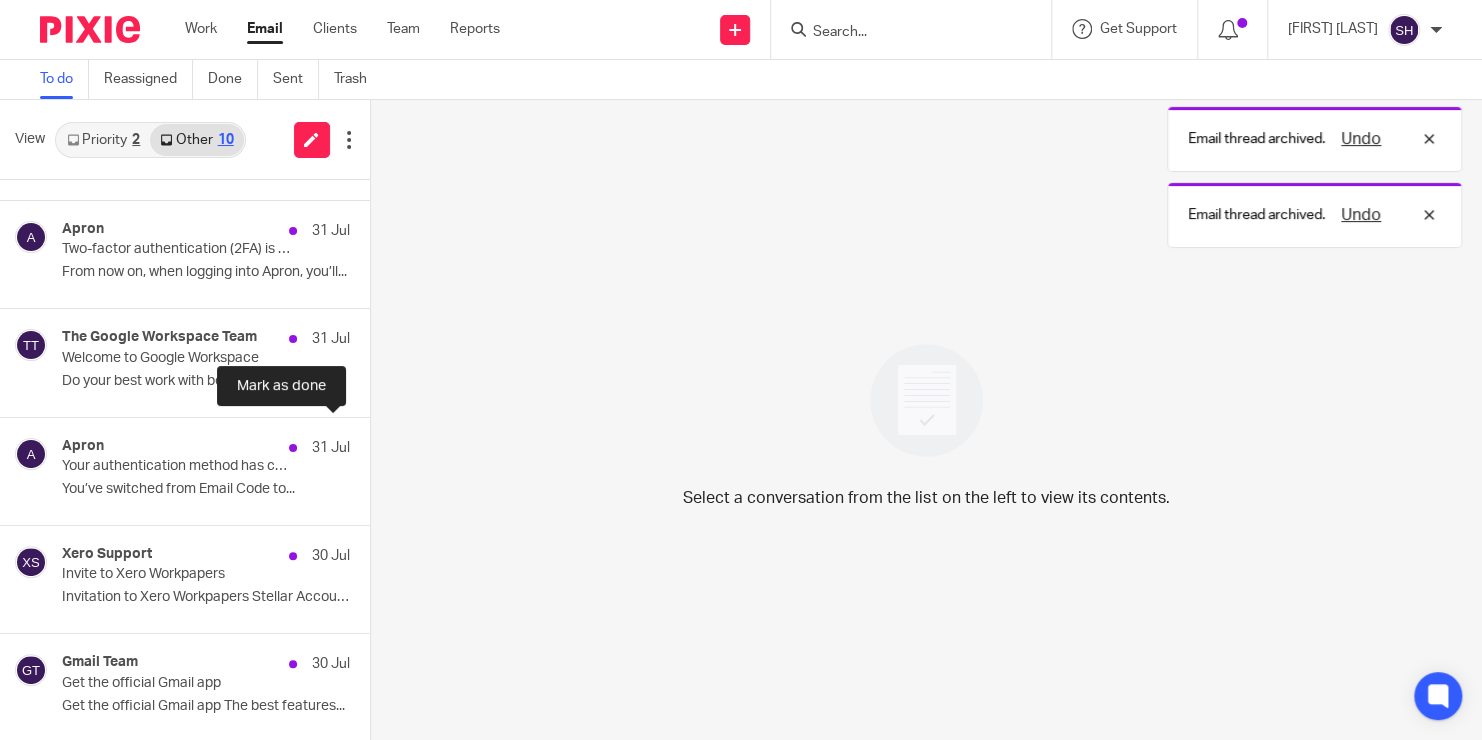 click at bounding box center [378, 444] 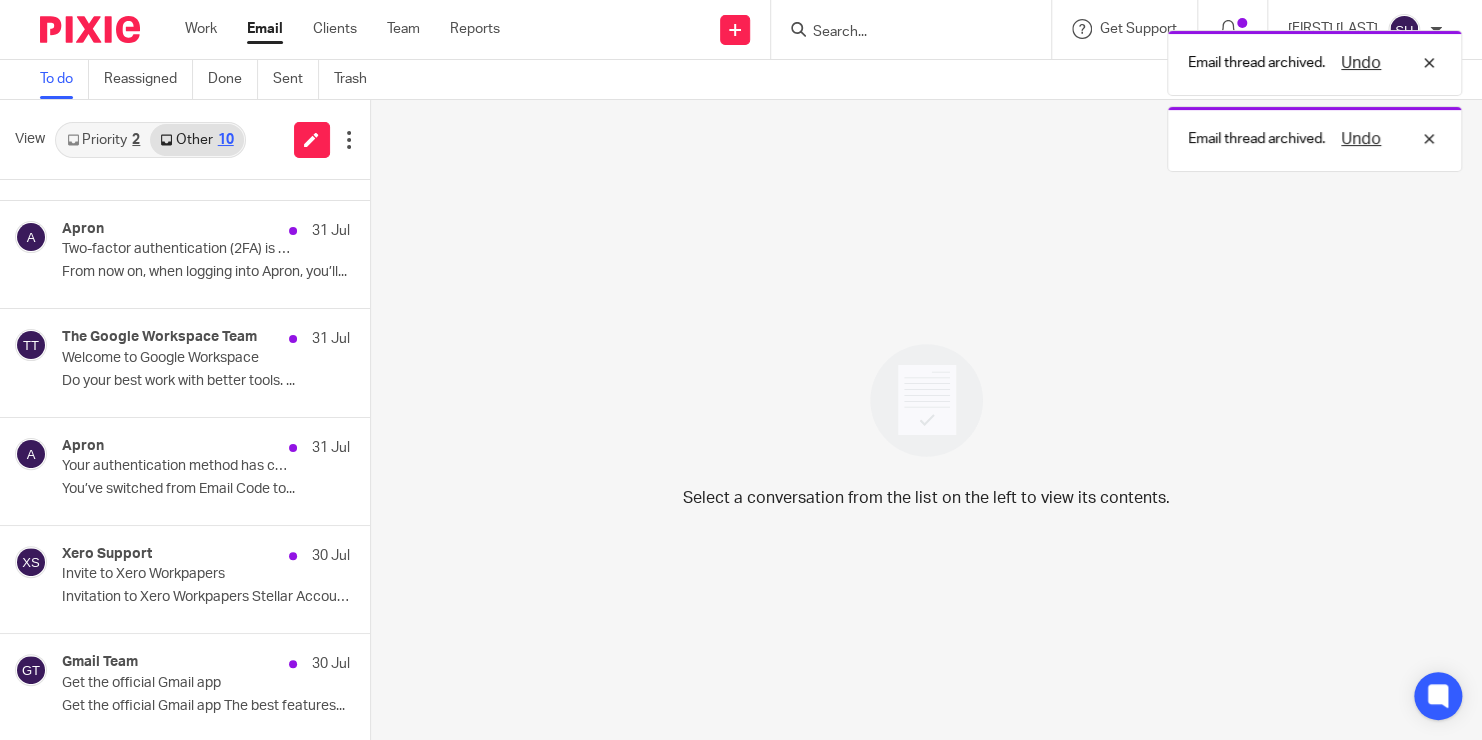 scroll, scrollTop: 413, scrollLeft: 0, axis: vertical 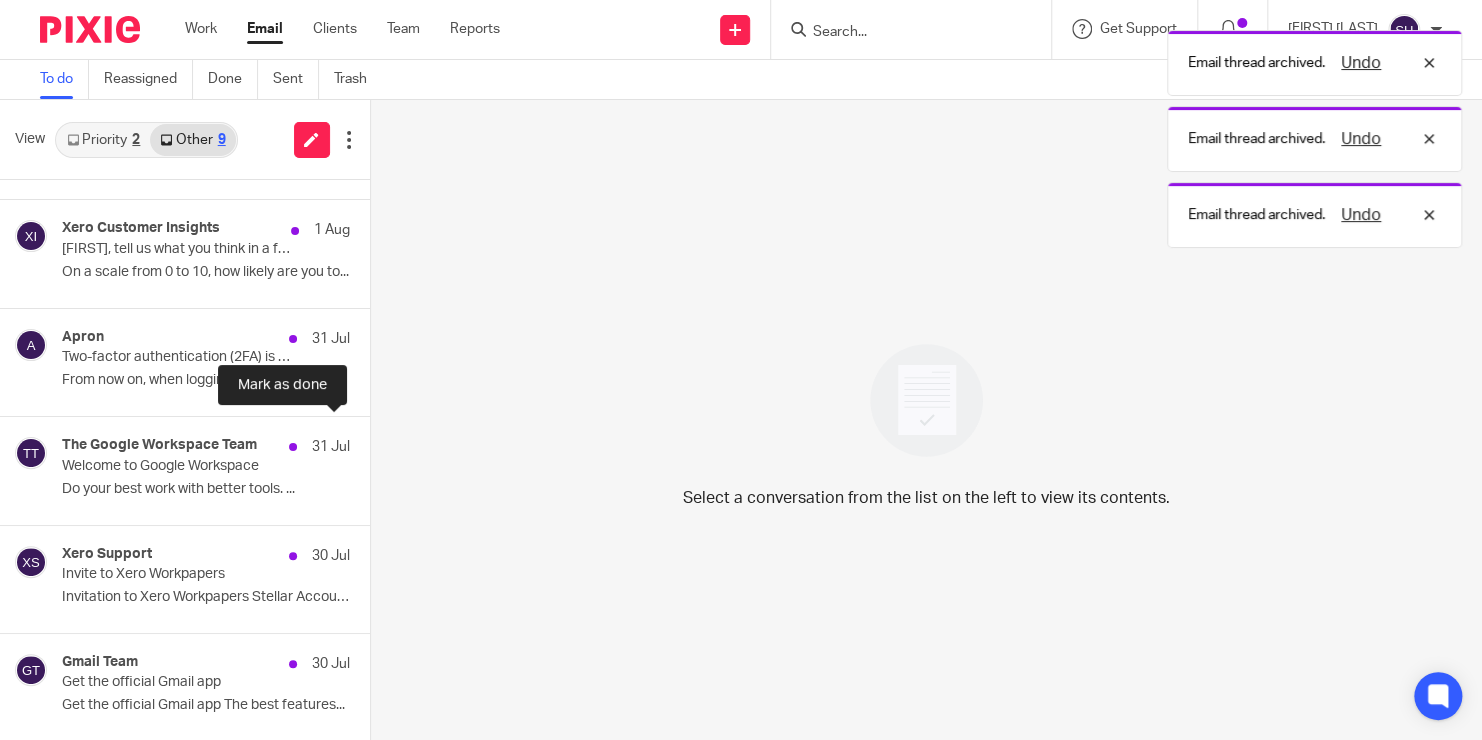 click at bounding box center [378, 443] 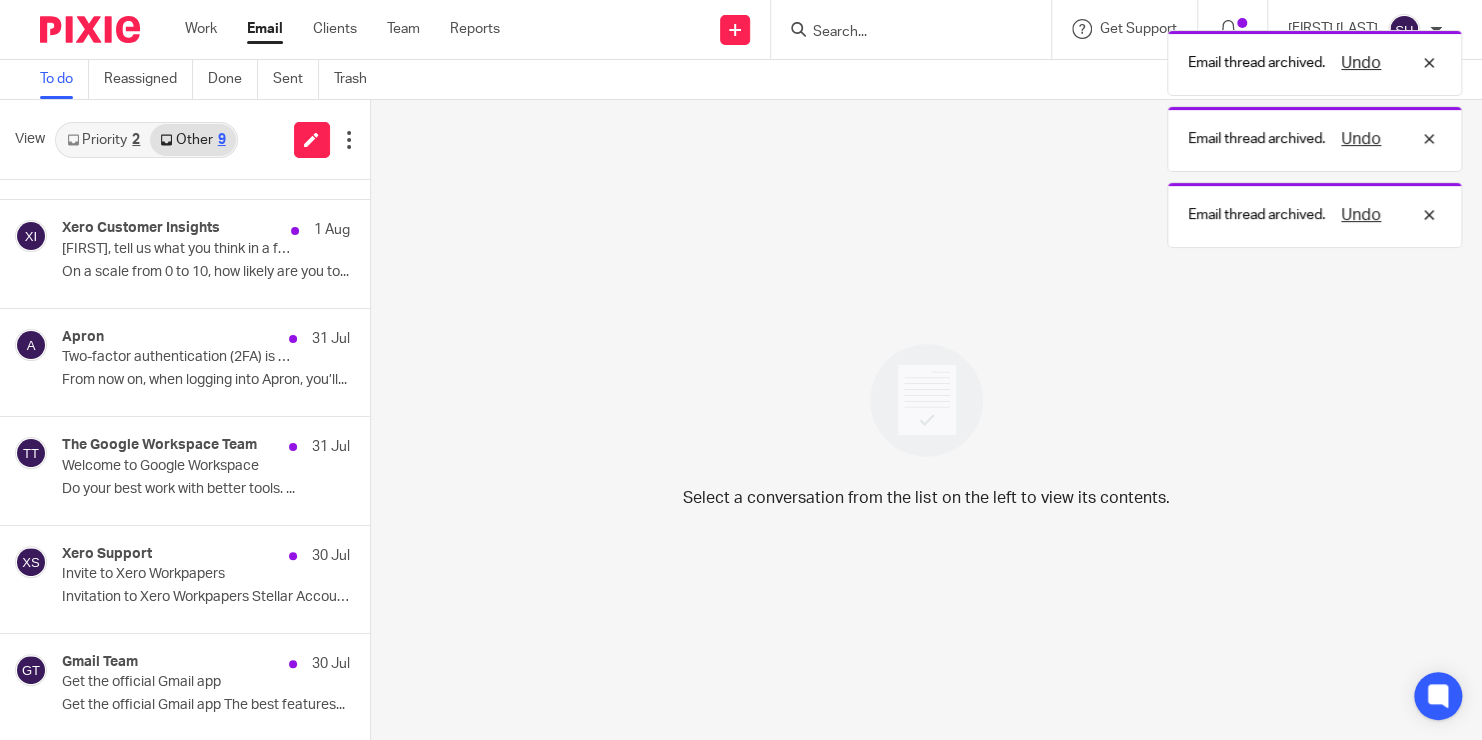 scroll, scrollTop: 305, scrollLeft: 0, axis: vertical 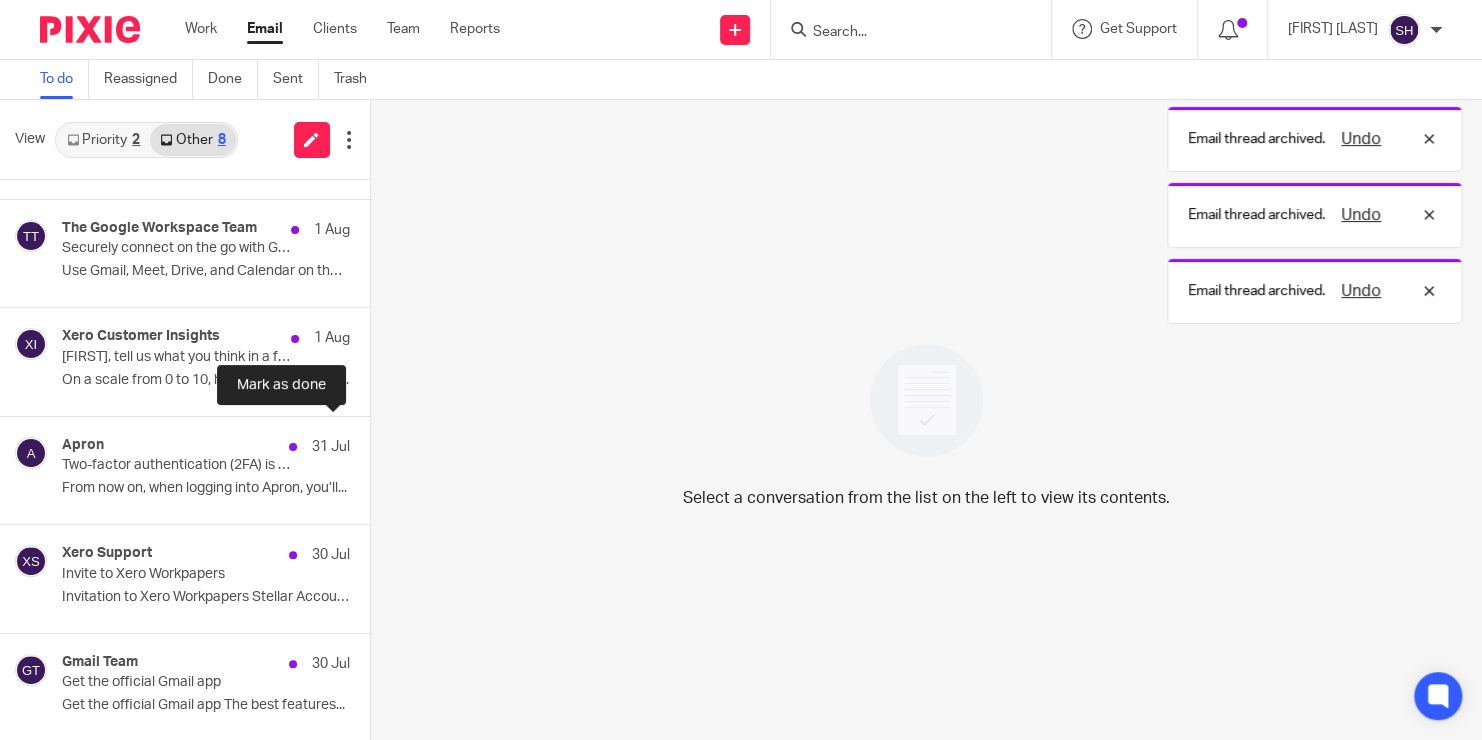 click at bounding box center [378, 443] 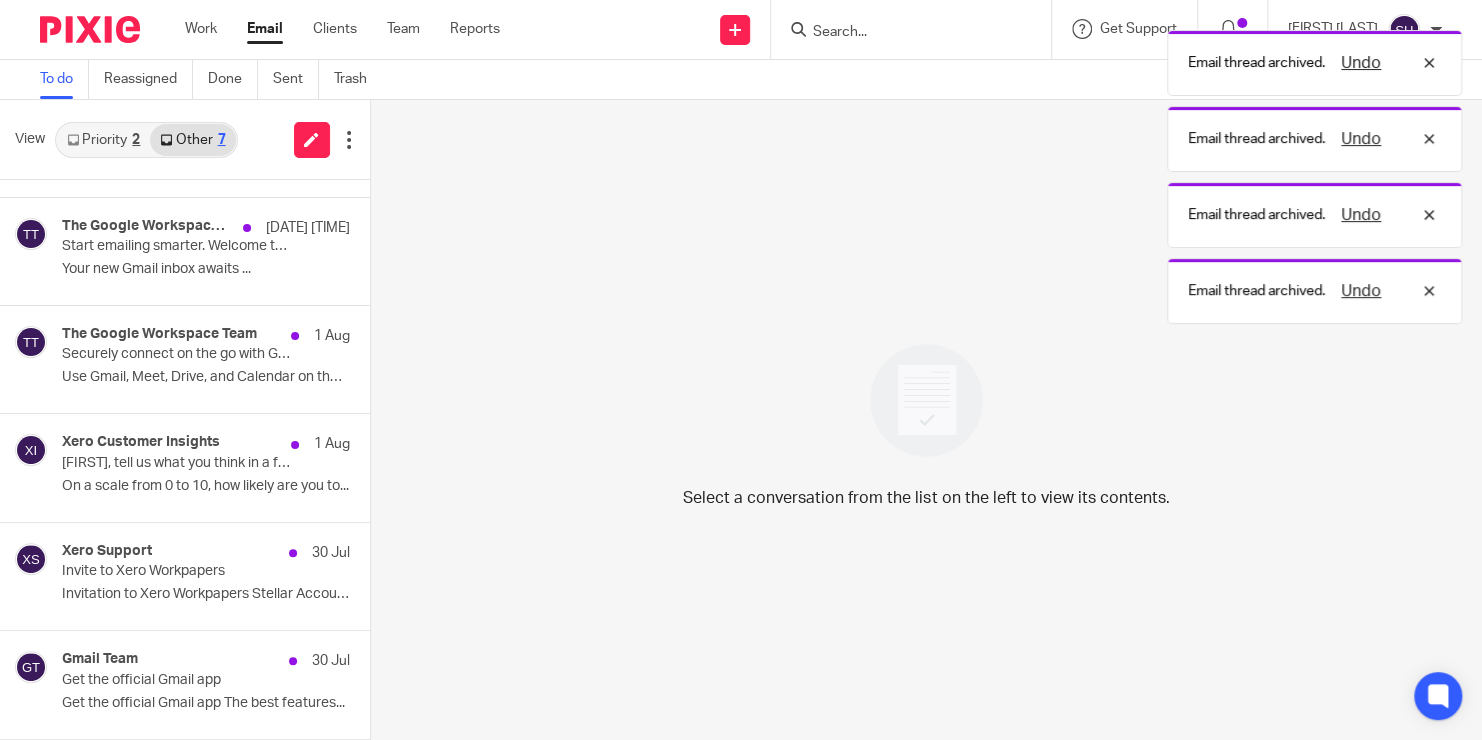 scroll, scrollTop: 197, scrollLeft: 0, axis: vertical 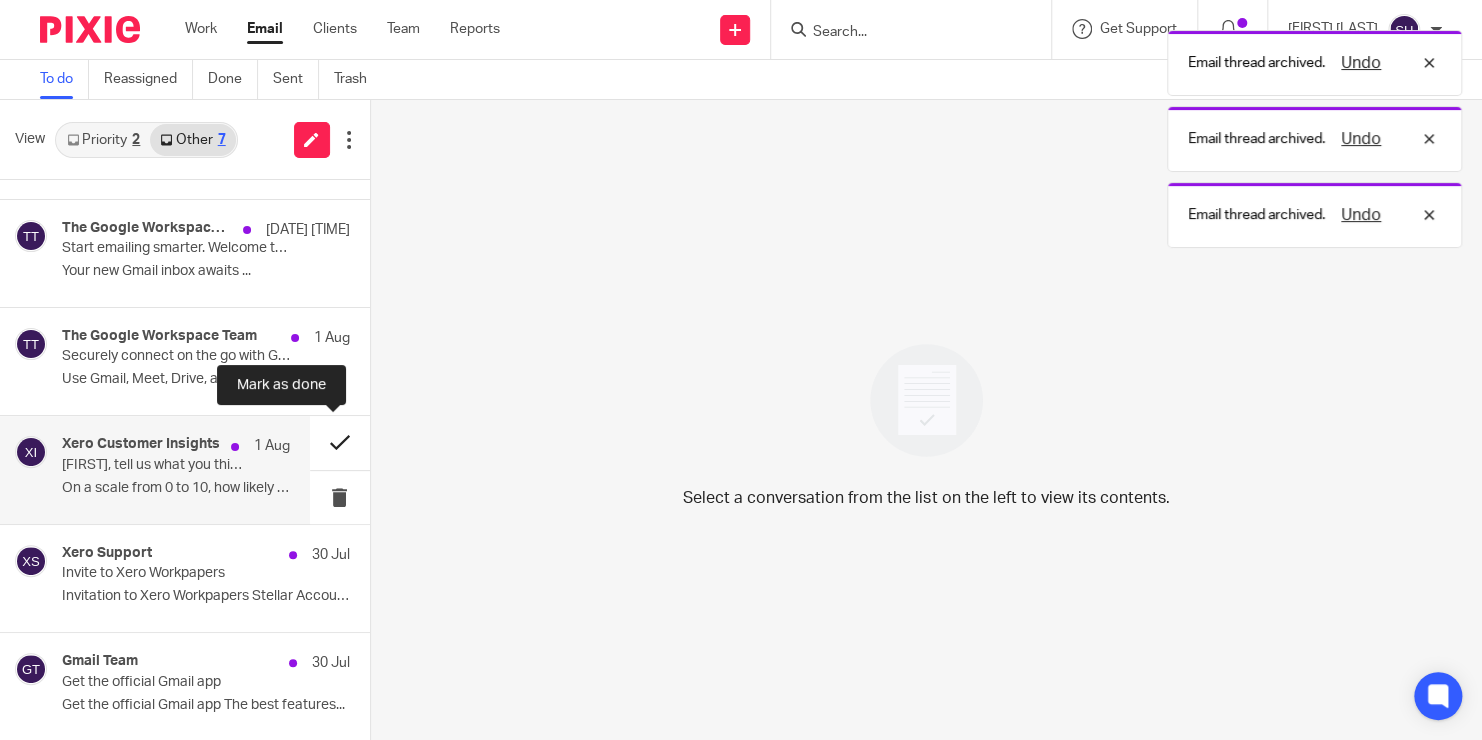 click at bounding box center [340, 442] 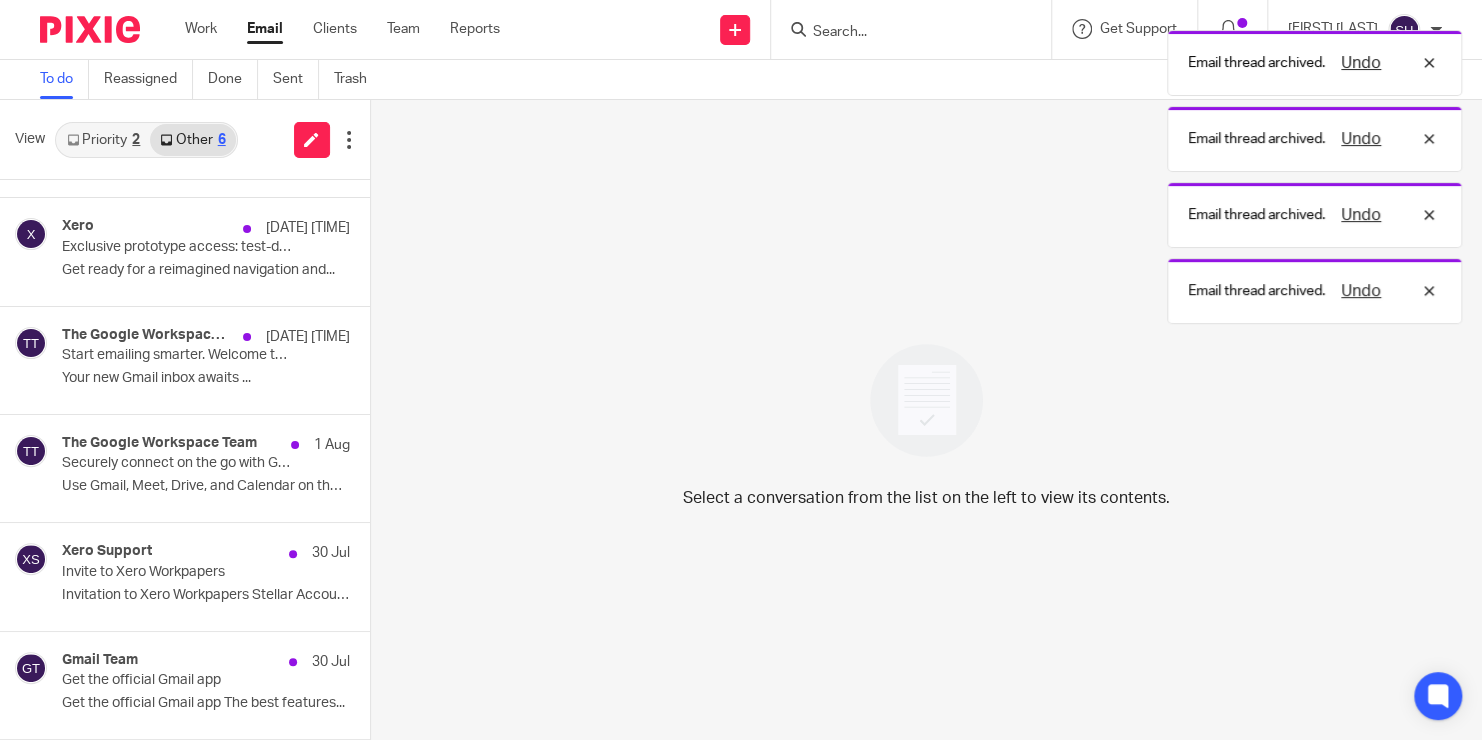 scroll, scrollTop: 88, scrollLeft: 0, axis: vertical 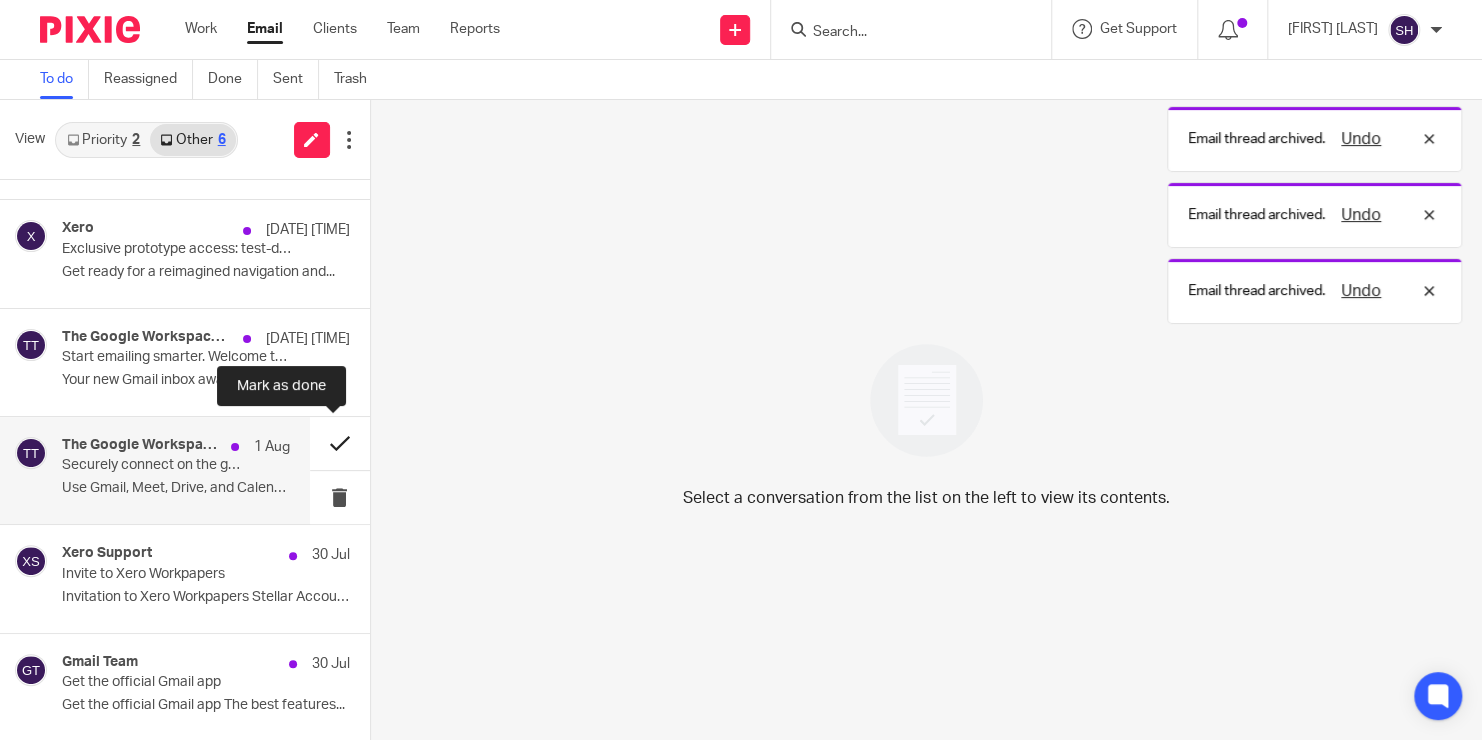 click at bounding box center [340, 443] 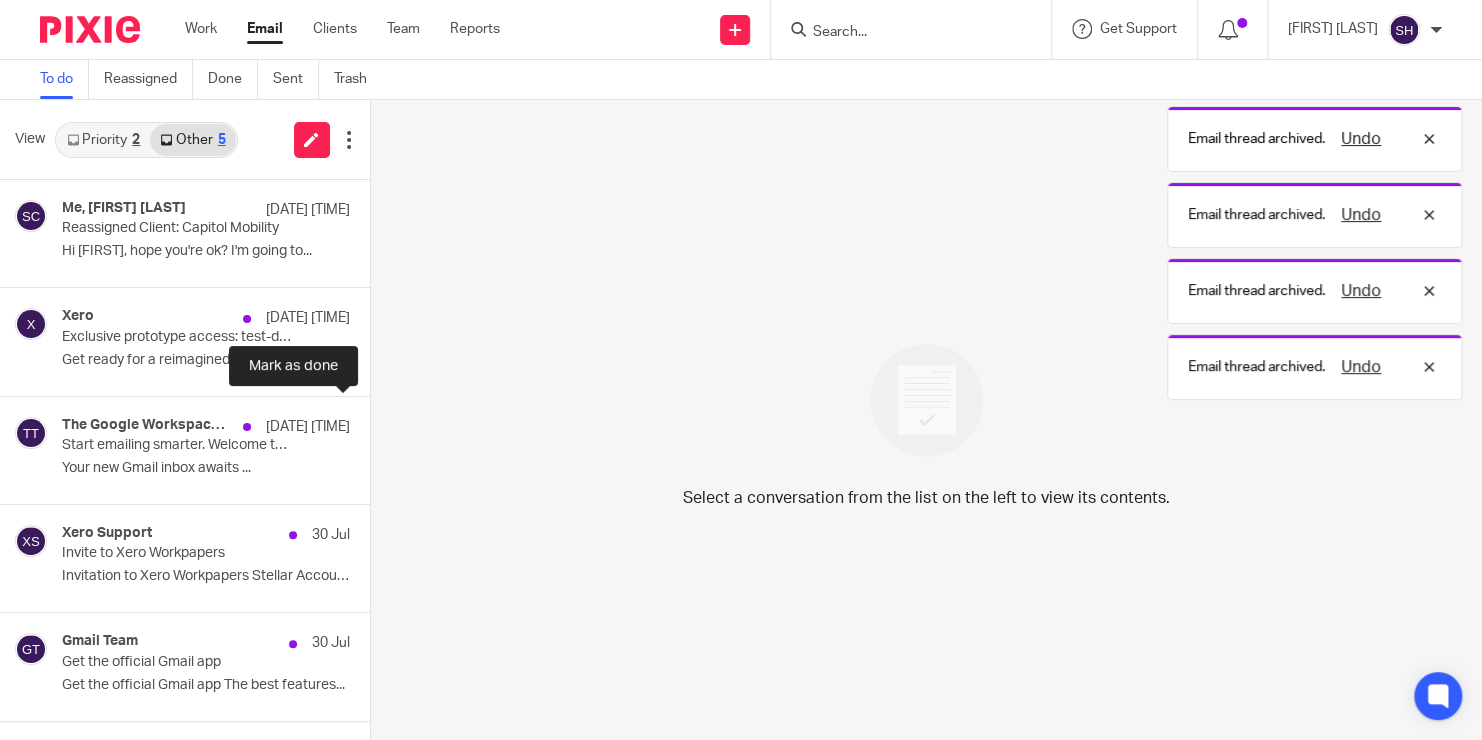 scroll, scrollTop: 0, scrollLeft: 0, axis: both 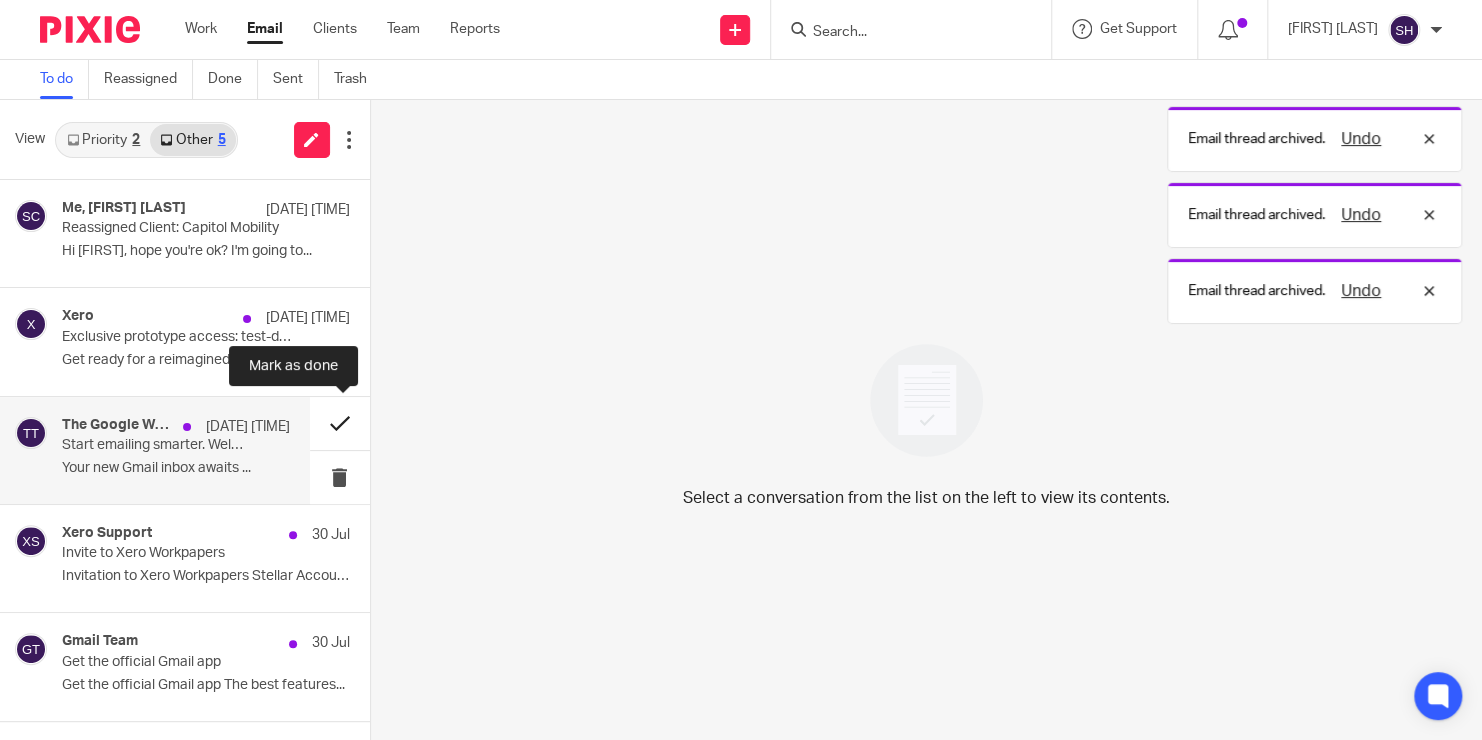 click at bounding box center [340, 423] 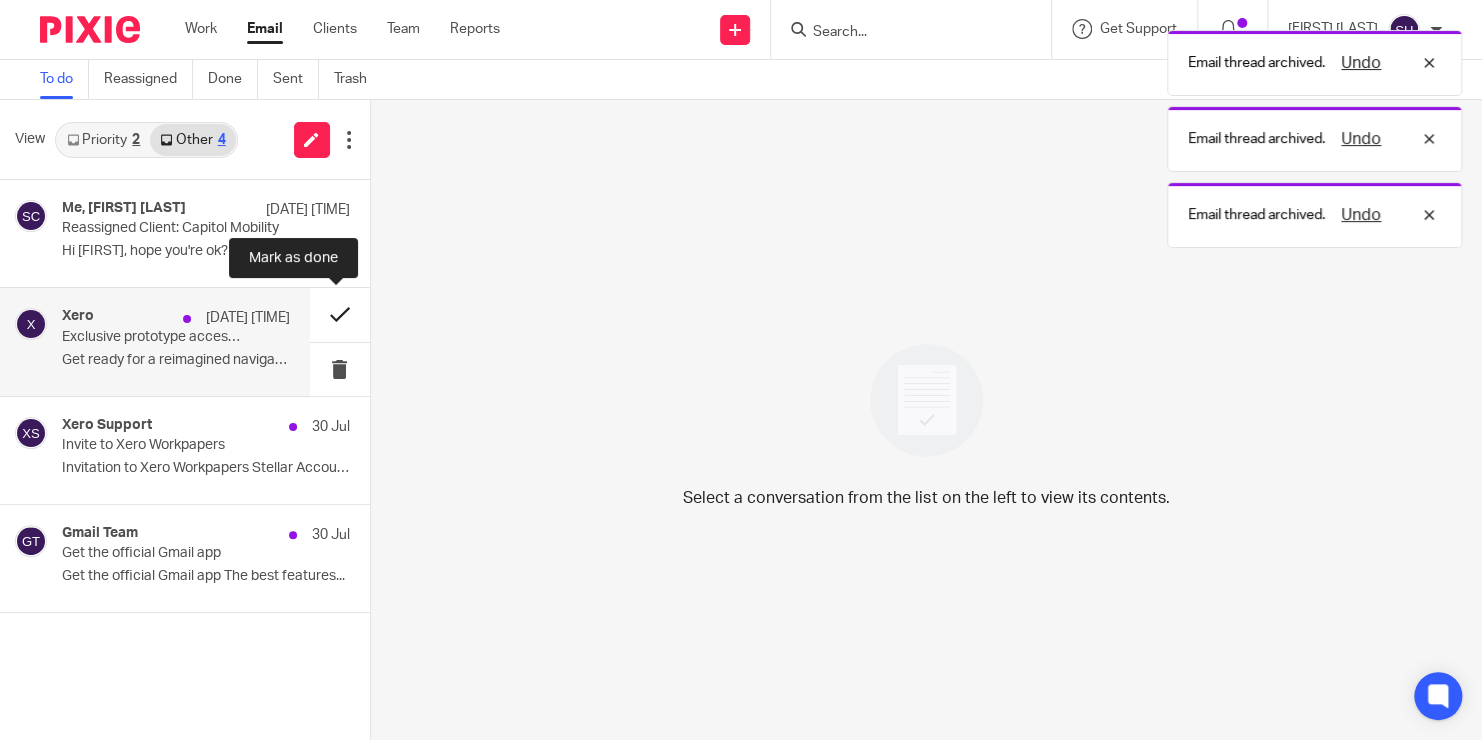 click at bounding box center (340, 314) 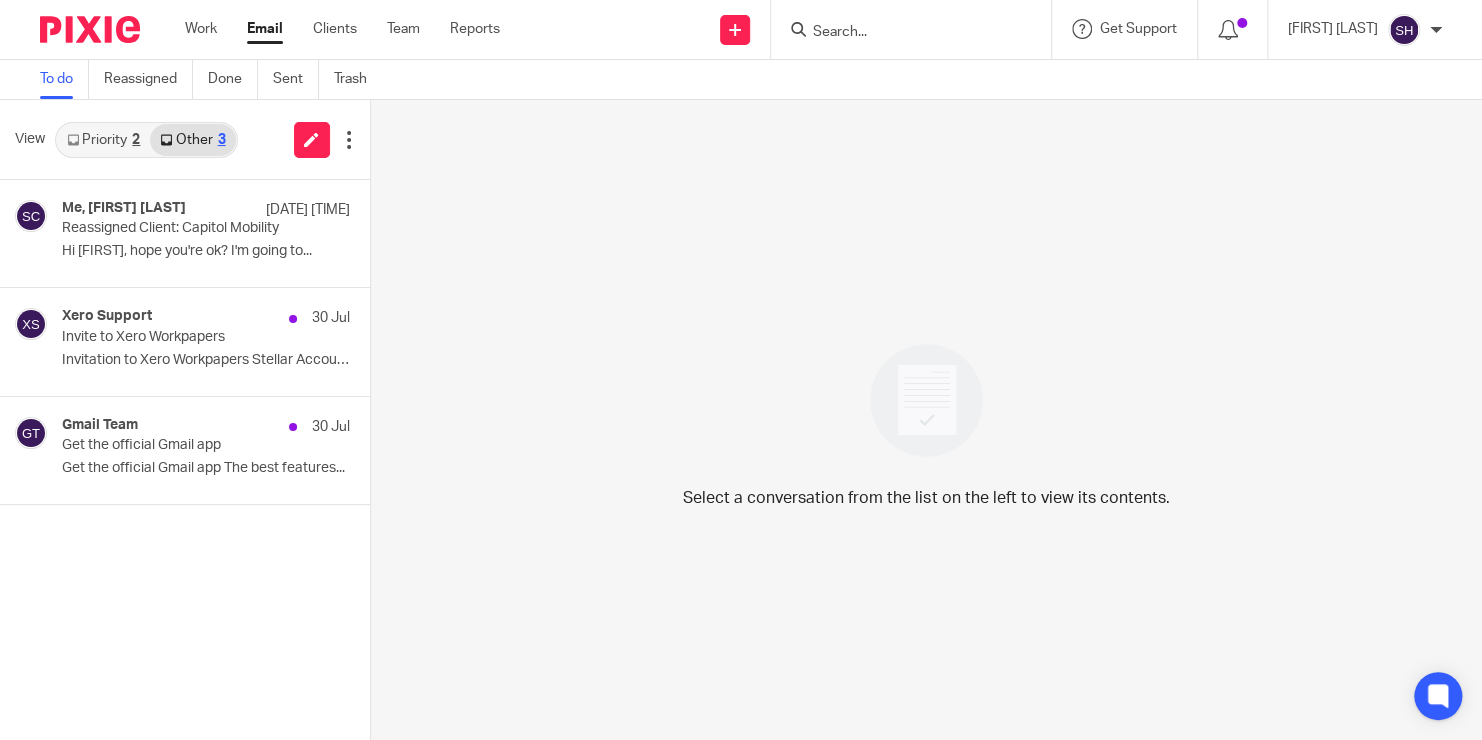 click on "Email" at bounding box center (265, 29) 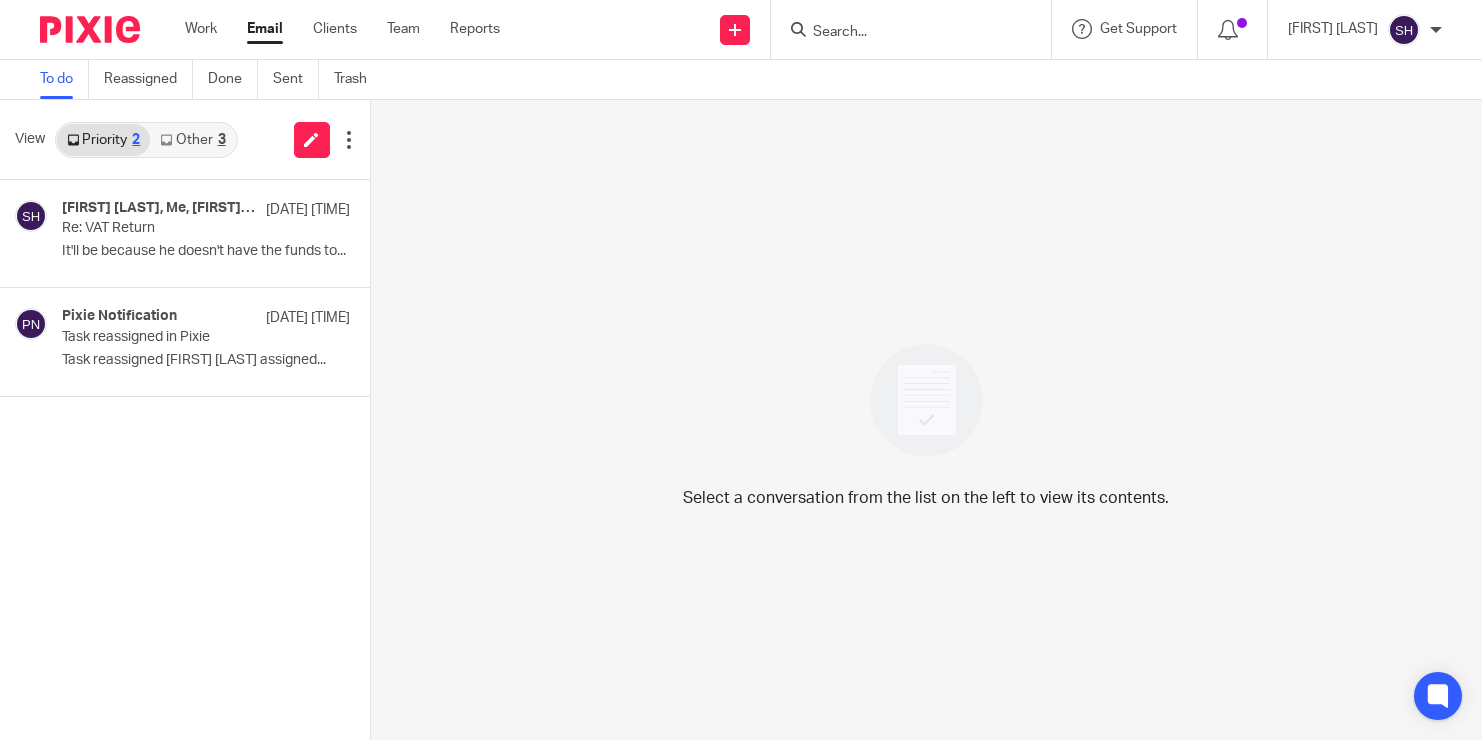 scroll, scrollTop: 0, scrollLeft: 0, axis: both 